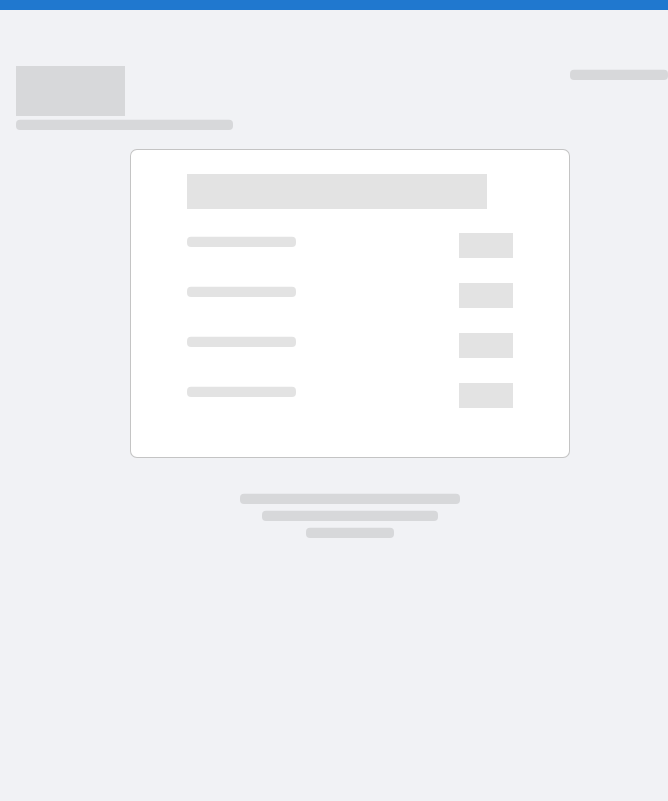 scroll, scrollTop: 0, scrollLeft: 0, axis: both 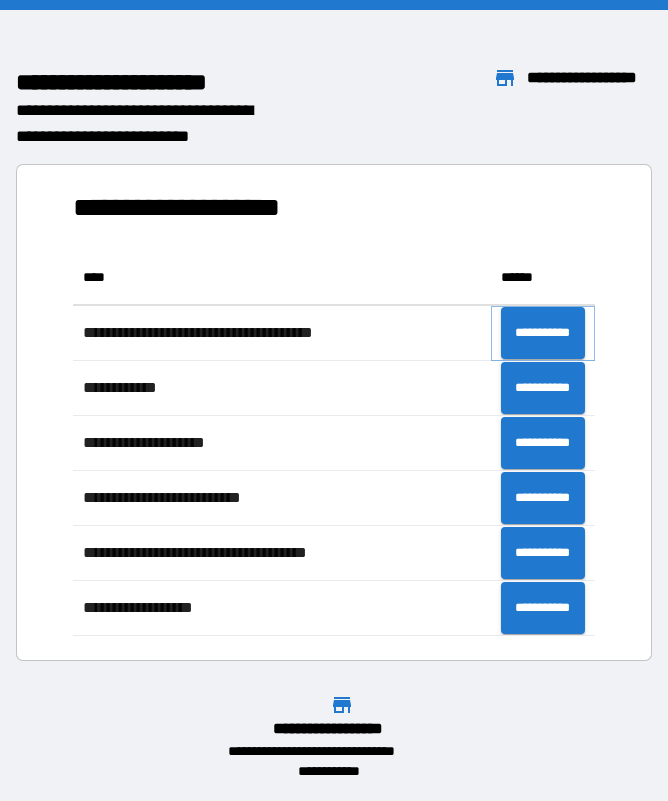 click on "**********" at bounding box center (543, 333) 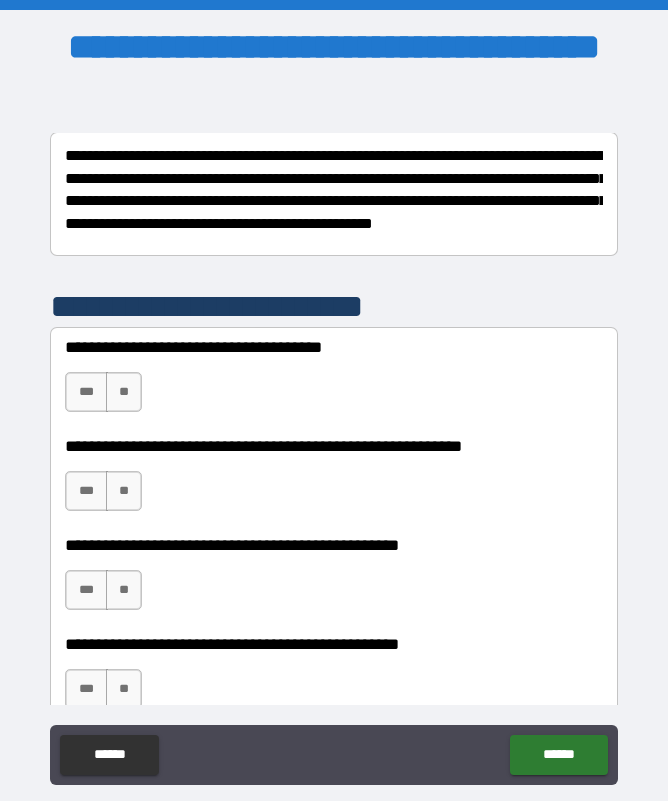 scroll, scrollTop: 317, scrollLeft: 0, axis: vertical 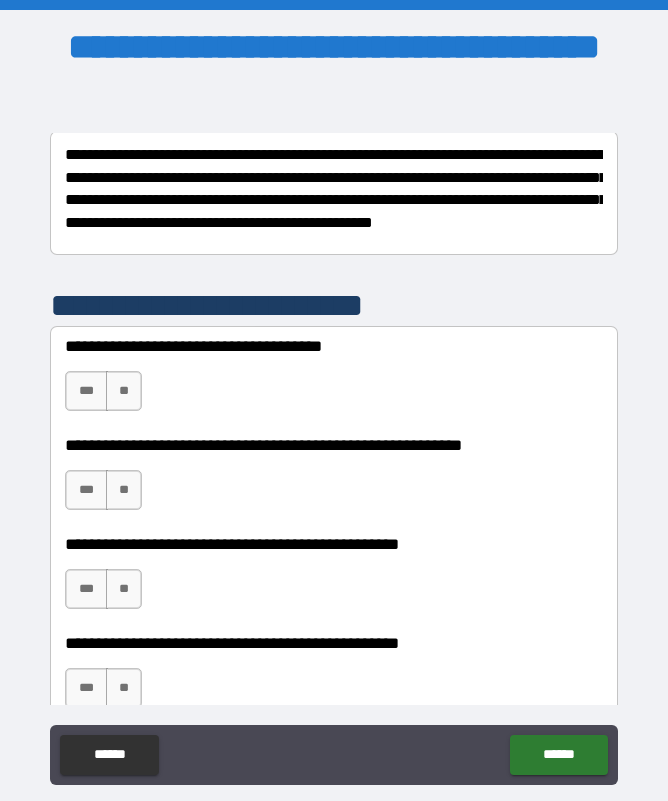 click on "***" at bounding box center (86, 391) 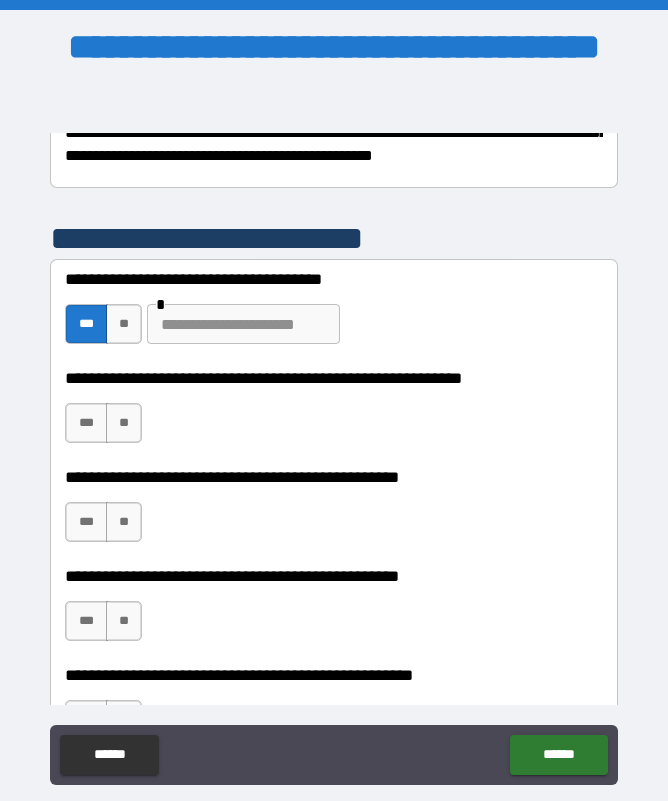 scroll, scrollTop: 386, scrollLeft: 0, axis: vertical 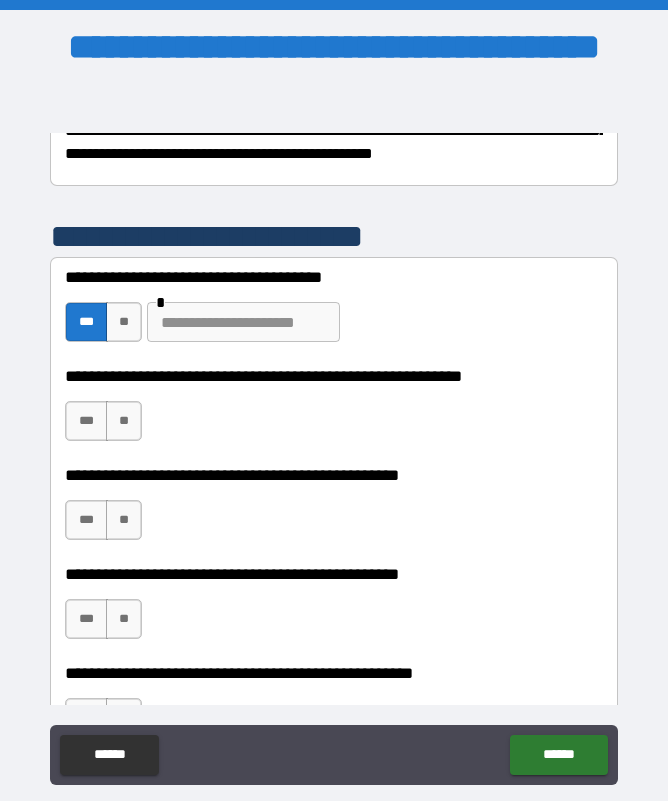 click on "***" at bounding box center (86, 421) 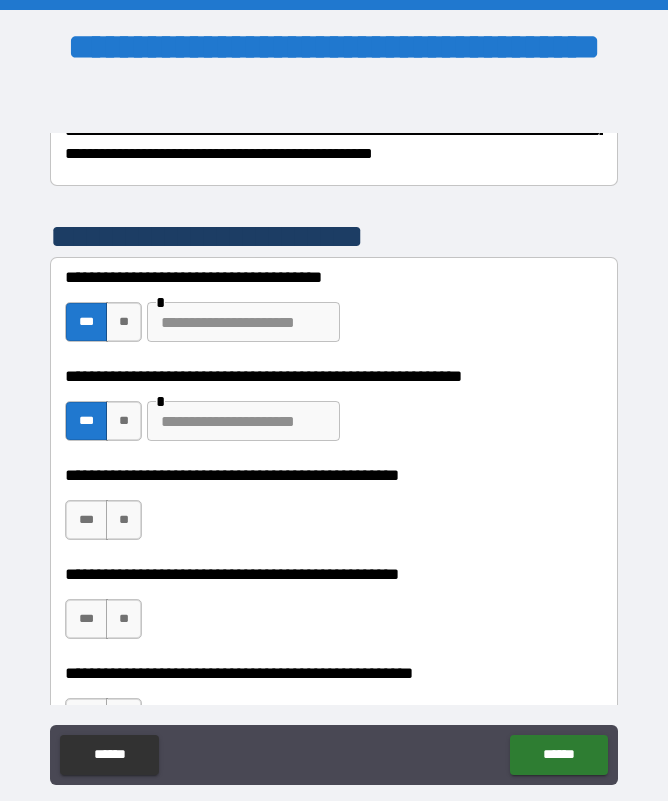 click at bounding box center (243, 421) 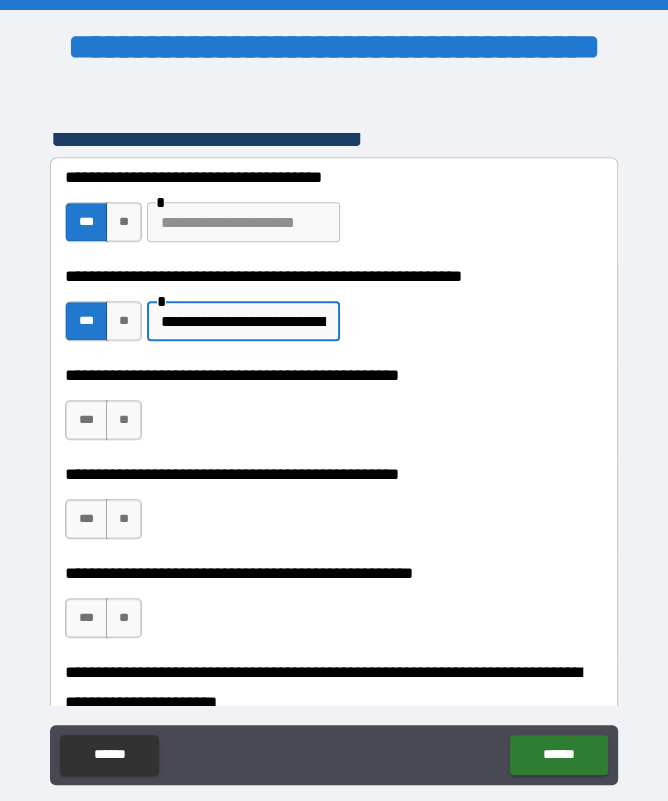 scroll, scrollTop: 492, scrollLeft: 0, axis: vertical 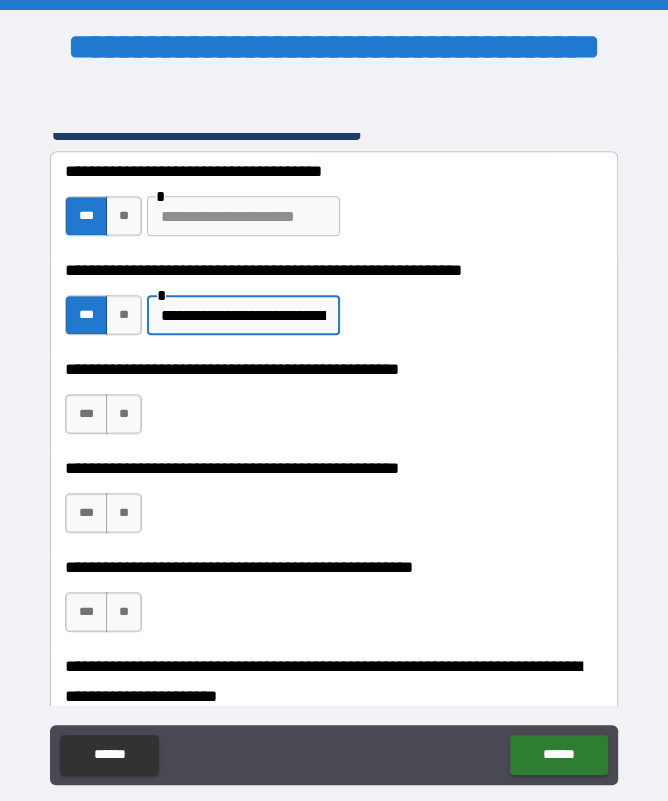 type on "**********" 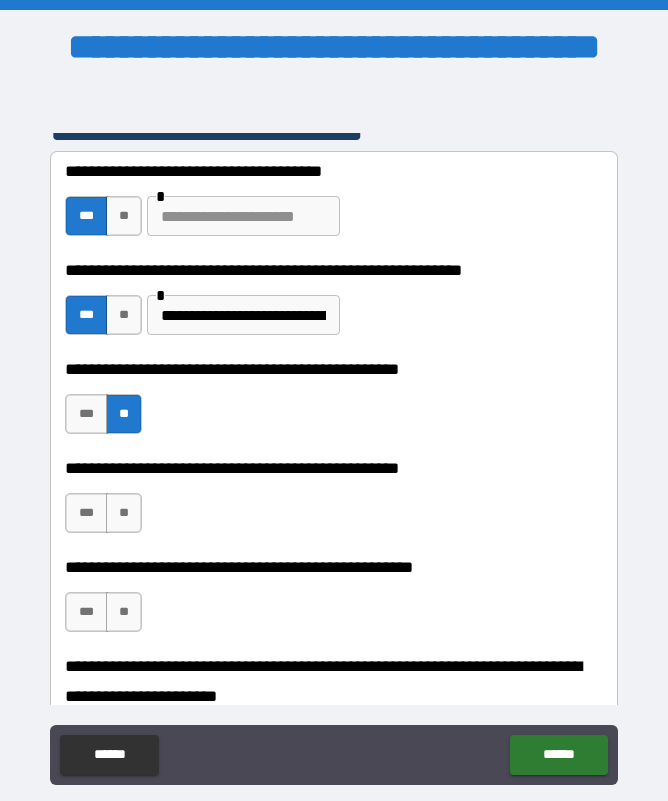 click on "***" at bounding box center [86, 513] 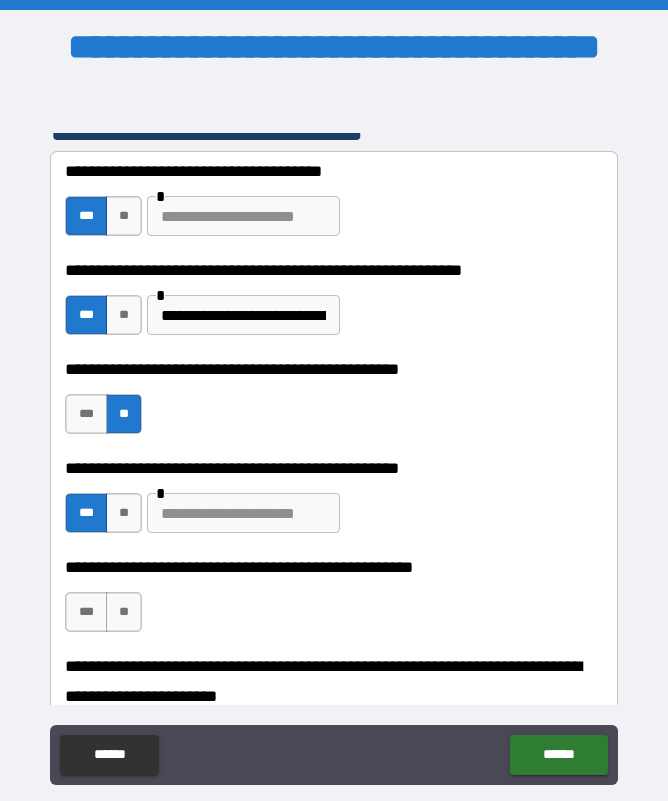 click at bounding box center (243, 513) 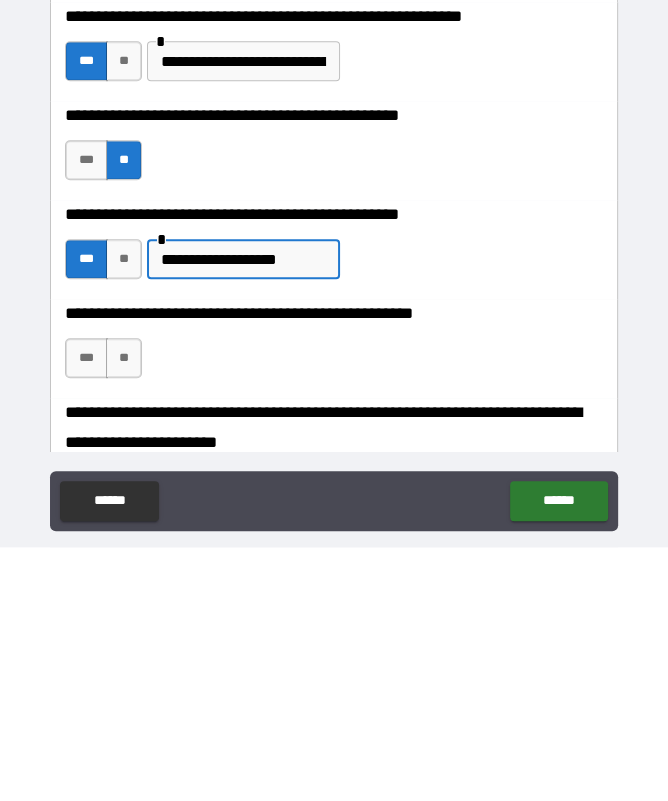 type on "**********" 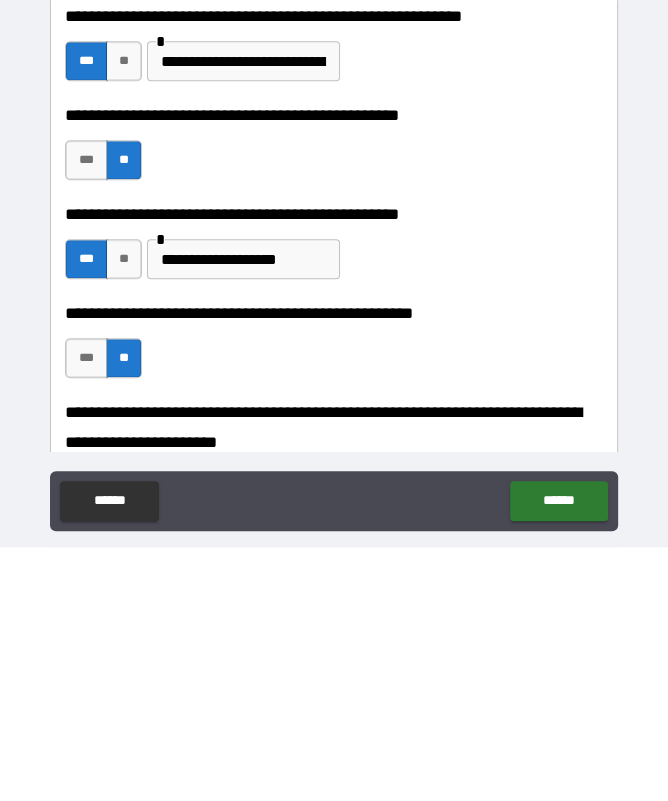 scroll, scrollTop: 56, scrollLeft: 0, axis: vertical 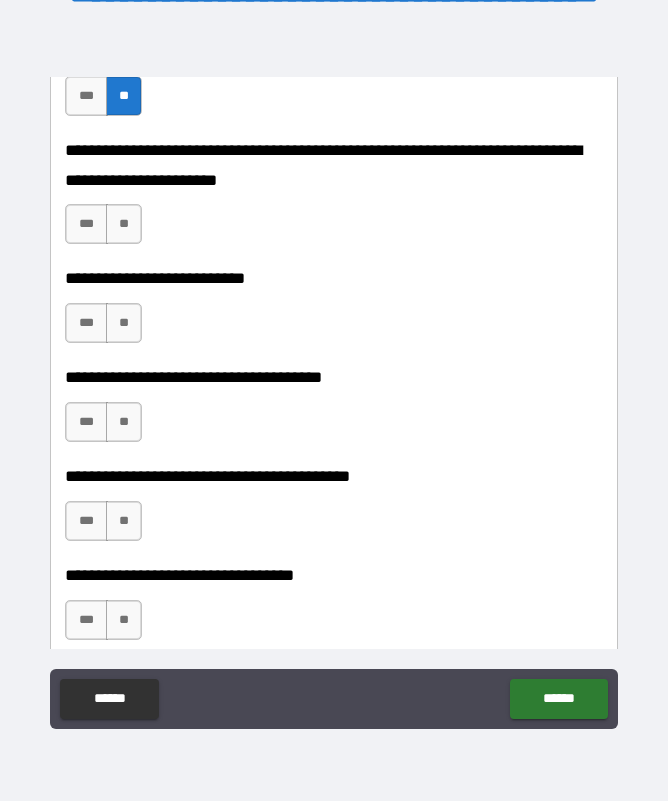 click on "**" at bounding box center [124, 224] 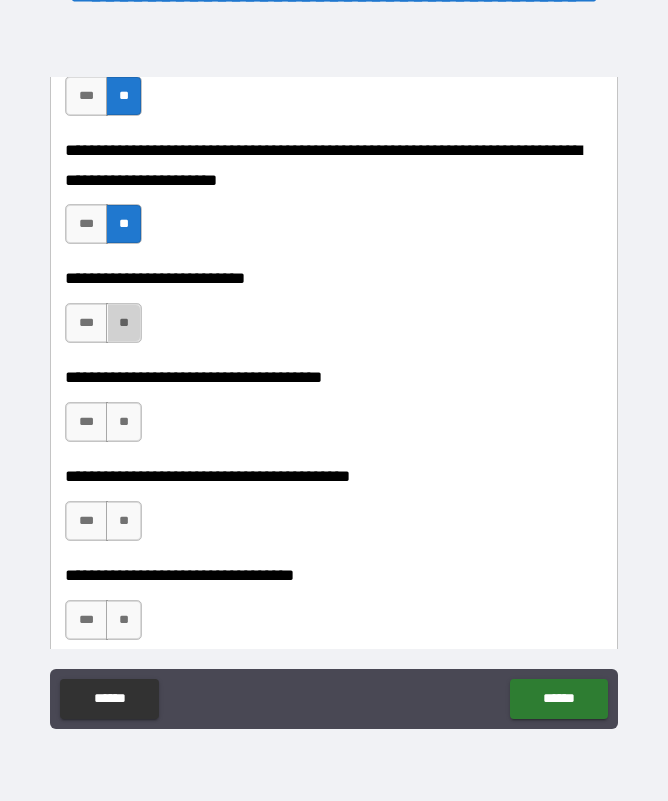 click on "**" at bounding box center [124, 323] 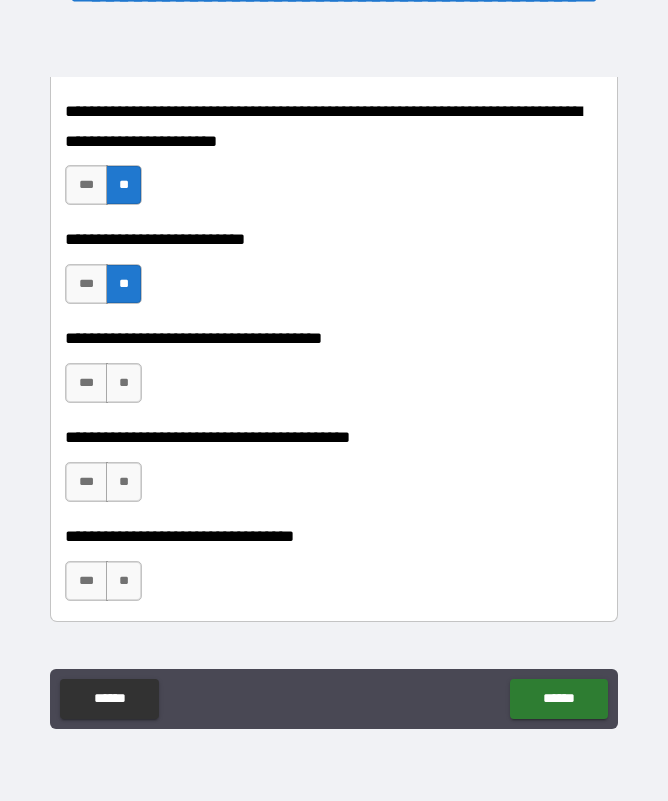 scroll, scrollTop: 996, scrollLeft: 0, axis: vertical 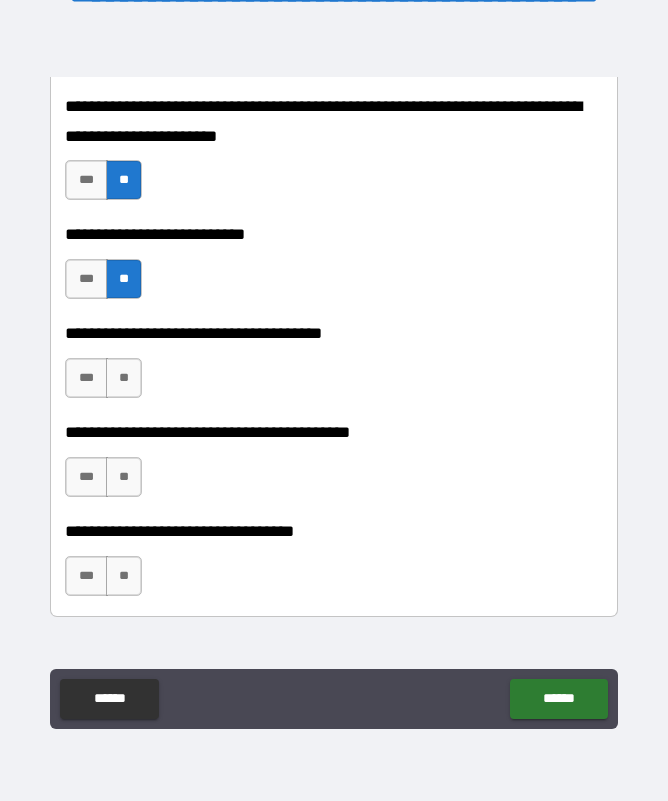 click on "**" at bounding box center [124, 477] 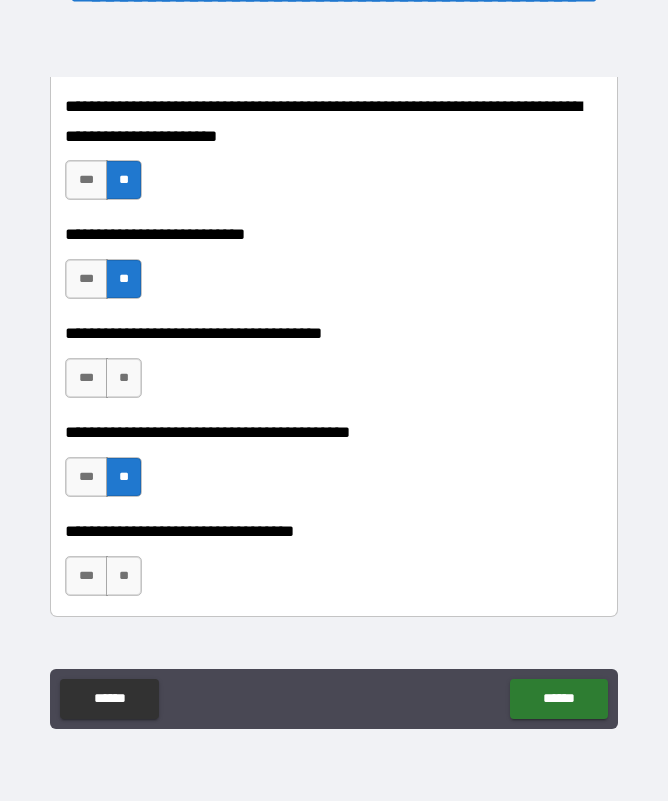 click on "**" at bounding box center (124, 378) 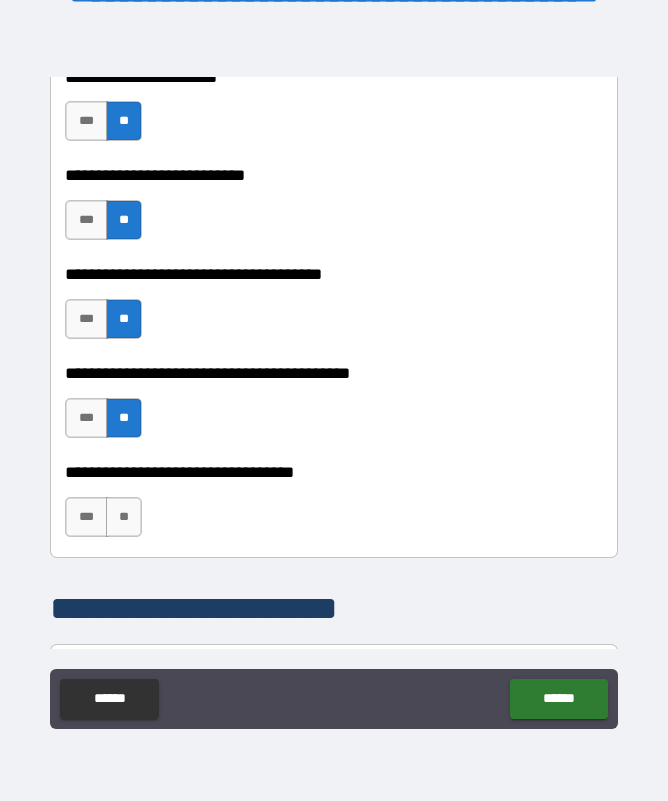 scroll, scrollTop: 1062, scrollLeft: 0, axis: vertical 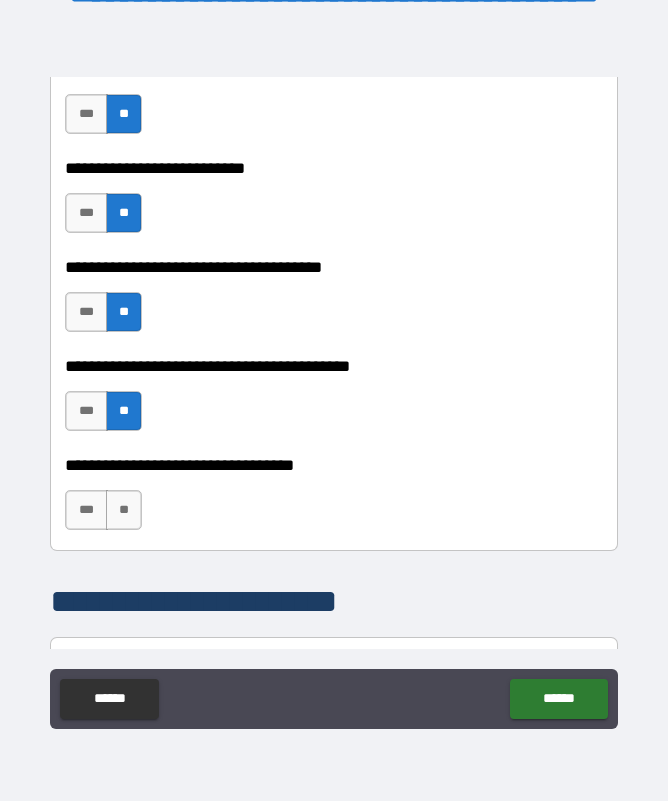 click on "**" at bounding box center (124, 510) 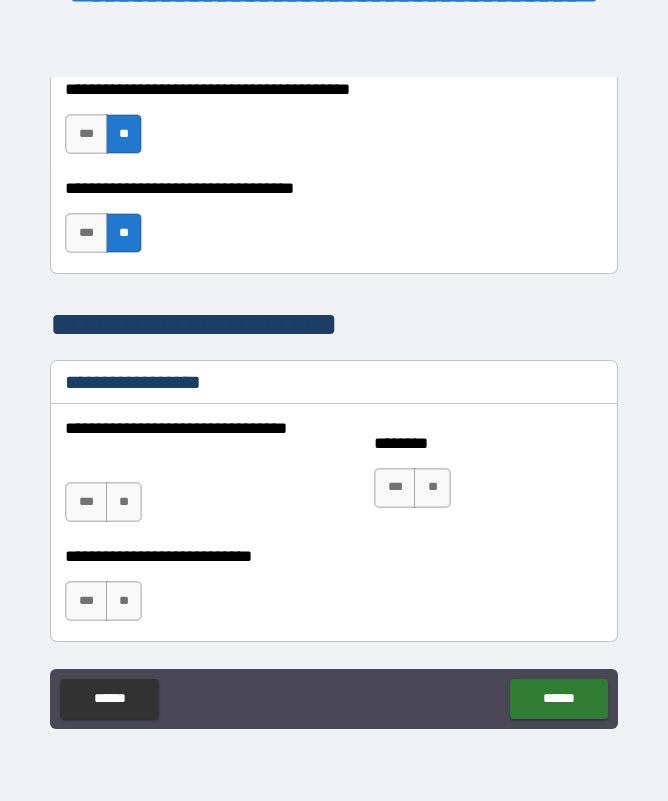 scroll, scrollTop: 1339, scrollLeft: 0, axis: vertical 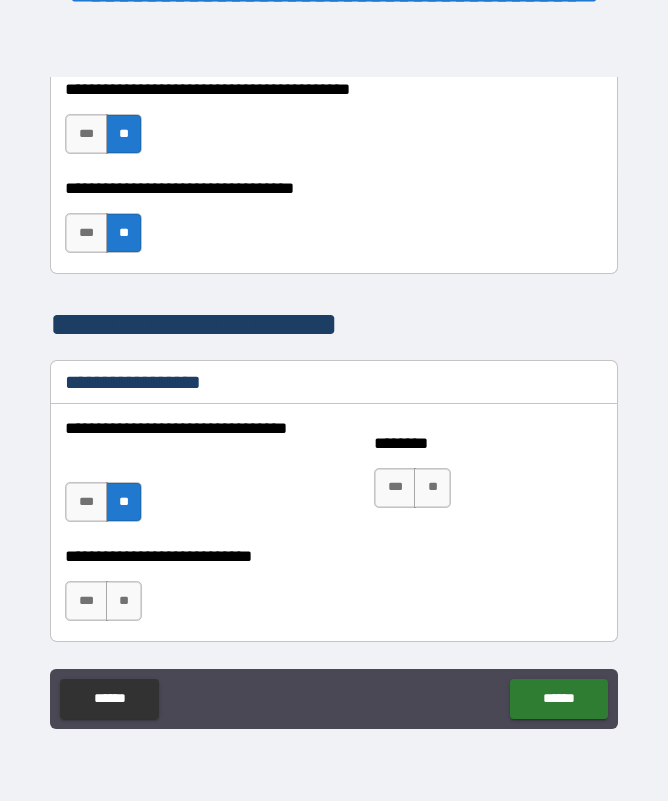 click on "**" at bounding box center [432, 488] 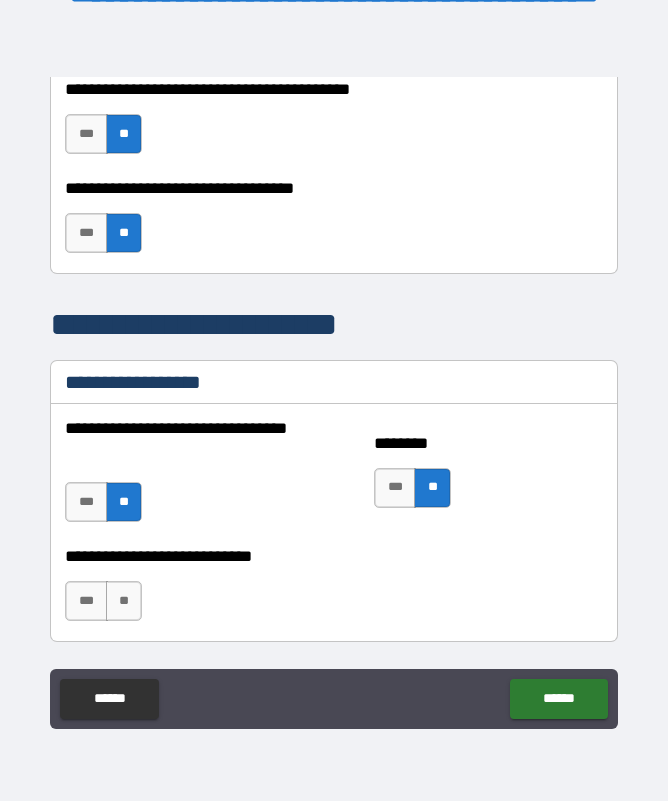 click on "**" at bounding box center (124, 601) 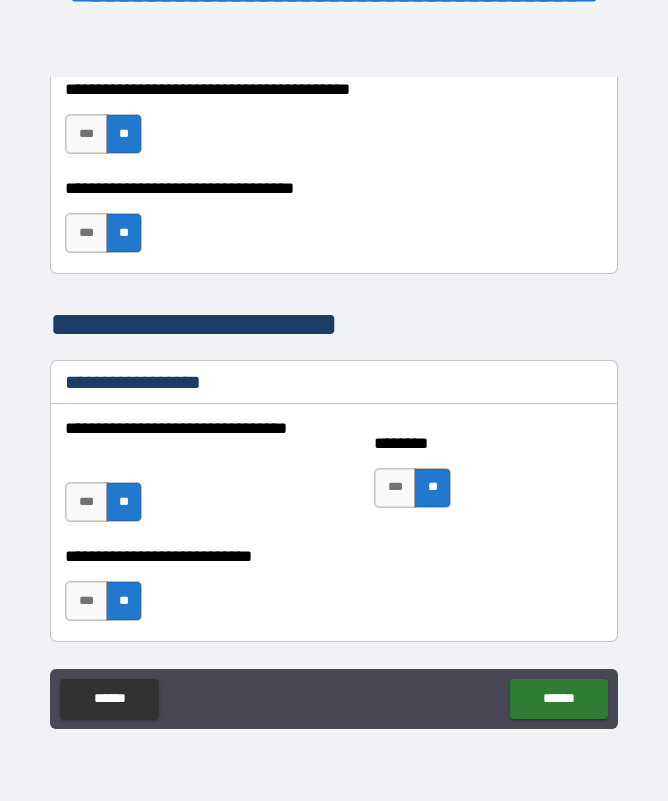 click on "******" at bounding box center (558, 699) 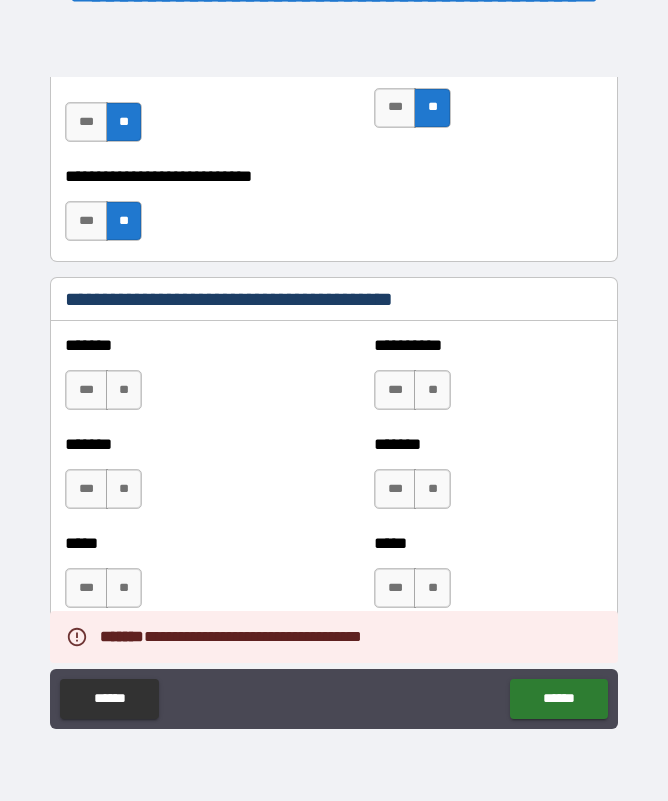 scroll, scrollTop: 1719, scrollLeft: 0, axis: vertical 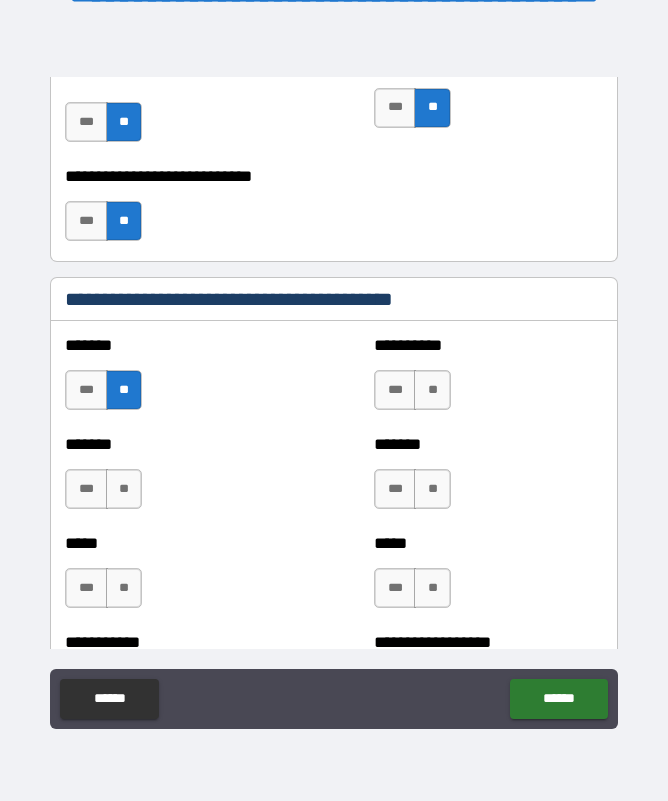 click on "**" at bounding box center [124, 489] 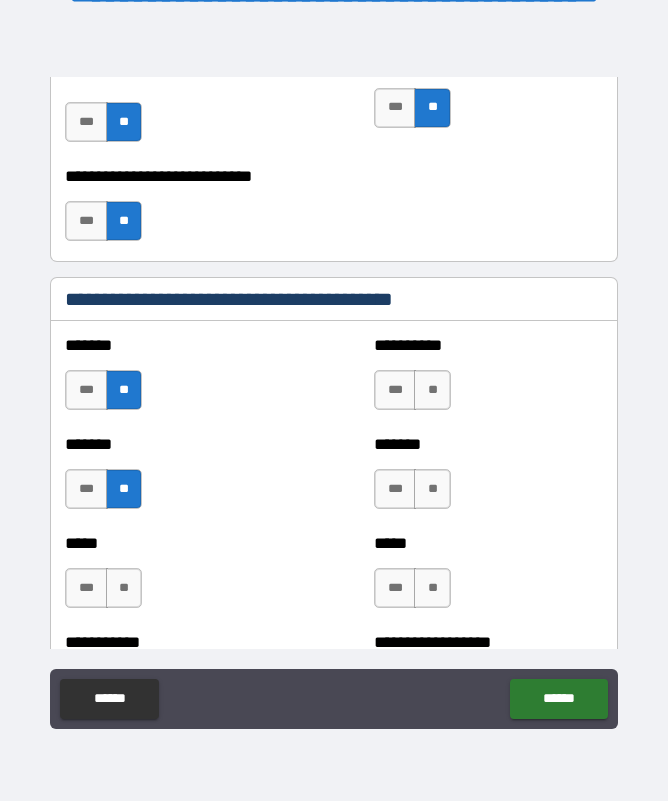 click on "**" at bounding box center (432, 390) 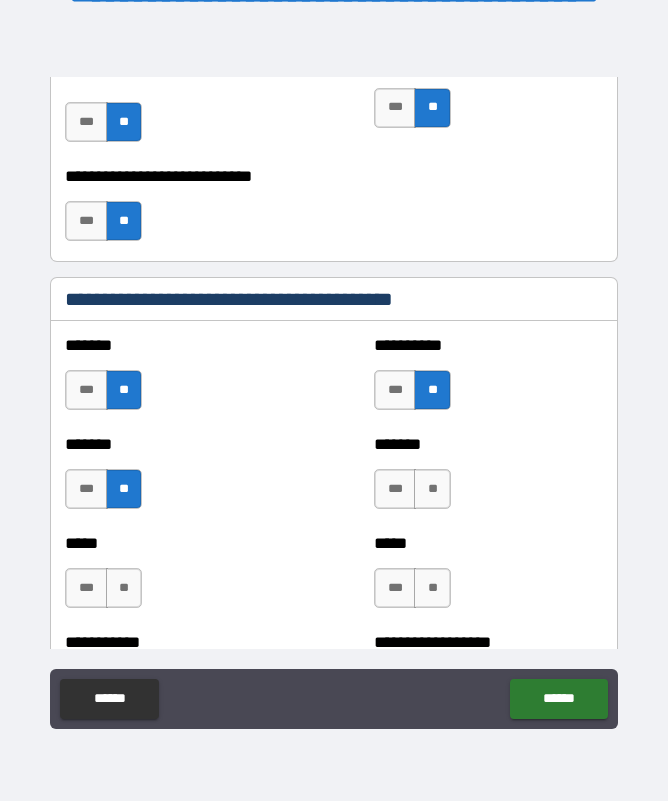 click on "**" at bounding box center [432, 489] 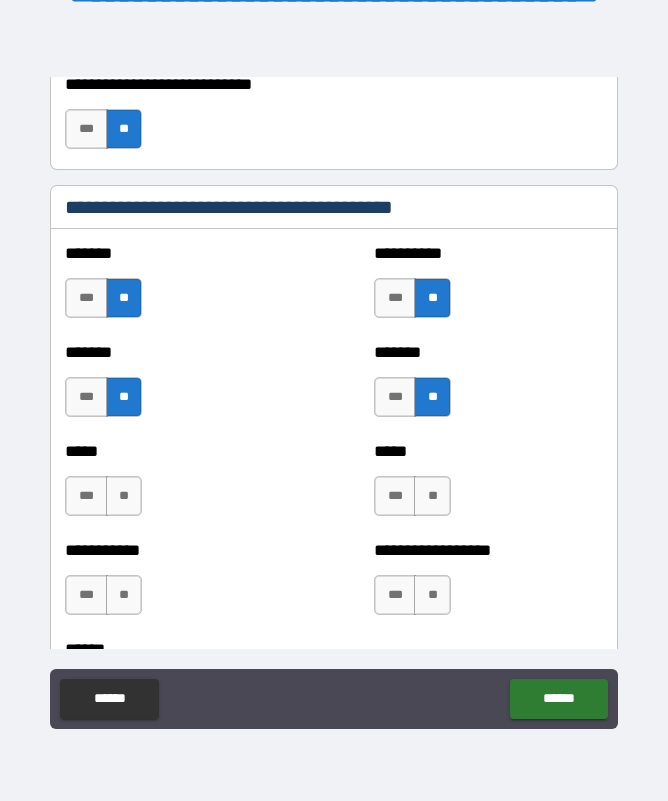 scroll, scrollTop: 1813, scrollLeft: 0, axis: vertical 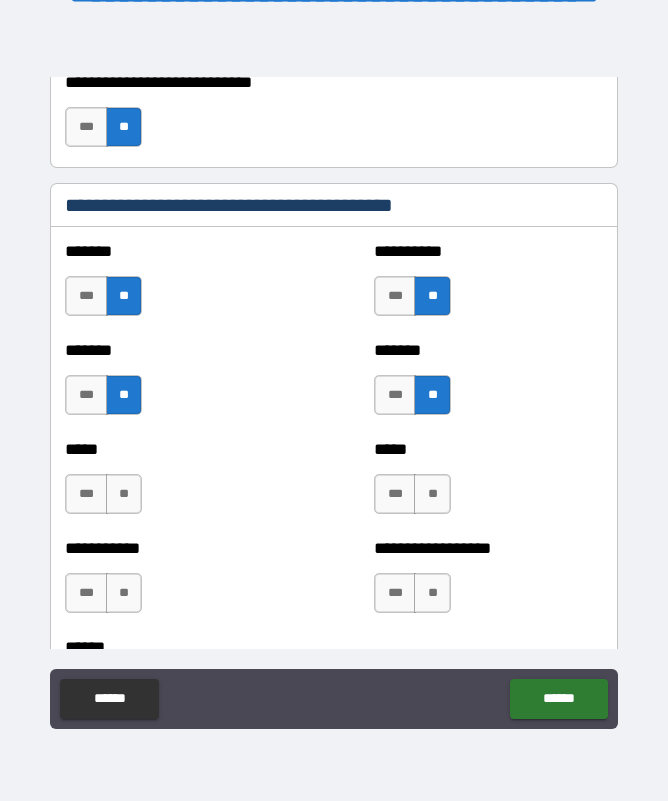 click on "***" at bounding box center [86, 494] 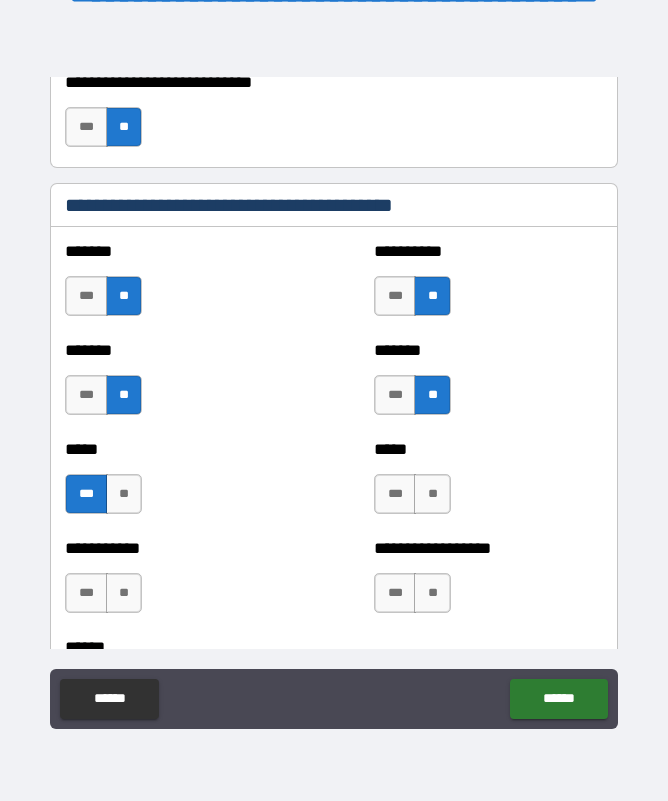 click on "**" at bounding box center [432, 494] 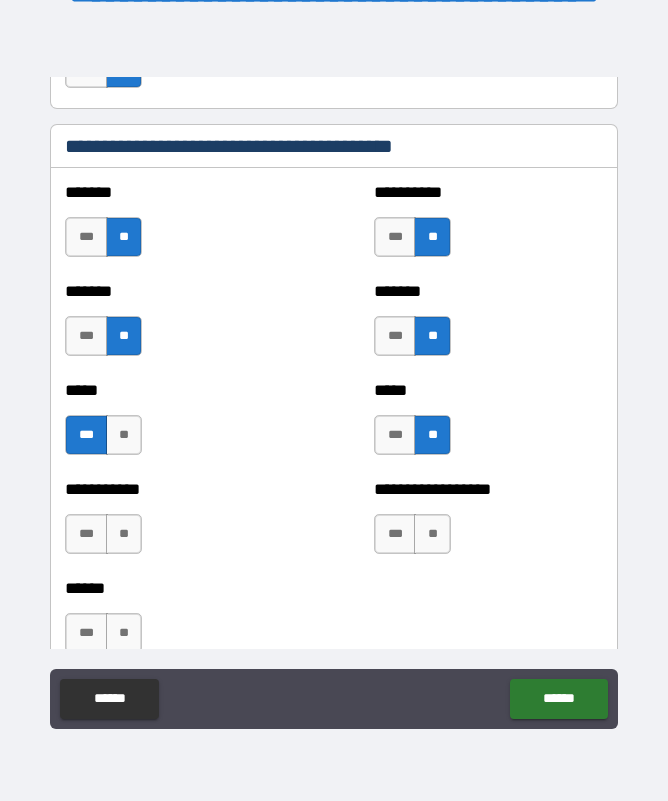 scroll, scrollTop: 1878, scrollLeft: 0, axis: vertical 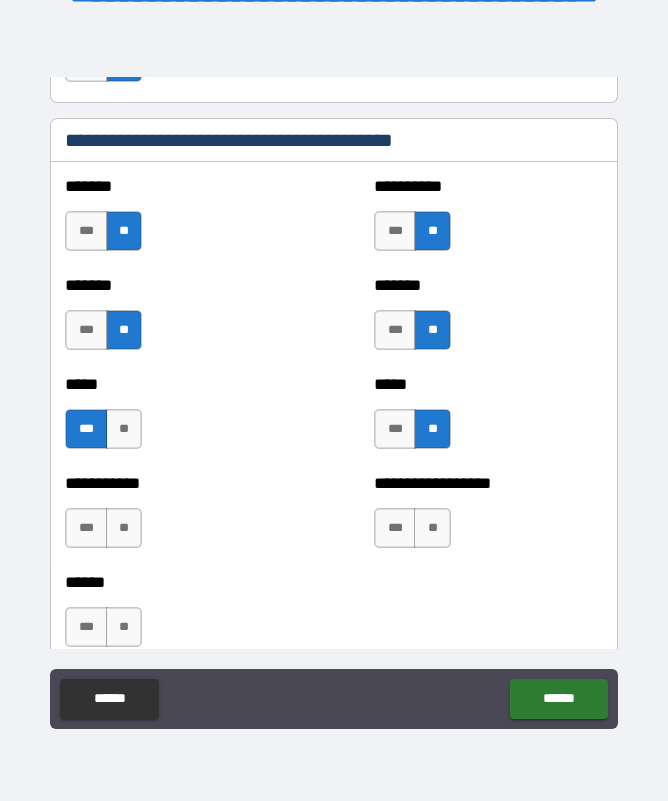 click on "**" at bounding box center [432, 528] 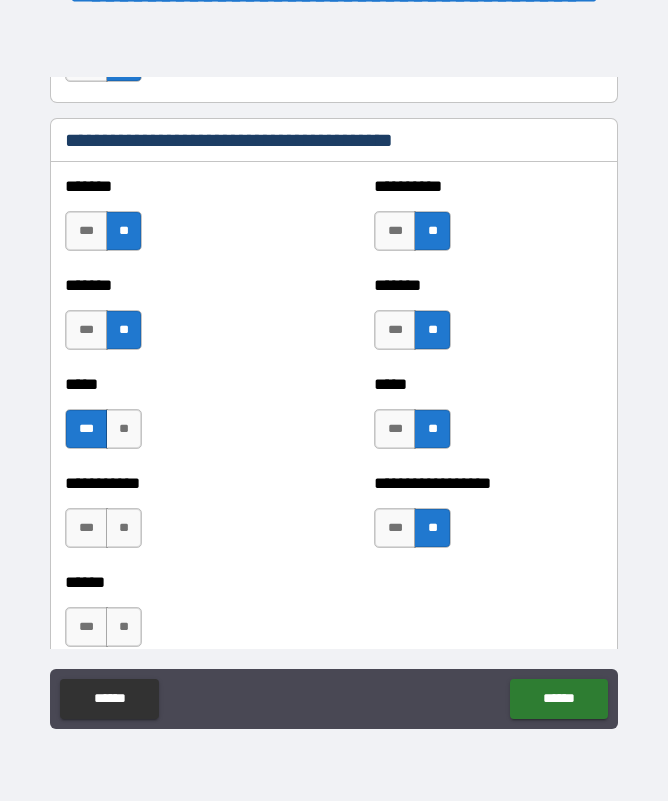 click on "**" at bounding box center [124, 528] 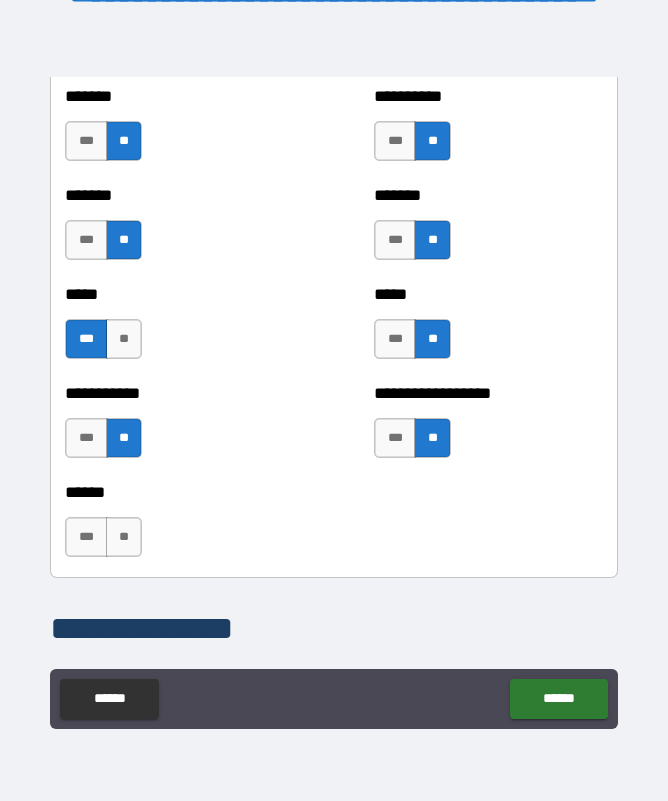 scroll, scrollTop: 1973, scrollLeft: 0, axis: vertical 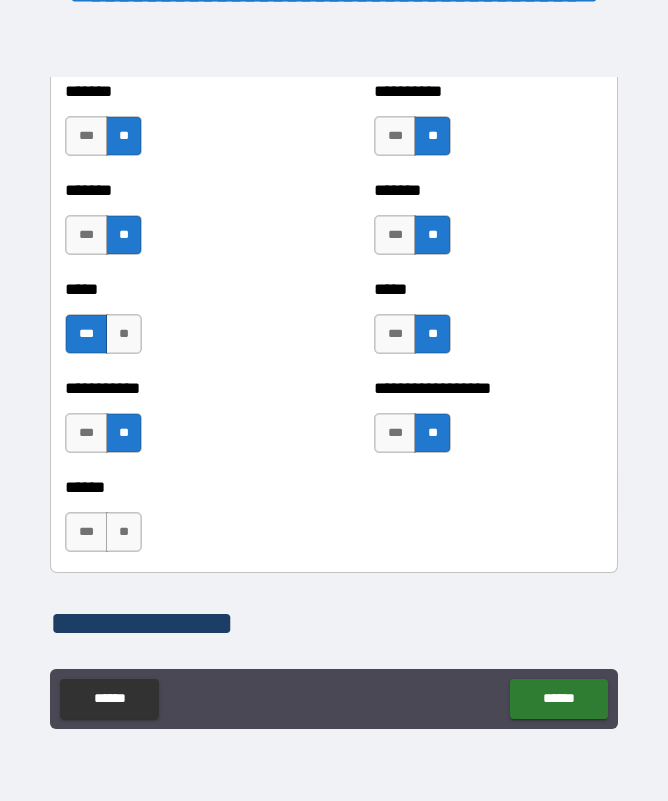 click on "**" at bounding box center (124, 532) 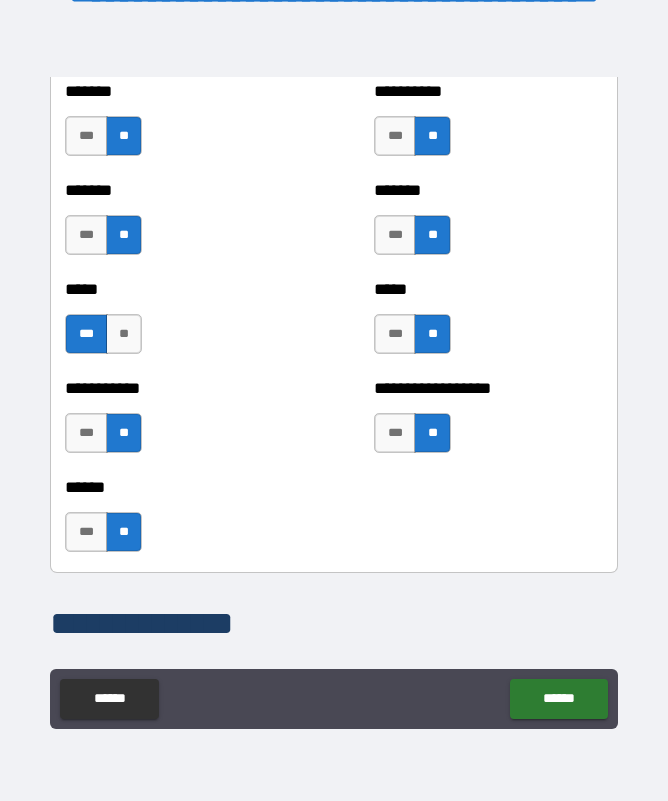 click on "******" at bounding box center (558, 699) 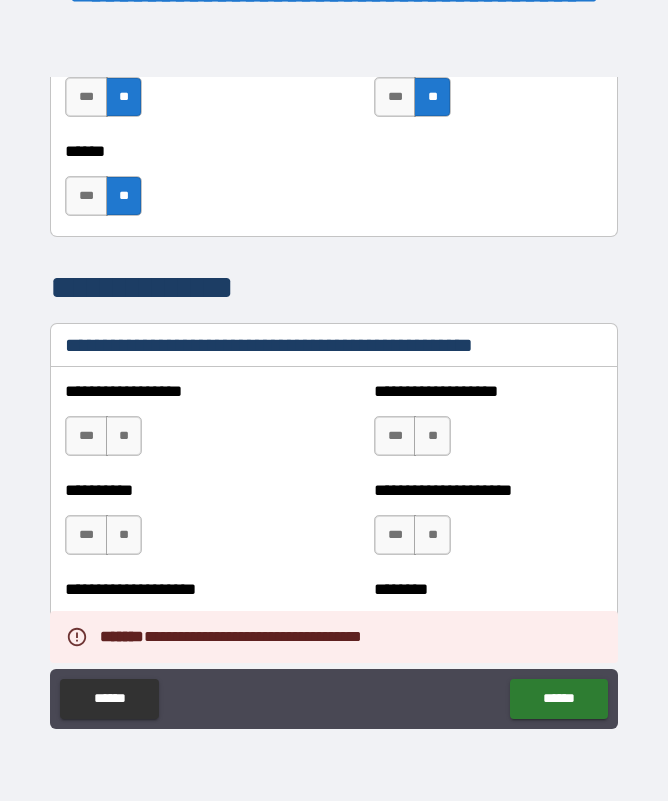 scroll, scrollTop: 2312, scrollLeft: 0, axis: vertical 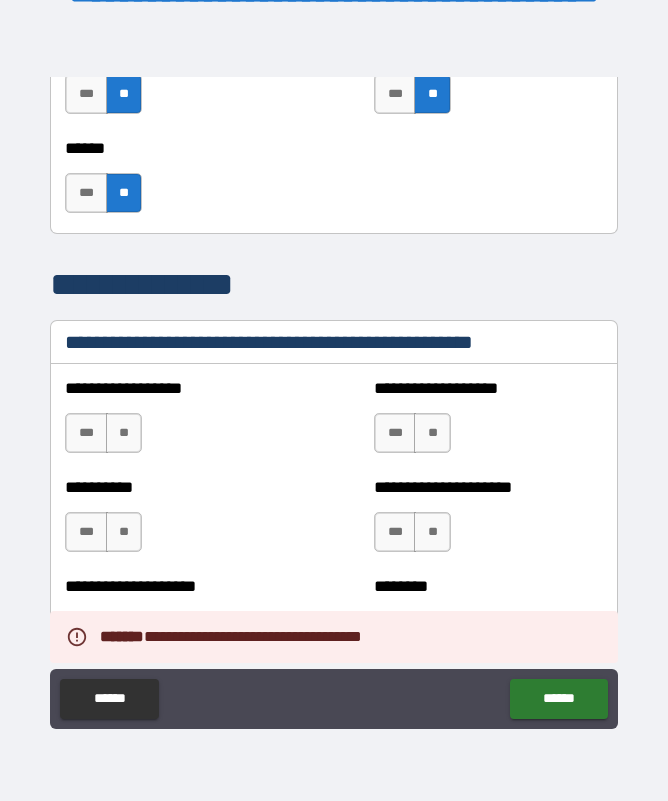 click on "**" at bounding box center [124, 433] 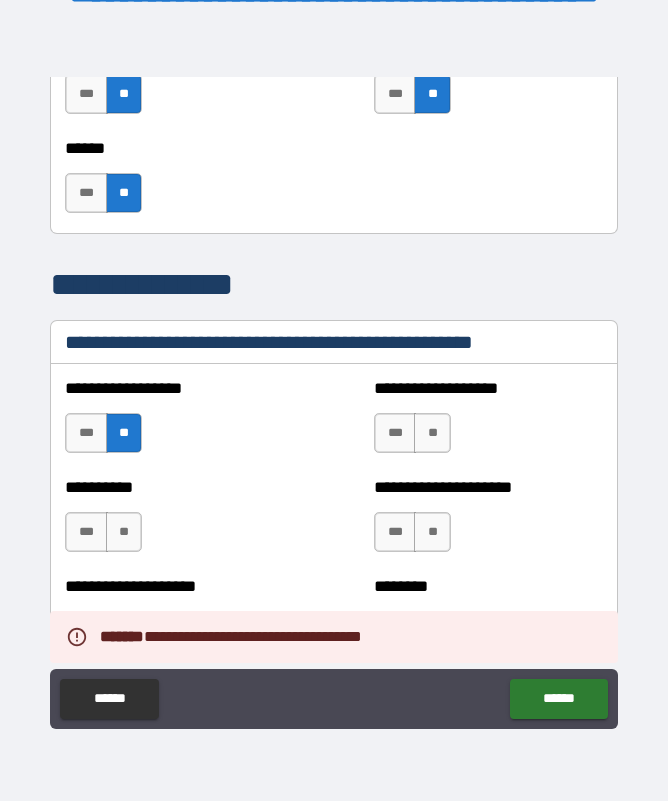click on "**" at bounding box center (432, 433) 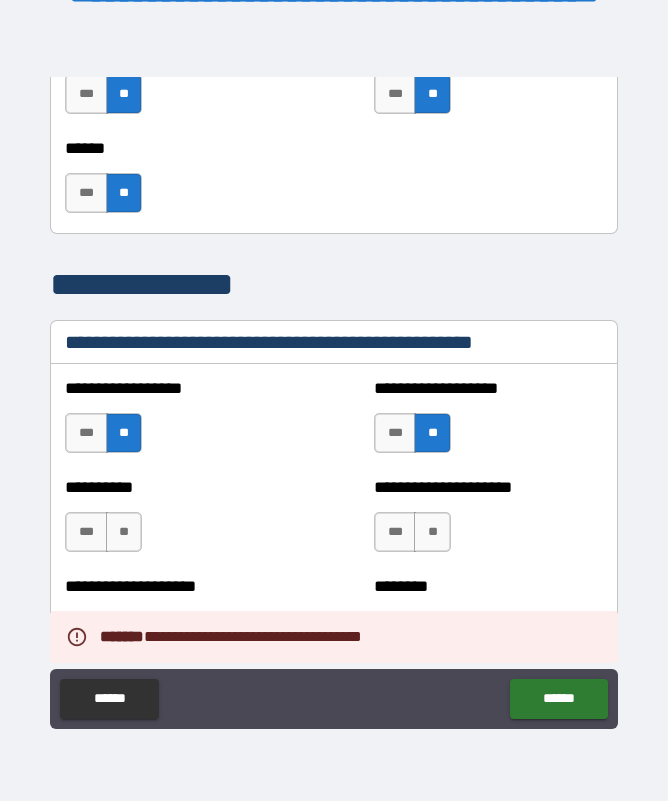 click on "**" at bounding box center (124, 532) 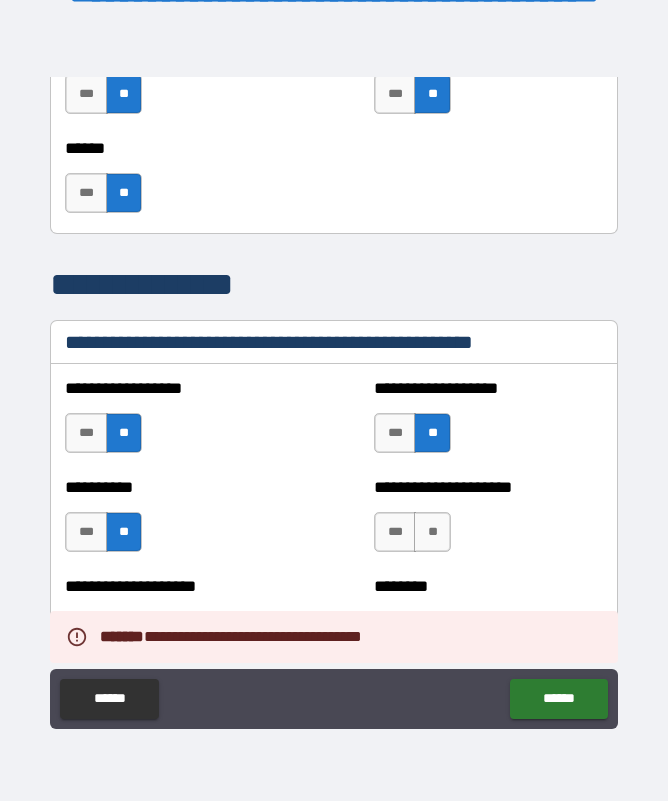 click on "**" at bounding box center [432, 532] 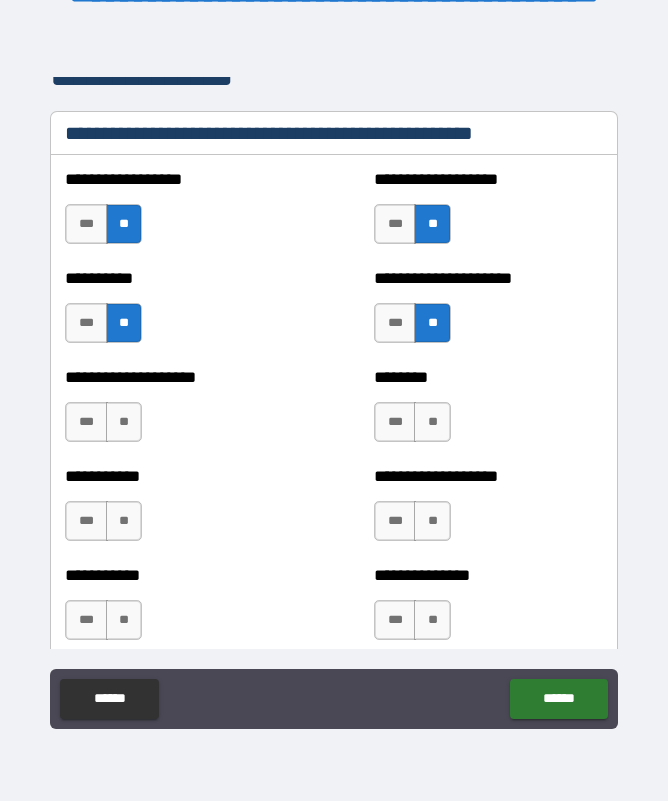 scroll, scrollTop: 2524, scrollLeft: 0, axis: vertical 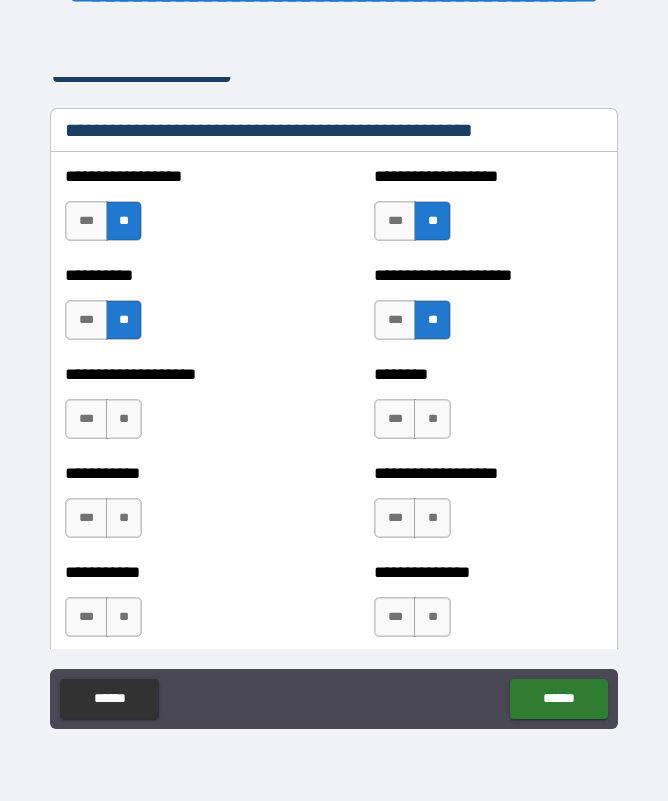 click on "**" at bounding box center [432, 419] 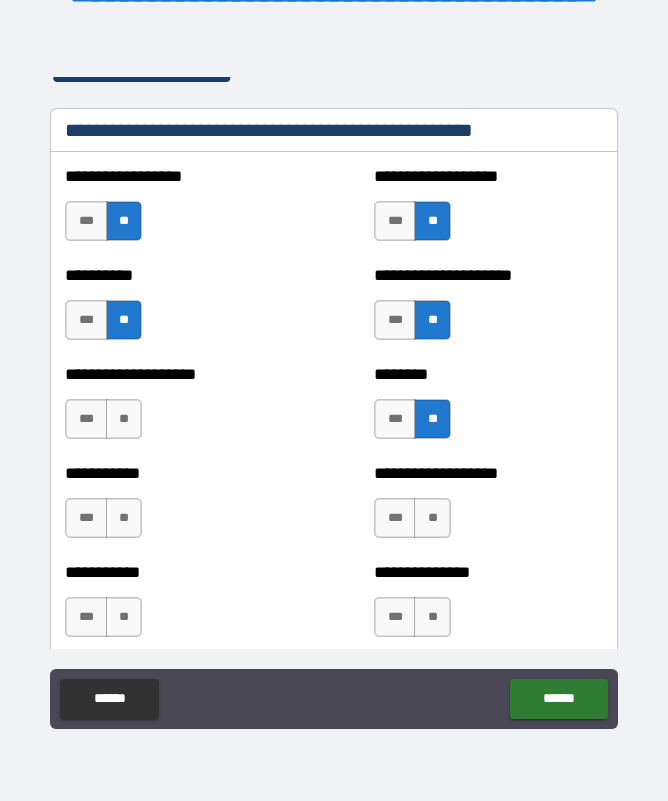 click on "**" at bounding box center (124, 518) 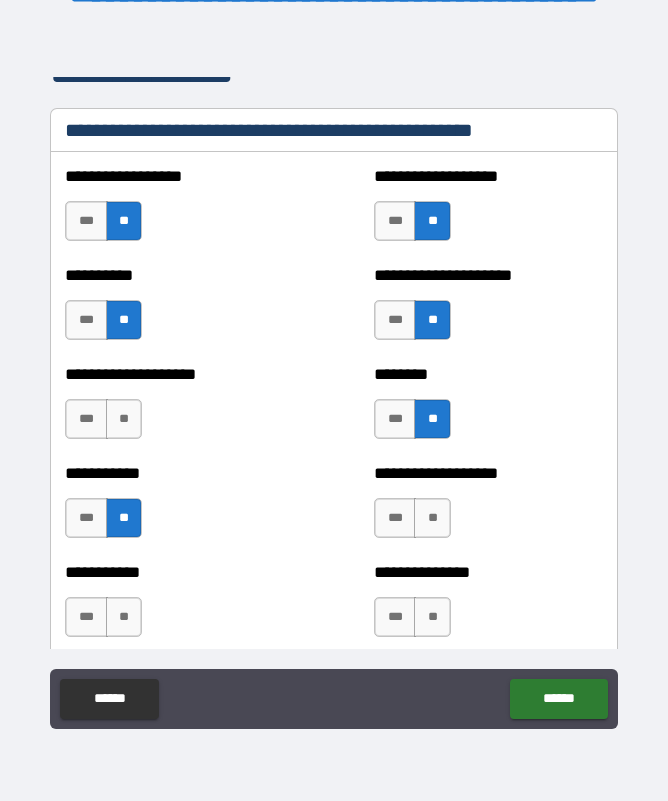 click on "**" at bounding box center [124, 419] 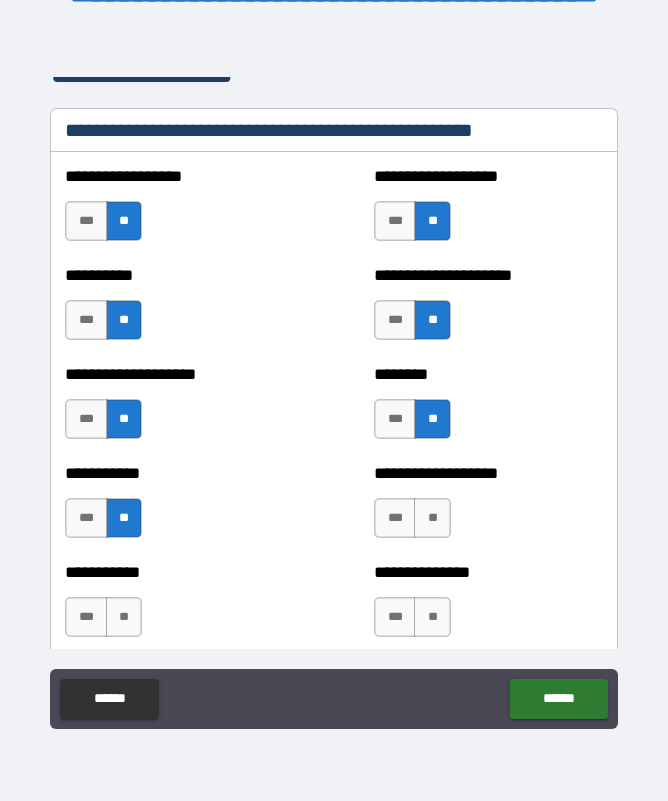 click on "**" at bounding box center (432, 518) 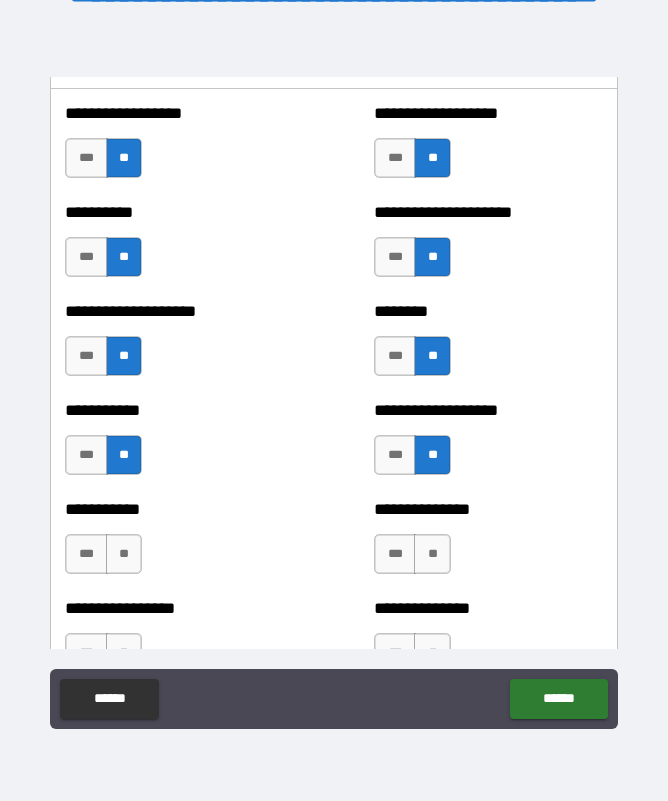 scroll, scrollTop: 2589, scrollLeft: 0, axis: vertical 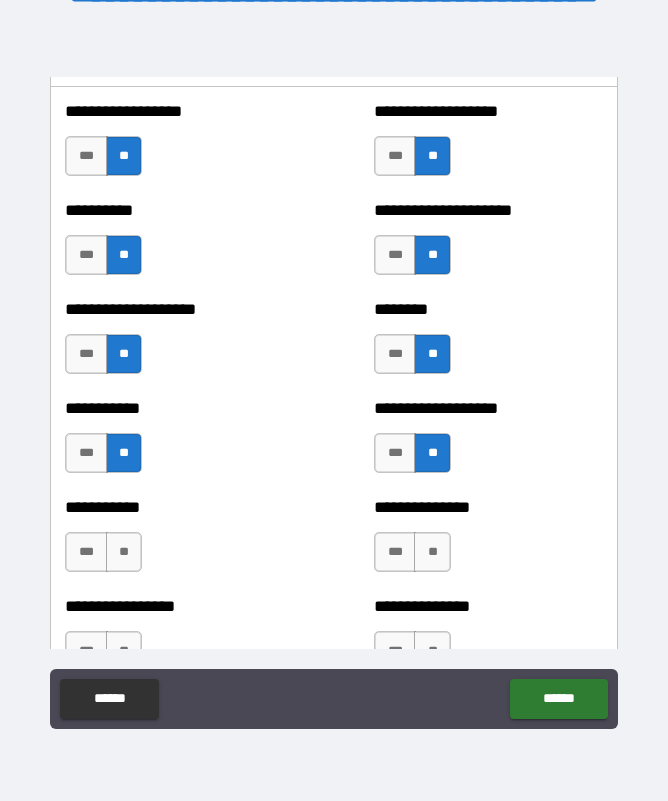 click on "**" at bounding box center (124, 552) 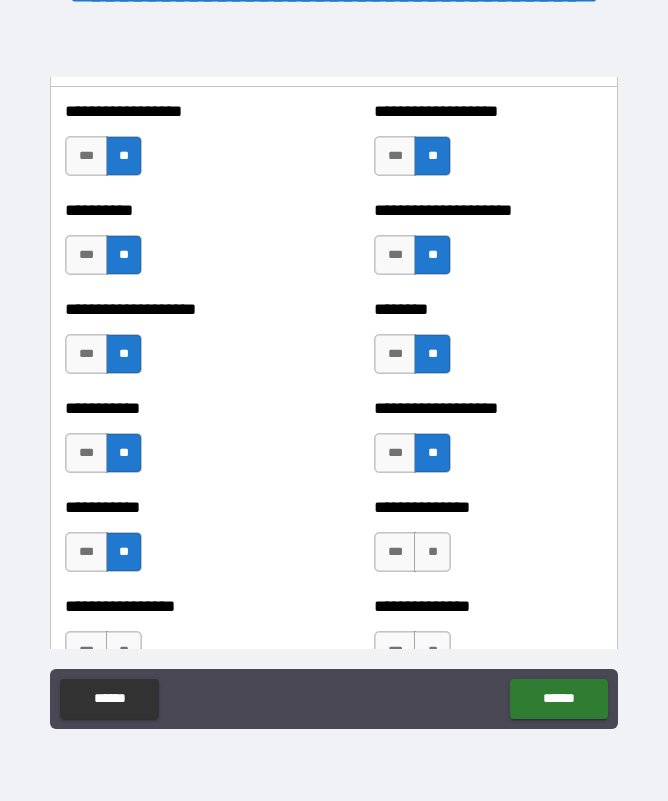 click on "**" at bounding box center (432, 552) 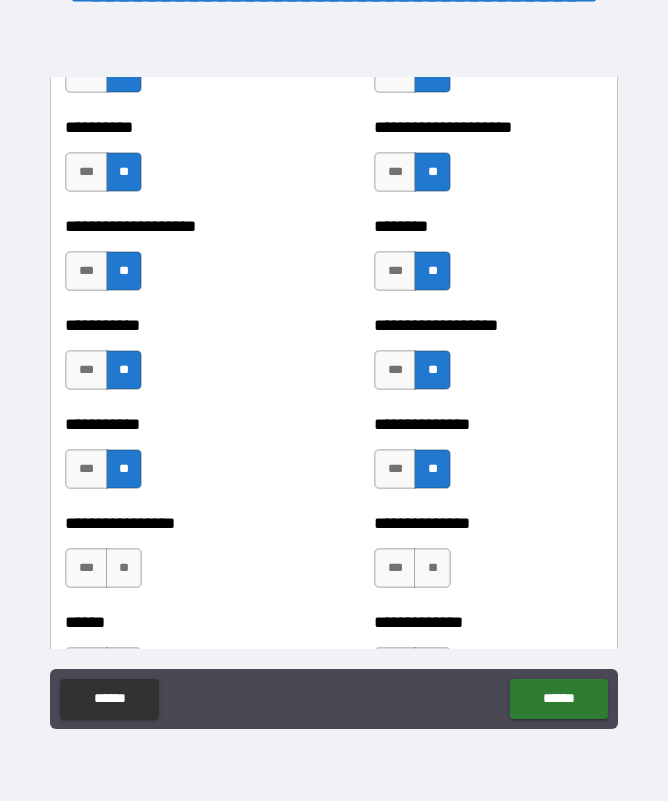 scroll, scrollTop: 2682, scrollLeft: 0, axis: vertical 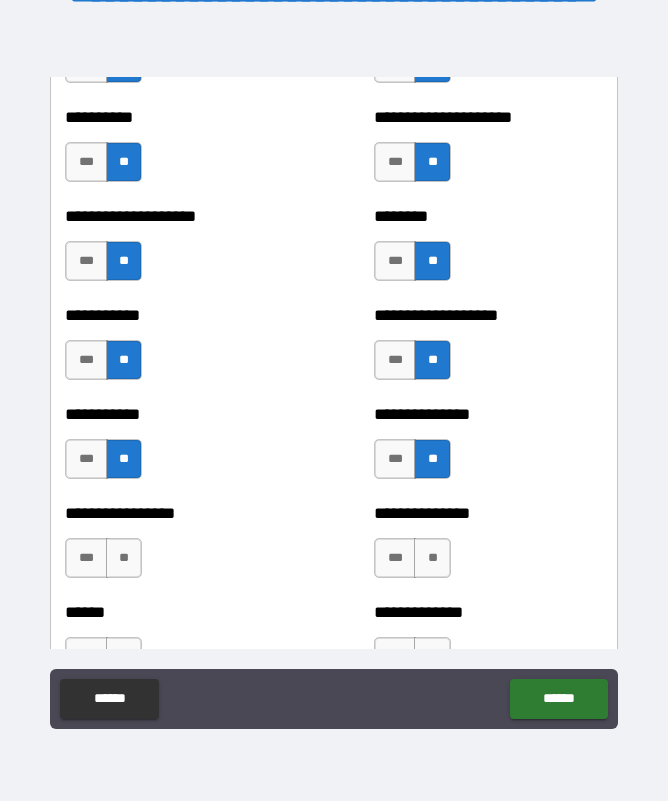 click on "**" at bounding box center [124, 558] 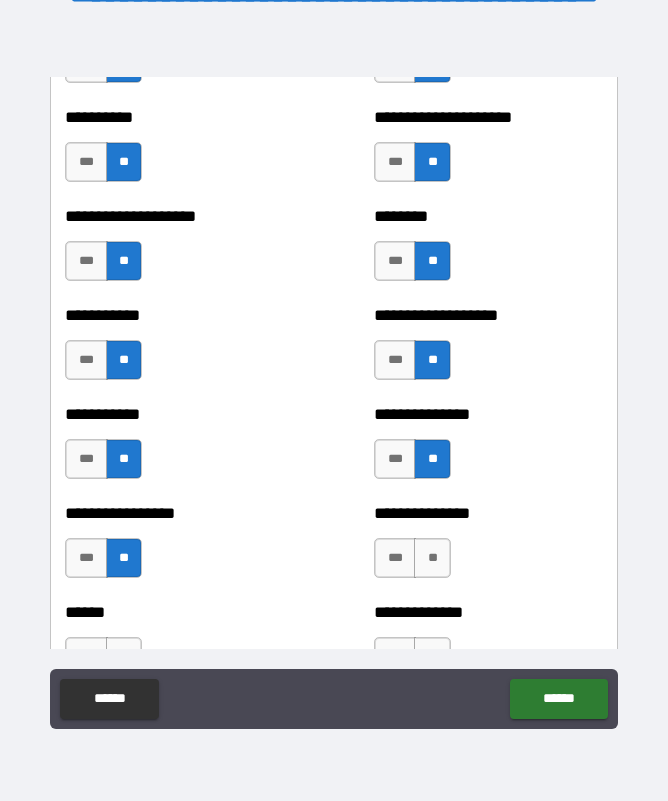 click on "**" at bounding box center (432, 558) 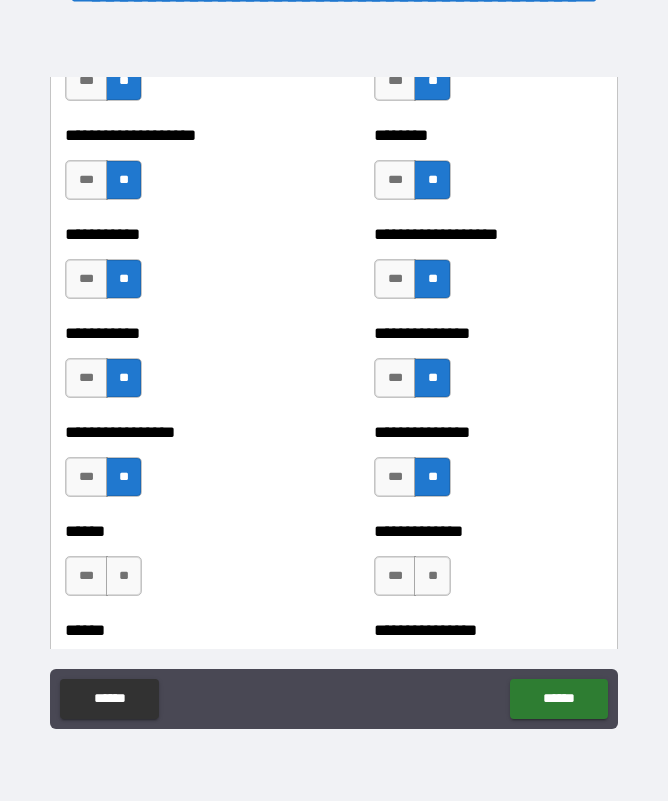 scroll, scrollTop: 2767, scrollLeft: 0, axis: vertical 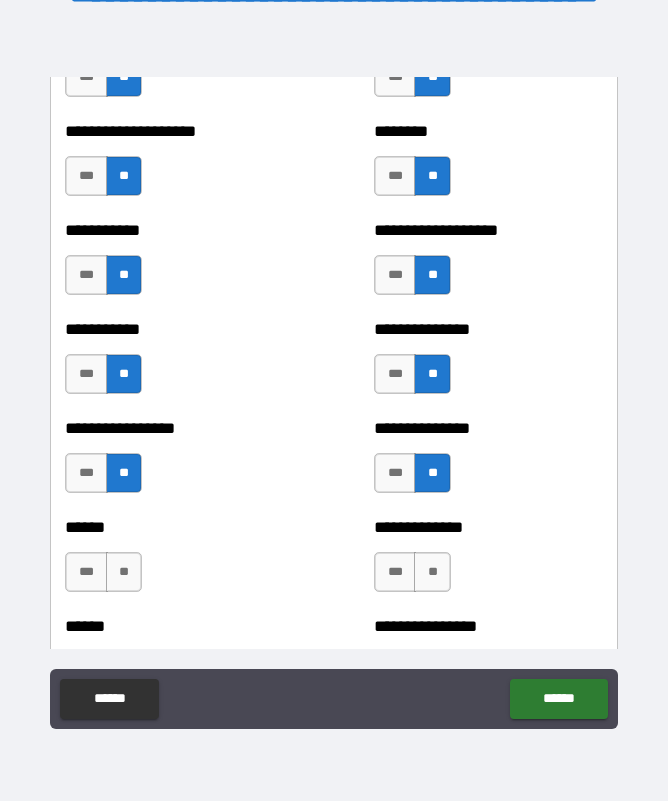 click on "**" at bounding box center (124, 572) 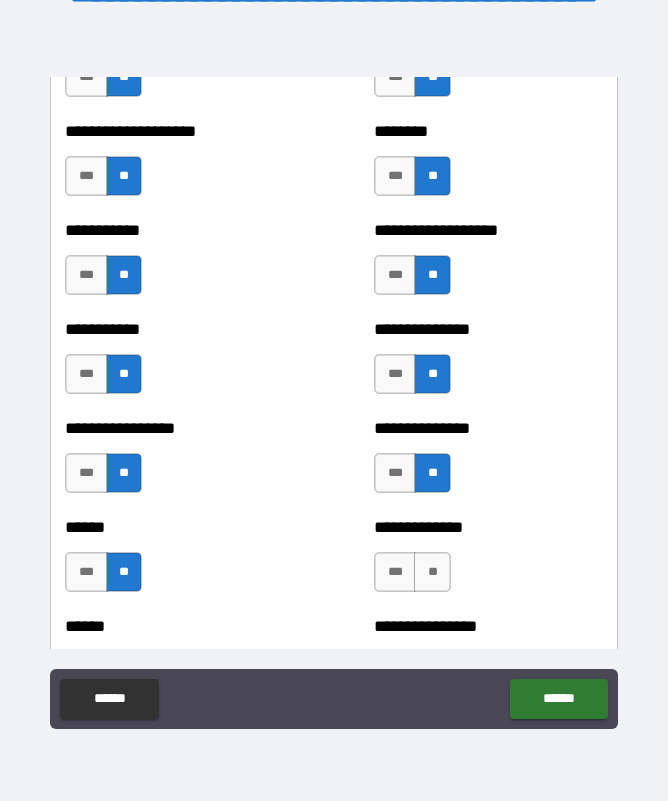 click on "**" at bounding box center (432, 572) 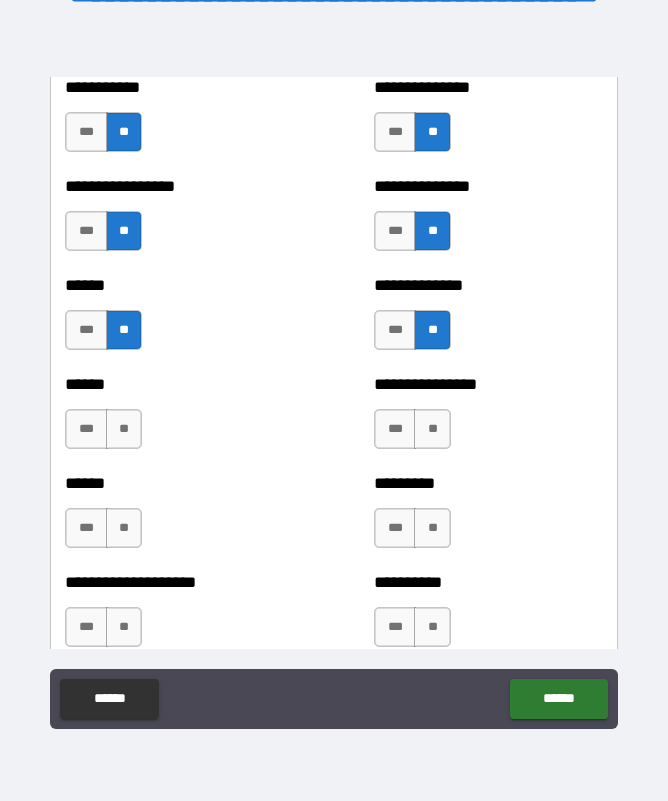 scroll, scrollTop: 2996, scrollLeft: 0, axis: vertical 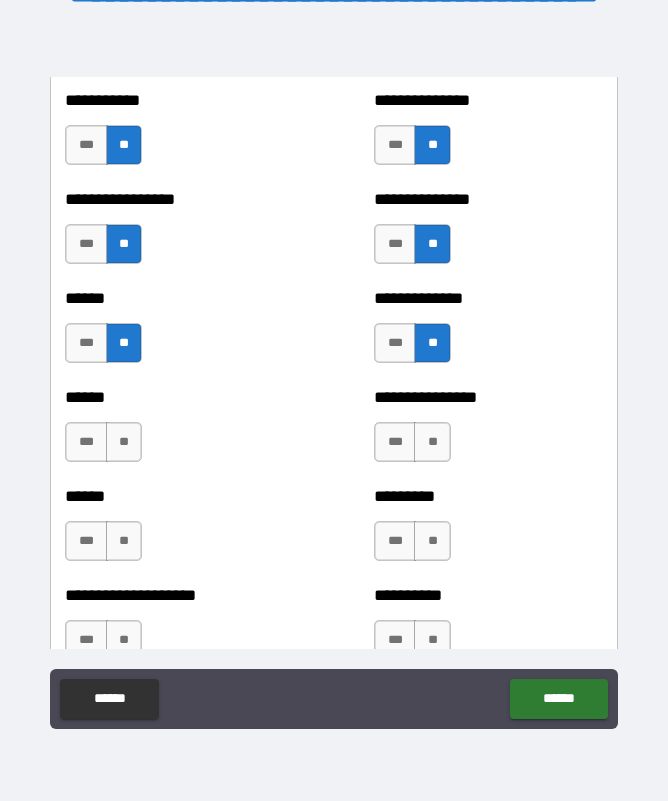 click on "**" at bounding box center [124, 442] 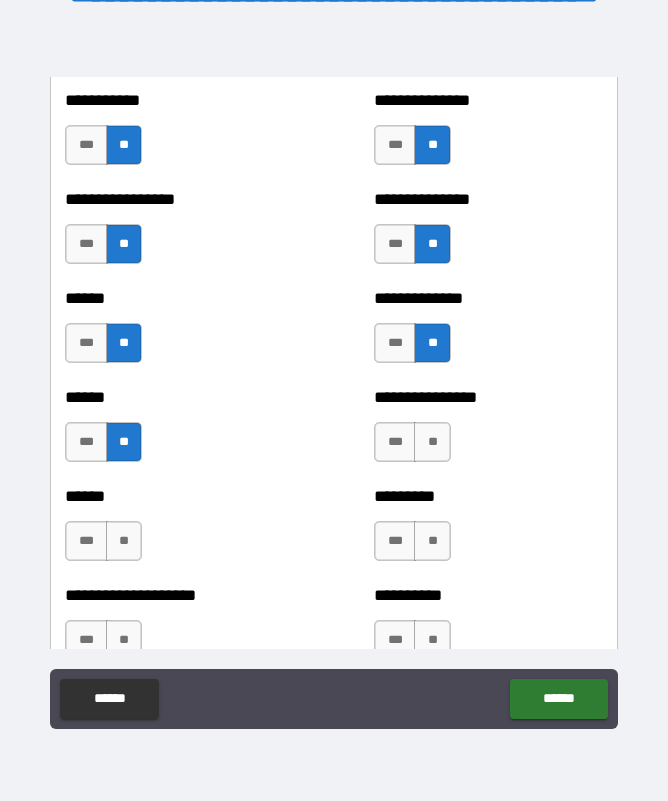 click on "**" at bounding box center [432, 442] 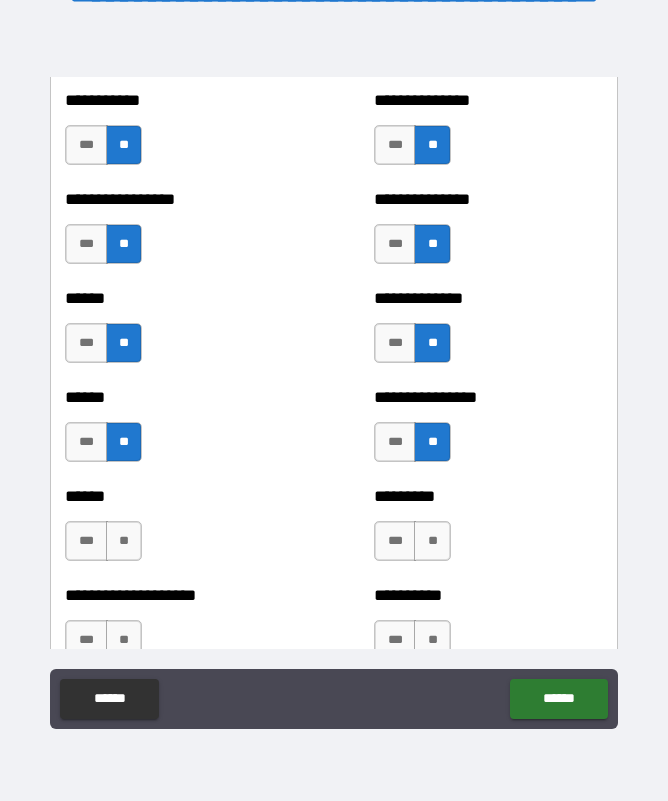 click on "**" at bounding box center [124, 541] 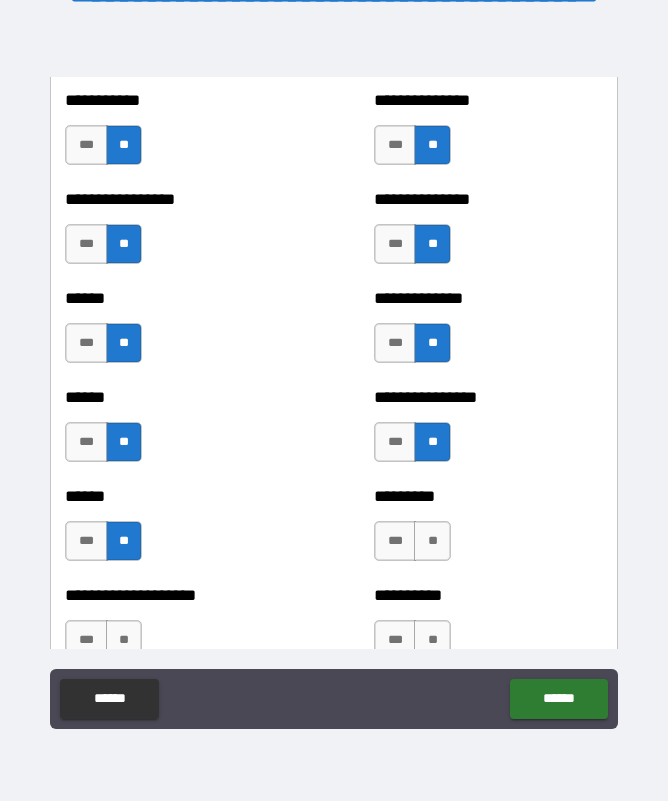 click on "**" at bounding box center (432, 541) 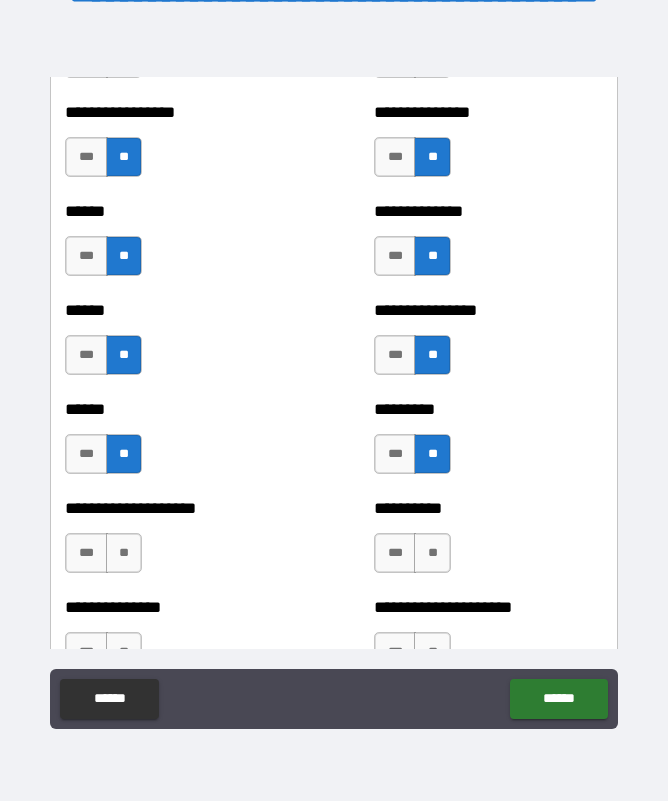 scroll, scrollTop: 3084, scrollLeft: 0, axis: vertical 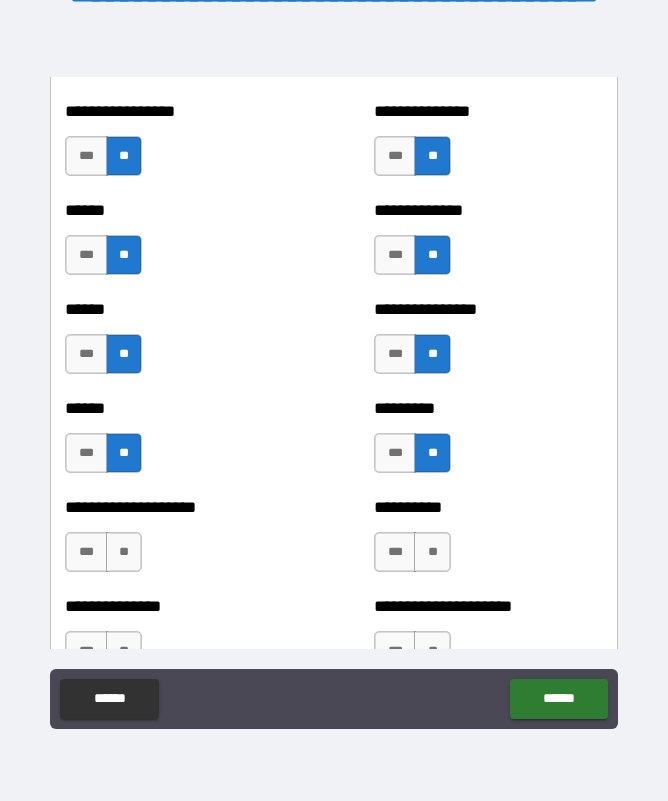 click on "**" at bounding box center (124, 552) 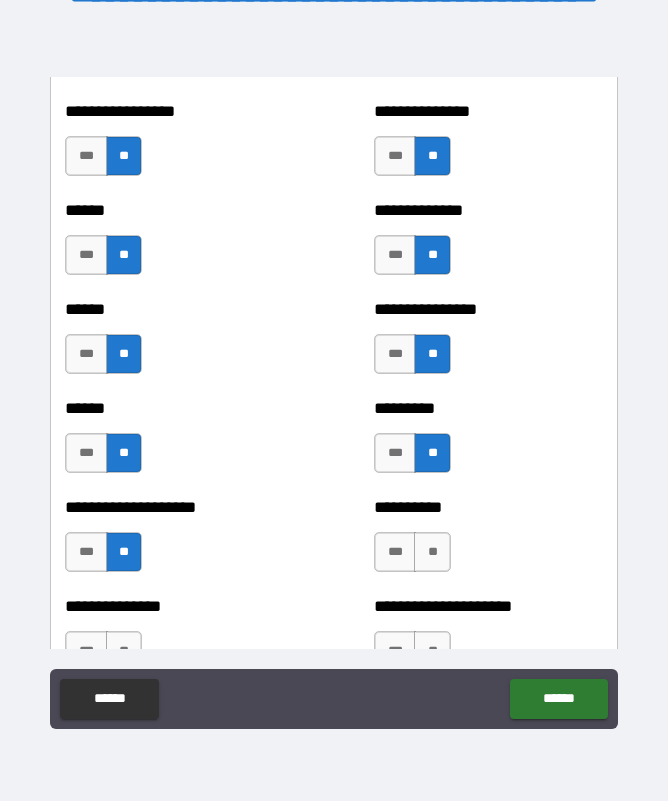 click on "**" at bounding box center (432, 552) 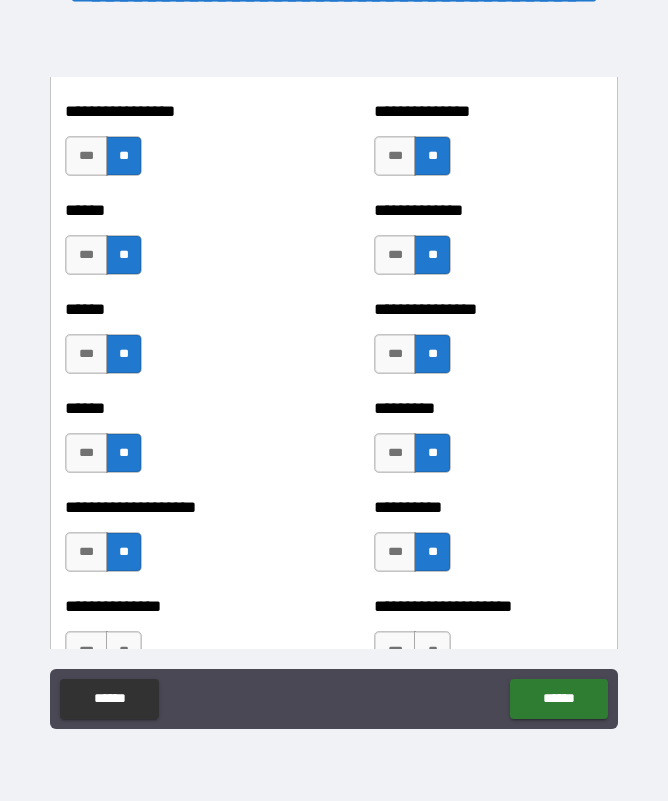 scroll, scrollTop: 3162, scrollLeft: 0, axis: vertical 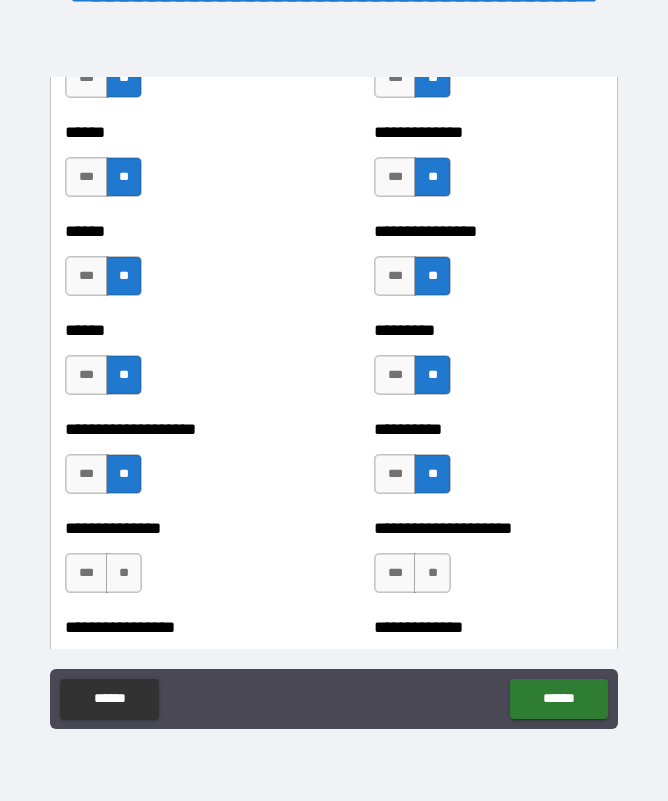 click on "**" at bounding box center [124, 573] 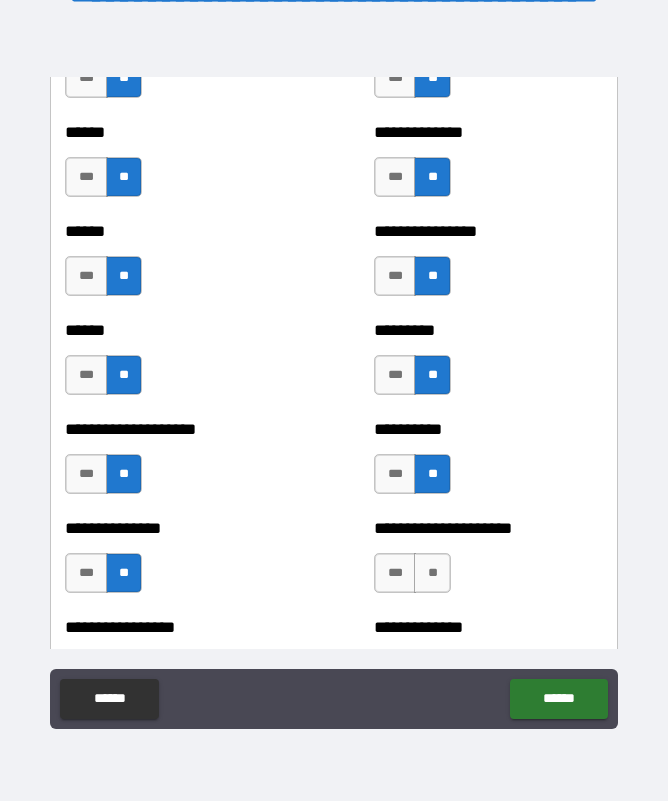 click on "**" at bounding box center (432, 573) 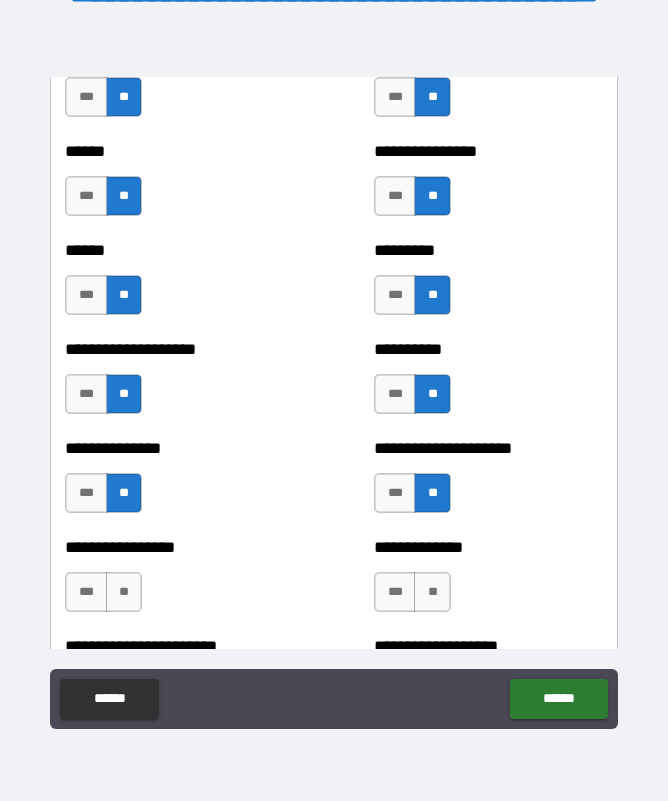 scroll, scrollTop: 3247, scrollLeft: 0, axis: vertical 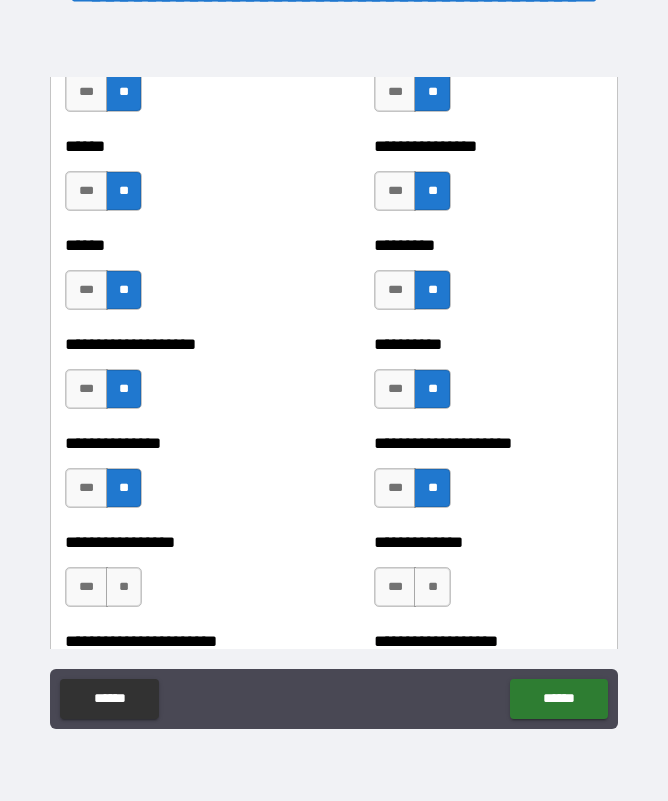 click on "**" at bounding box center [432, 587] 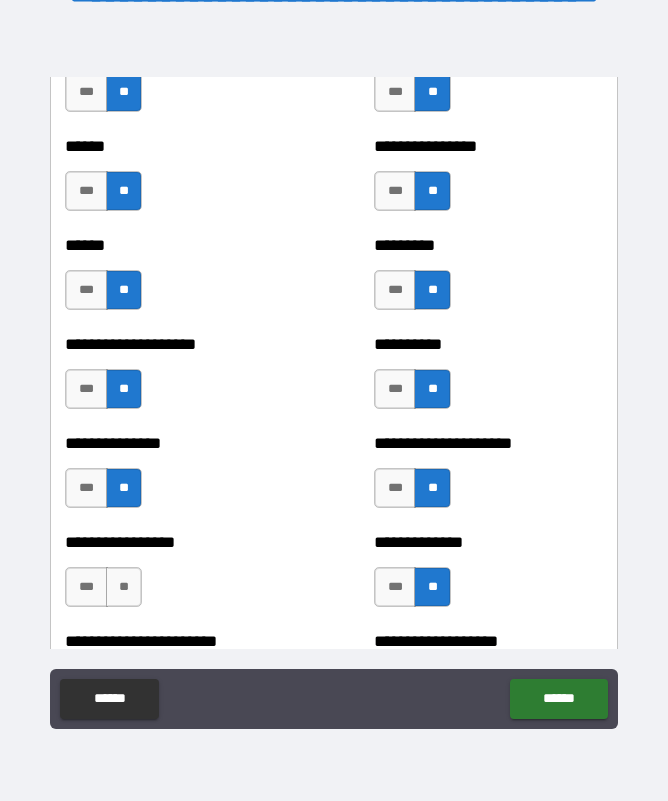 click on "**" at bounding box center [124, 587] 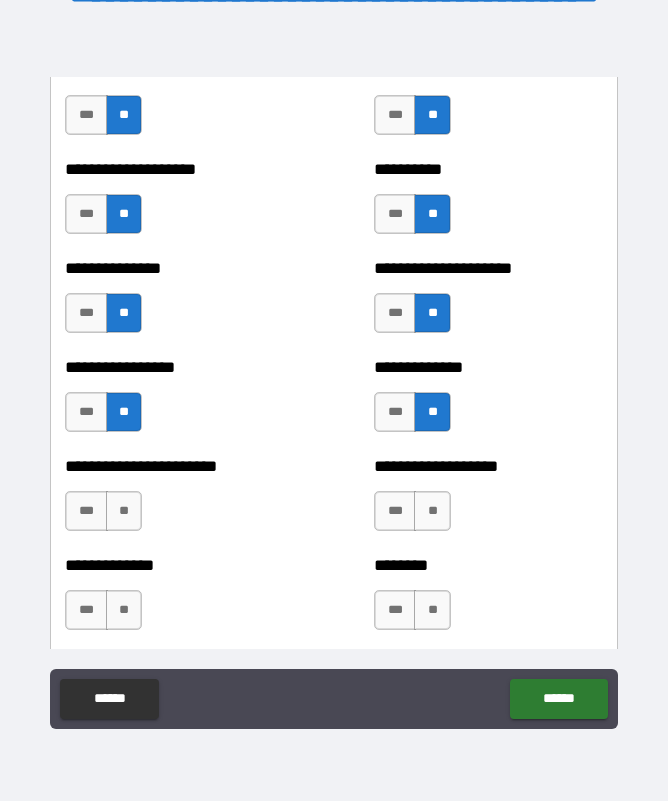 scroll, scrollTop: 3429, scrollLeft: 0, axis: vertical 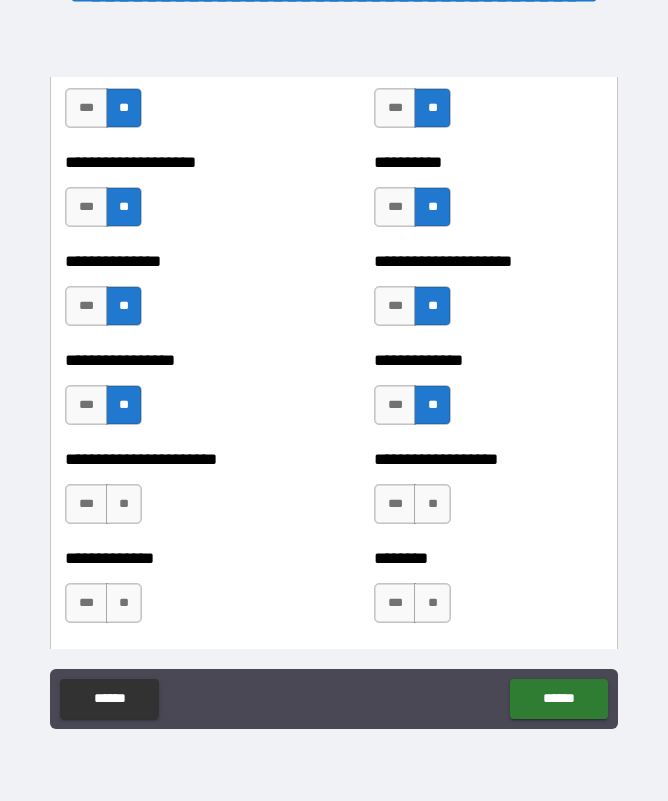 click on "**" at bounding box center [124, 504] 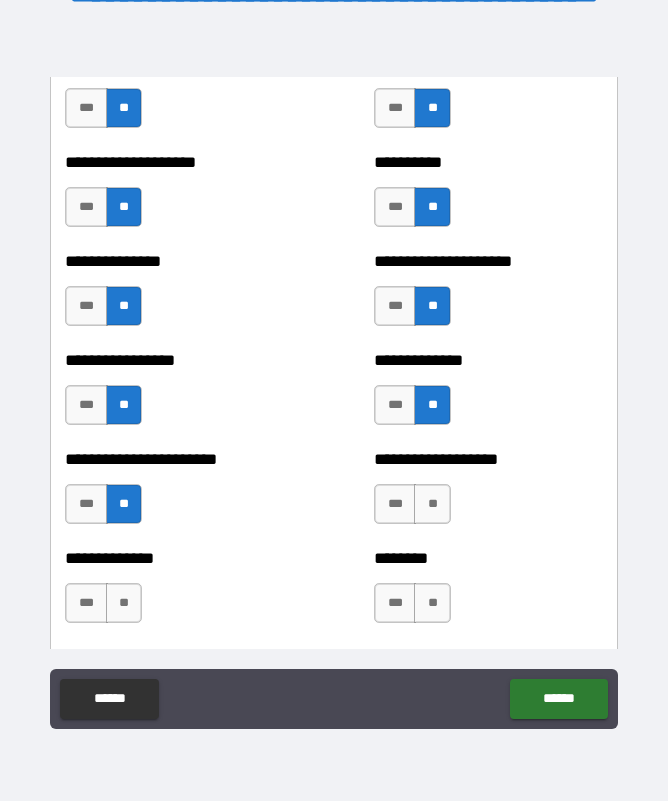 click on "**" at bounding box center [432, 504] 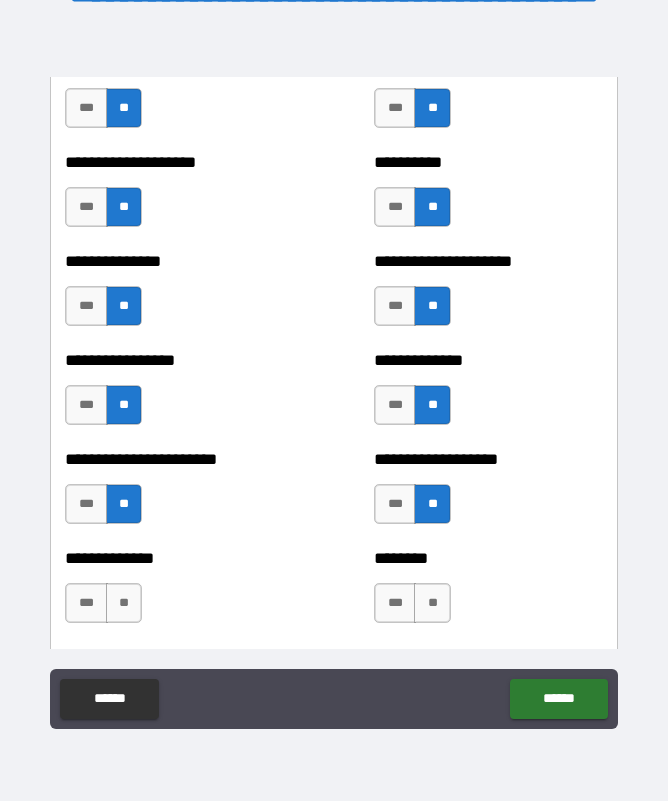click on "**" at bounding box center (124, 603) 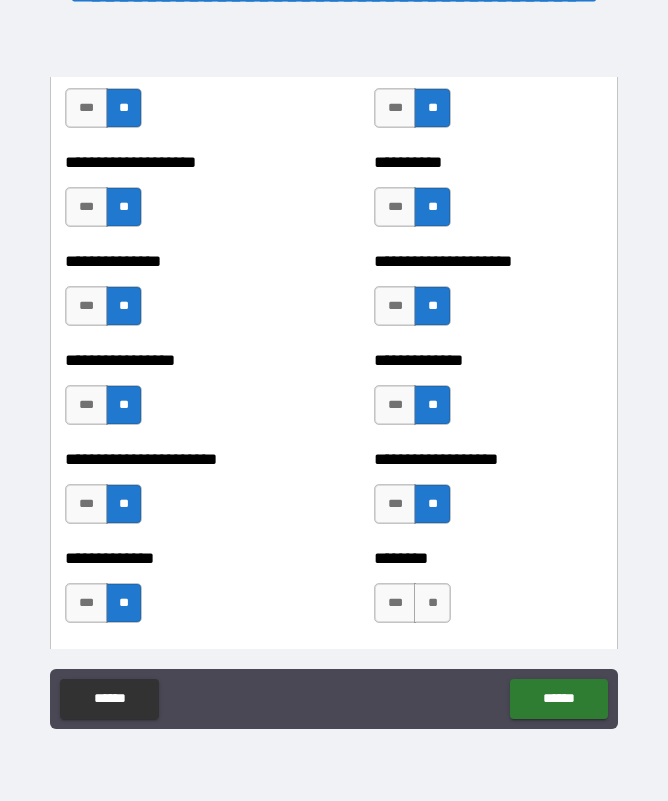 click on "**" at bounding box center (432, 603) 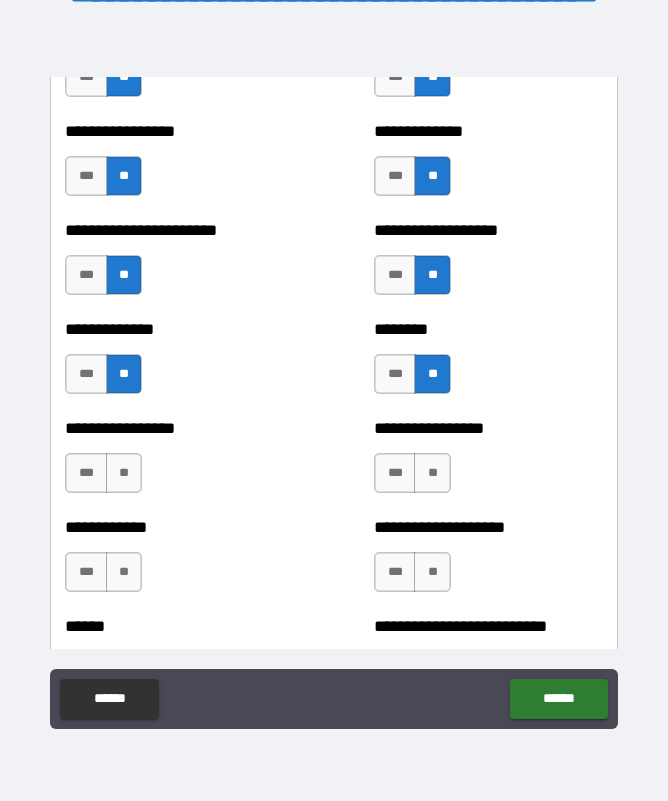 scroll, scrollTop: 3667, scrollLeft: 0, axis: vertical 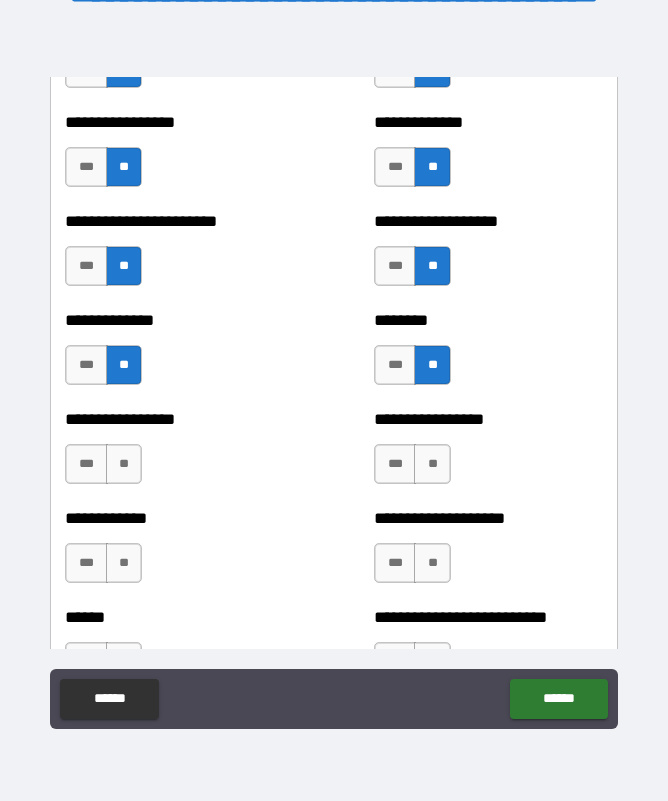 click on "**" at bounding box center (124, 464) 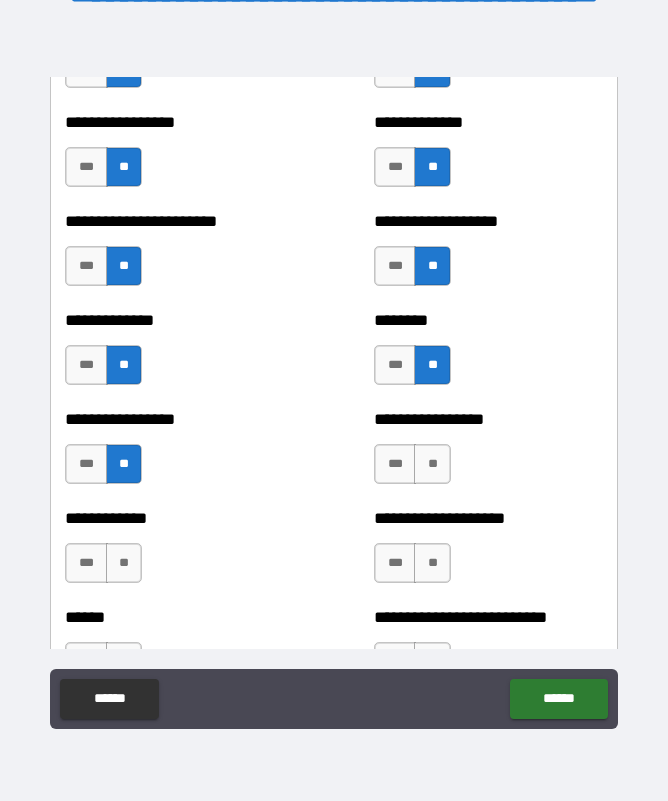 click on "**" at bounding box center (432, 464) 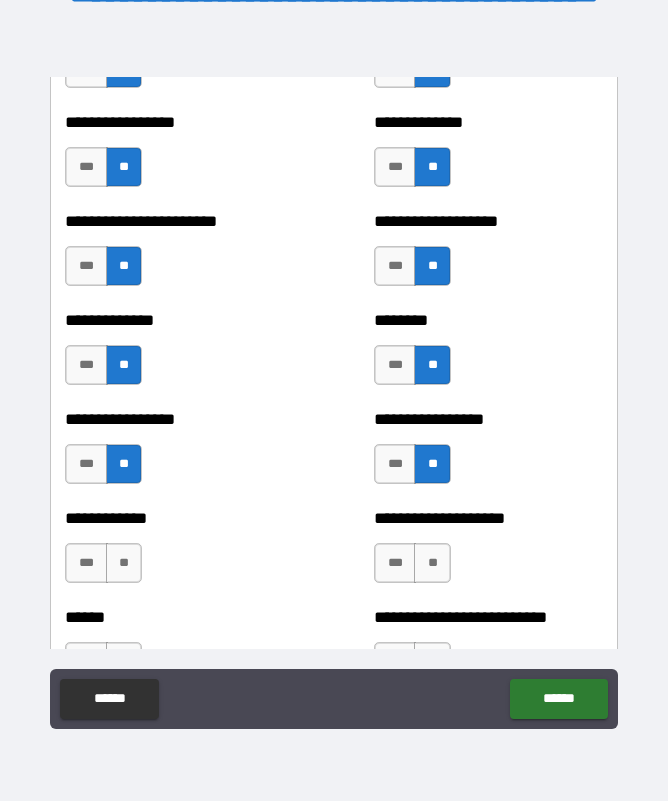 click on "**" at bounding box center (432, 563) 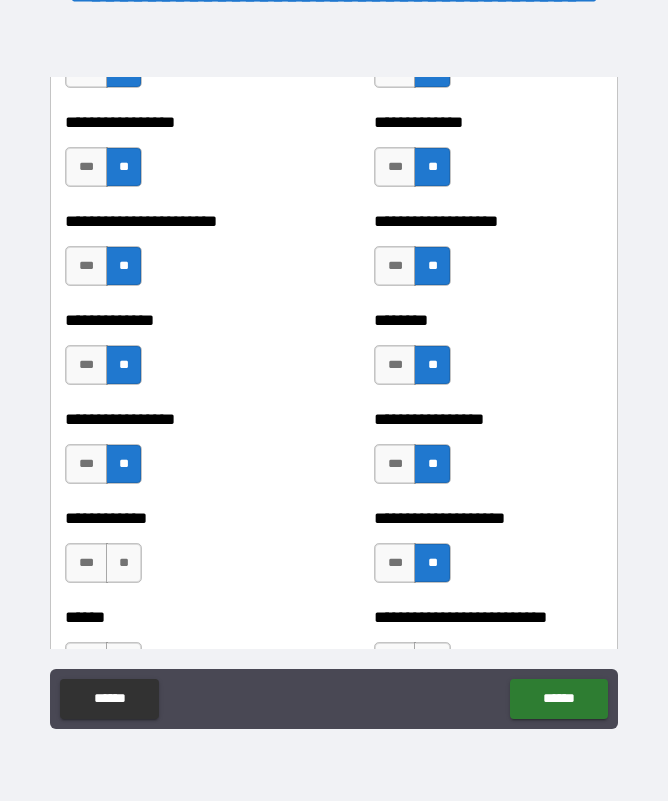 click on "**" at bounding box center [124, 563] 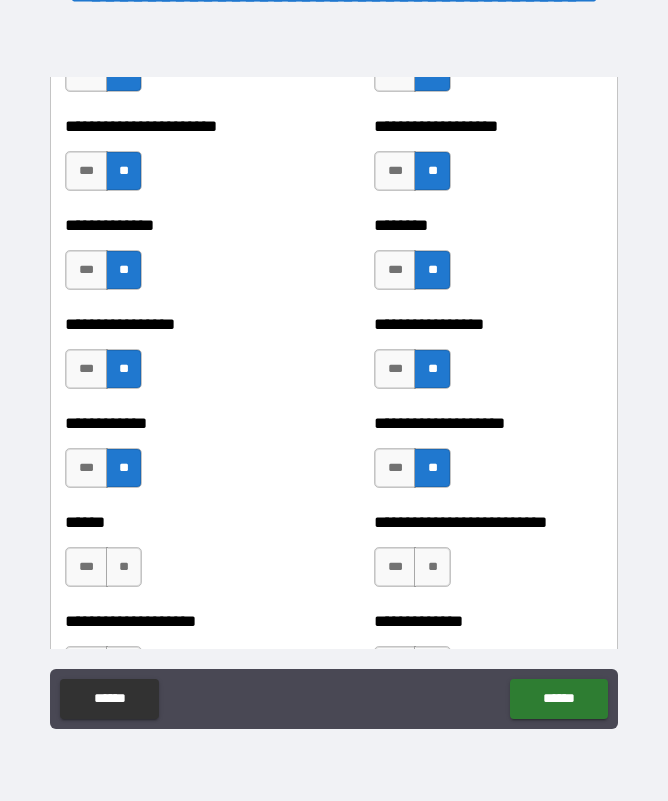 scroll, scrollTop: 3764, scrollLeft: 0, axis: vertical 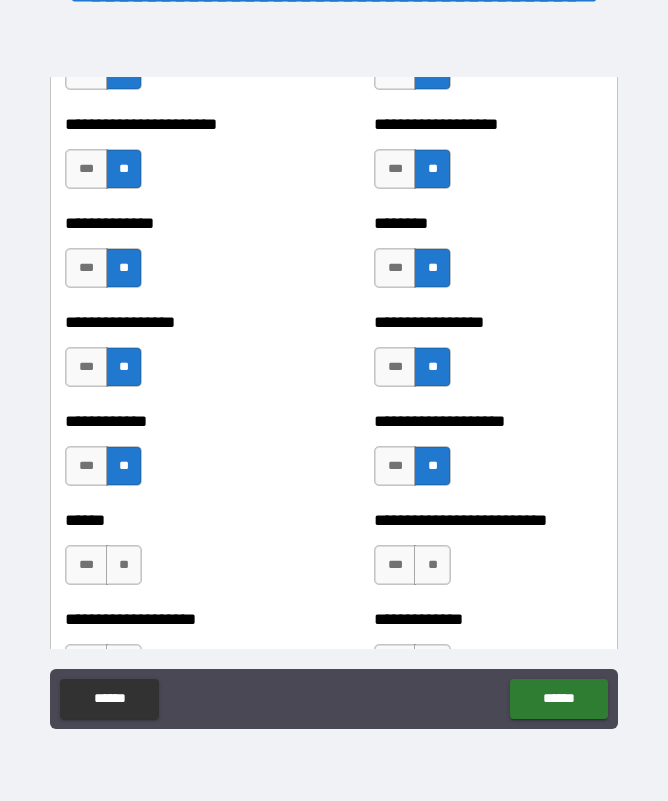 click on "**" at bounding box center [124, 565] 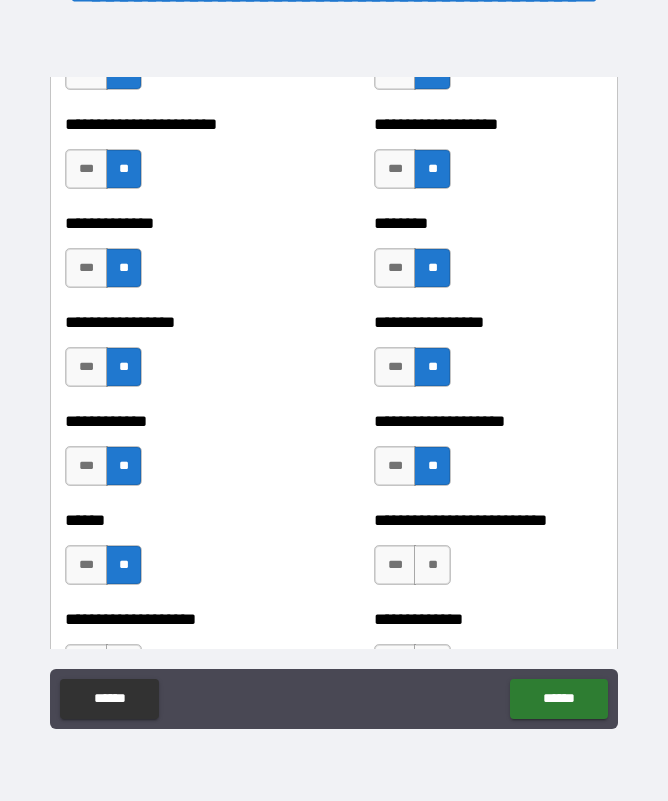 click on "**" at bounding box center [432, 565] 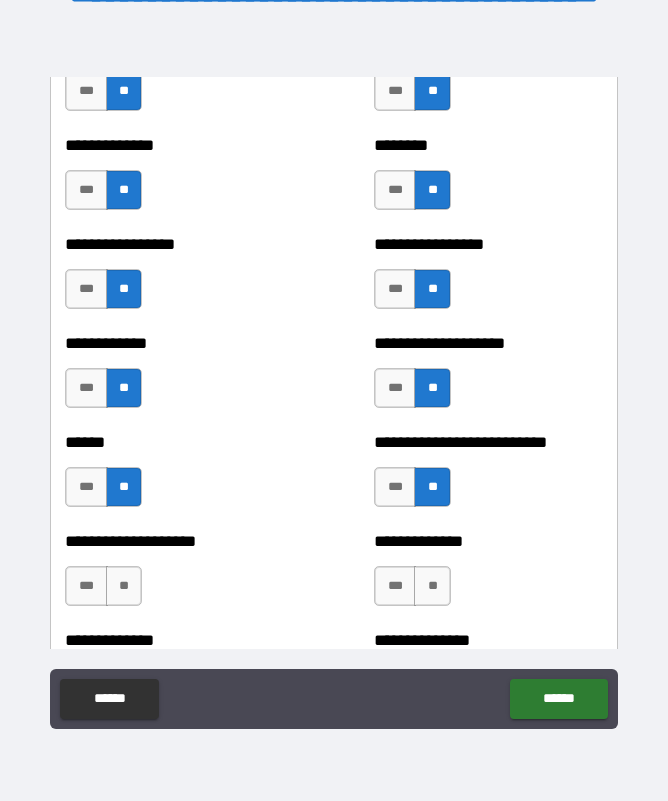 scroll, scrollTop: 3846, scrollLeft: 0, axis: vertical 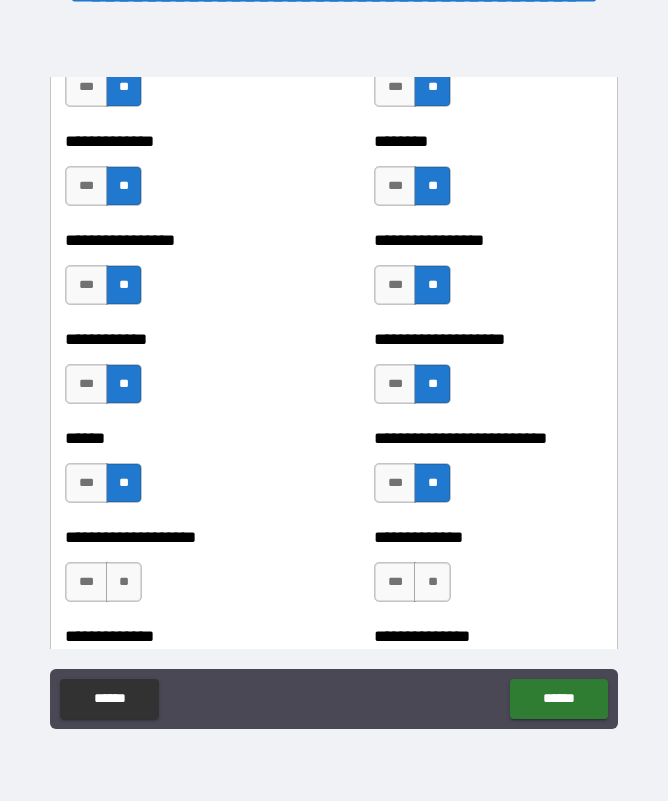 click on "**" at bounding box center (124, 582) 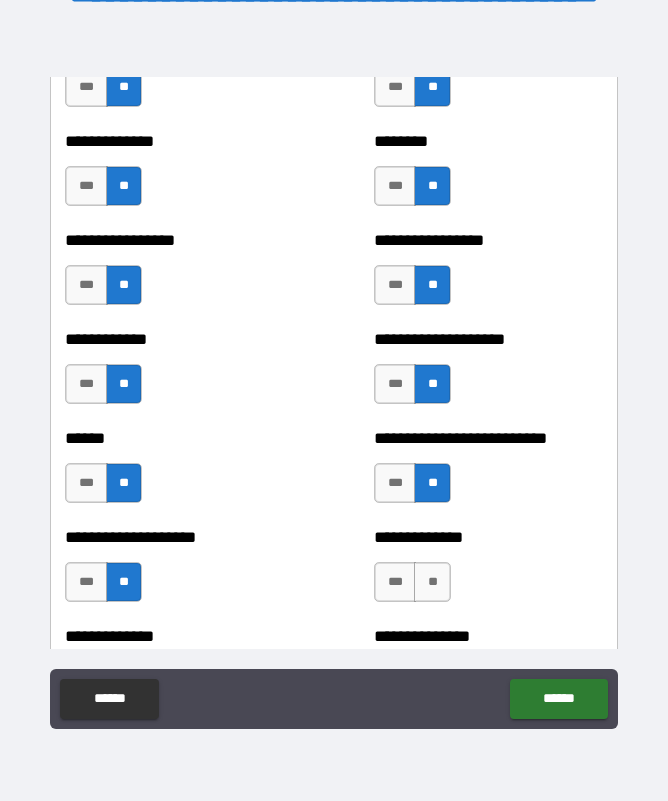 click on "**" at bounding box center [432, 582] 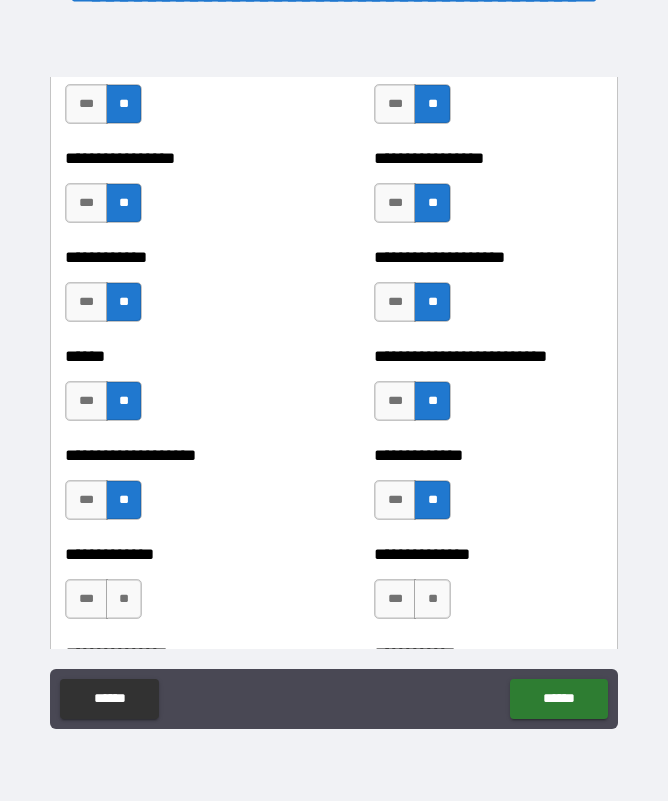 scroll, scrollTop: 3928, scrollLeft: 0, axis: vertical 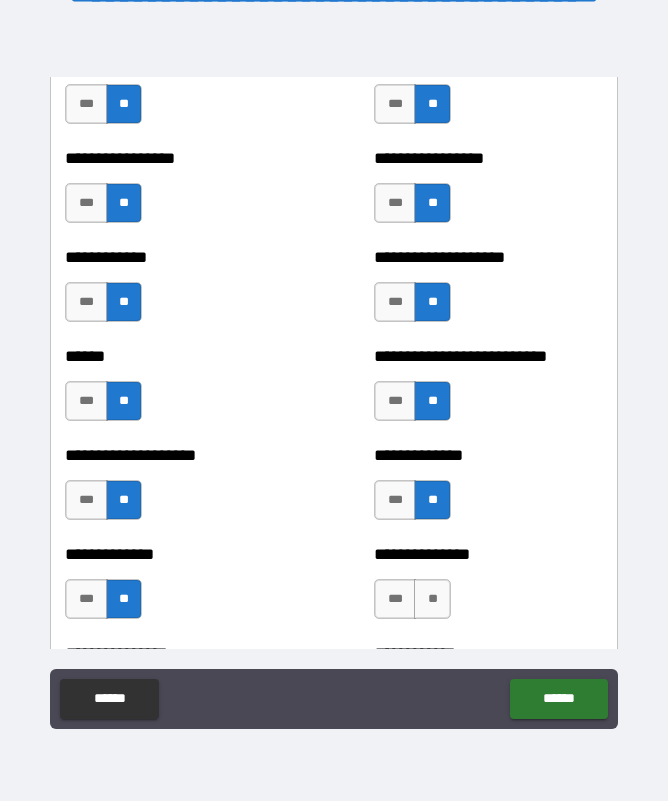 click on "**" at bounding box center [432, 599] 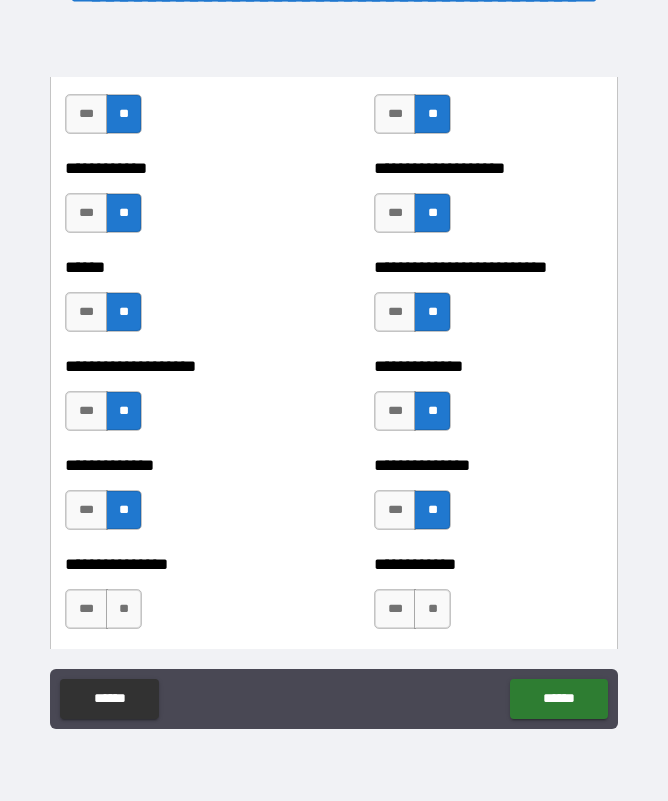 scroll, scrollTop: 4021, scrollLeft: 0, axis: vertical 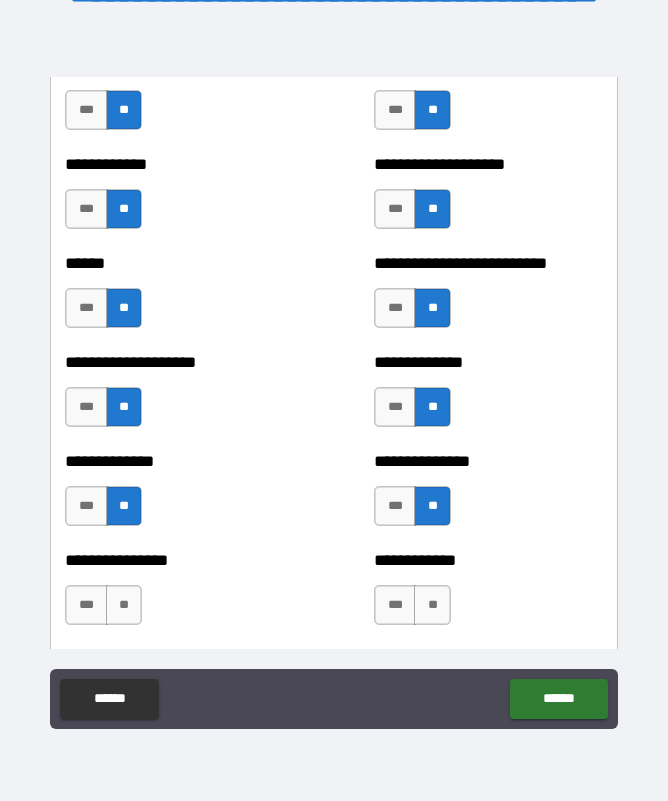 click on "**" at bounding box center (124, 605) 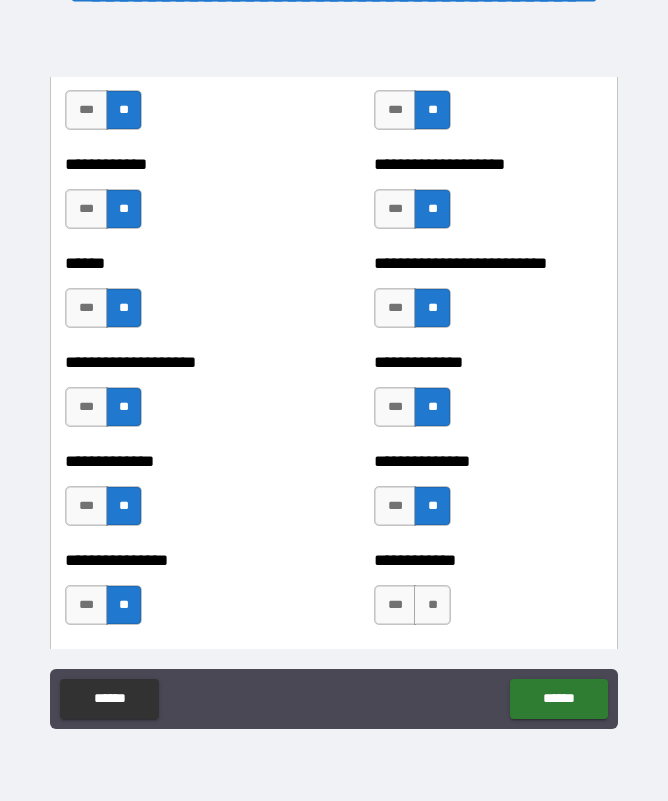 click on "**" at bounding box center [432, 605] 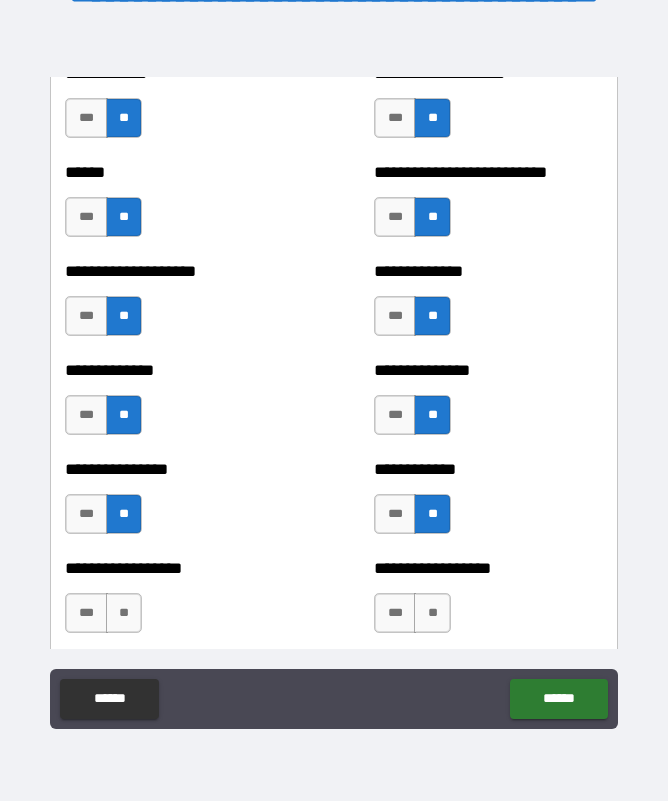 scroll, scrollTop: 4112, scrollLeft: 0, axis: vertical 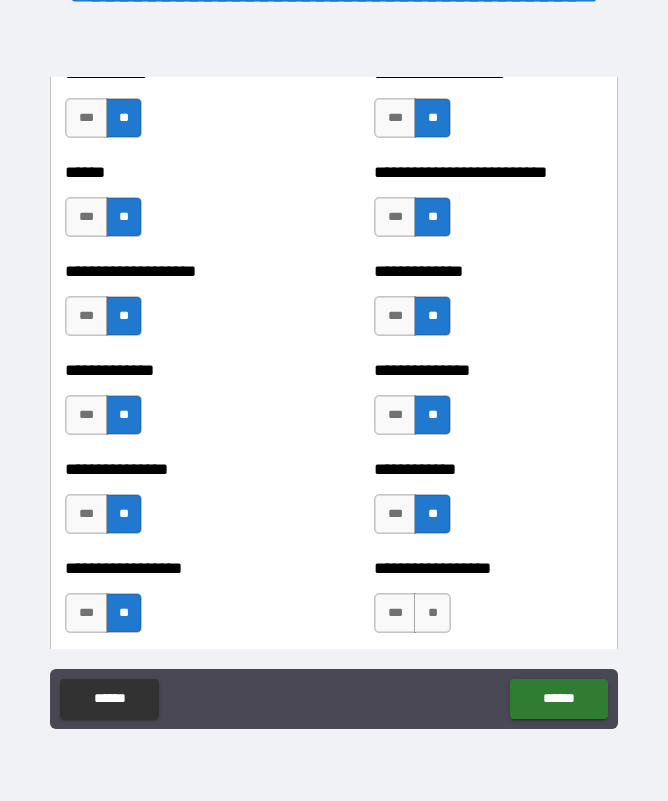 click on "**" at bounding box center (432, 613) 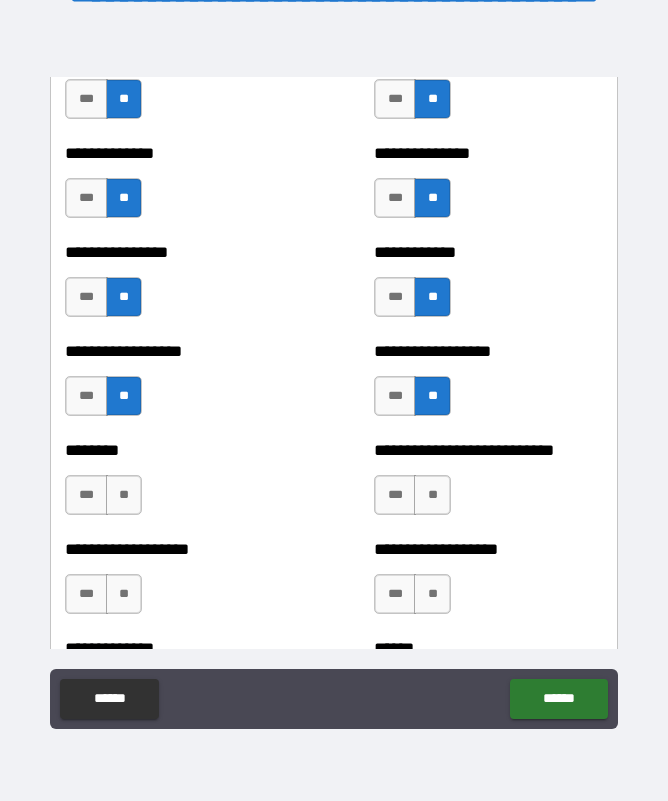 scroll, scrollTop: 4344, scrollLeft: 0, axis: vertical 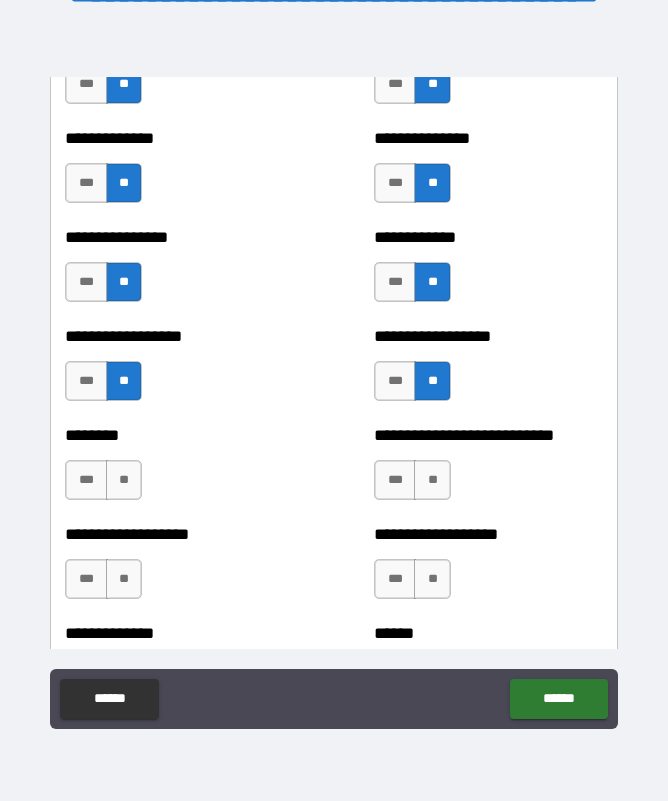 click on "**" at bounding box center [124, 480] 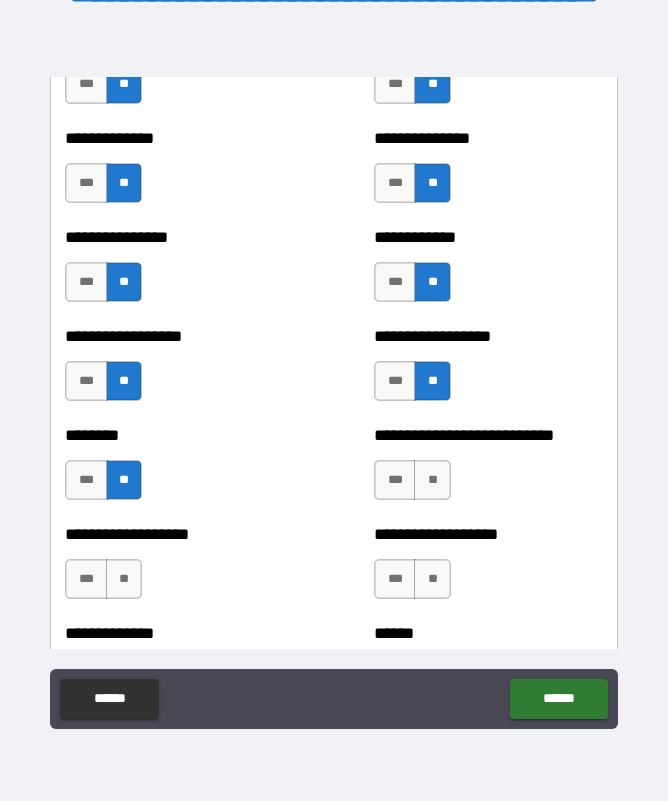 click on "**" at bounding box center (124, 579) 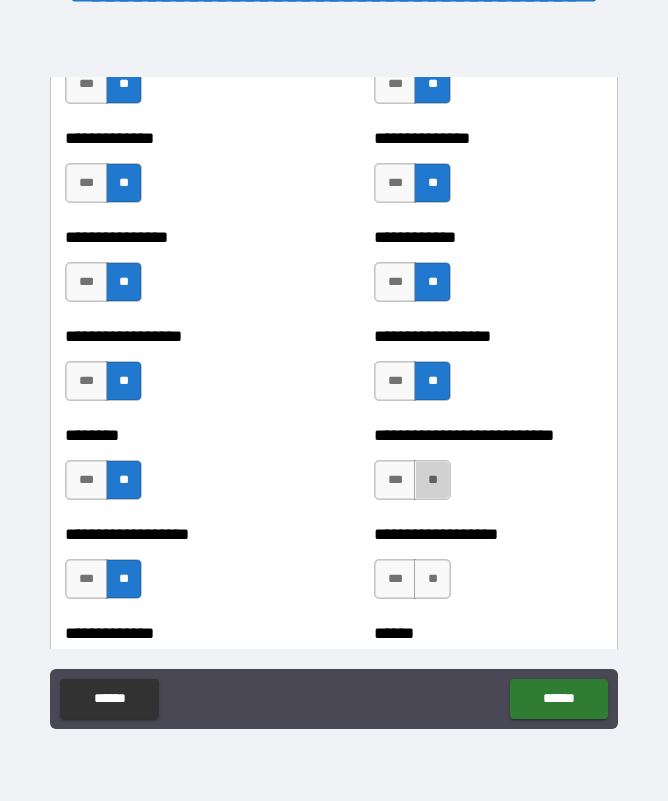 click on "**" at bounding box center (432, 480) 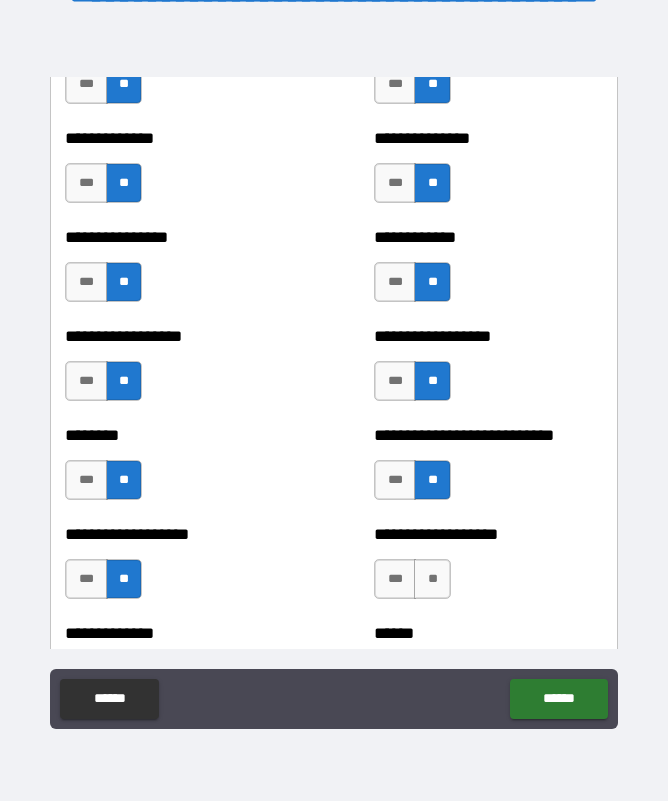 click on "**" at bounding box center [432, 579] 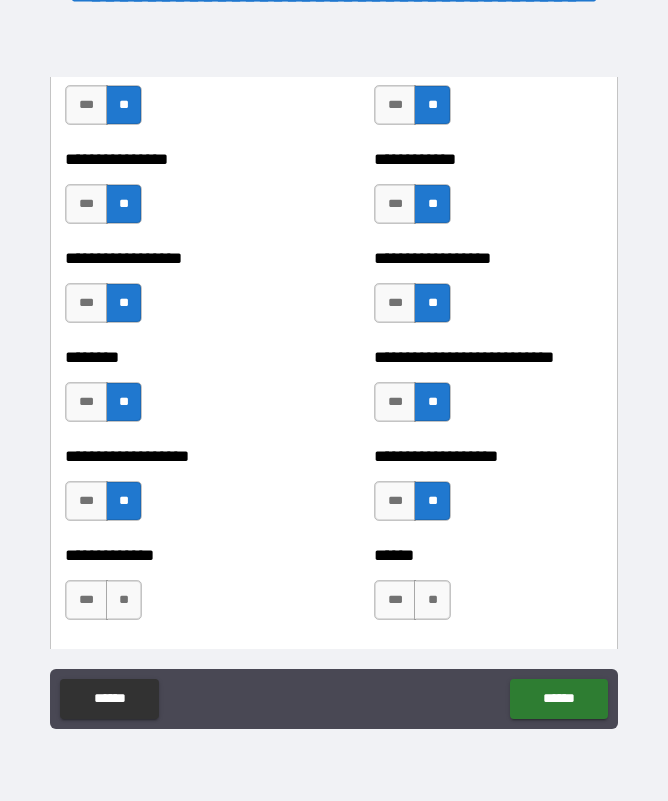 scroll, scrollTop: 4423, scrollLeft: 0, axis: vertical 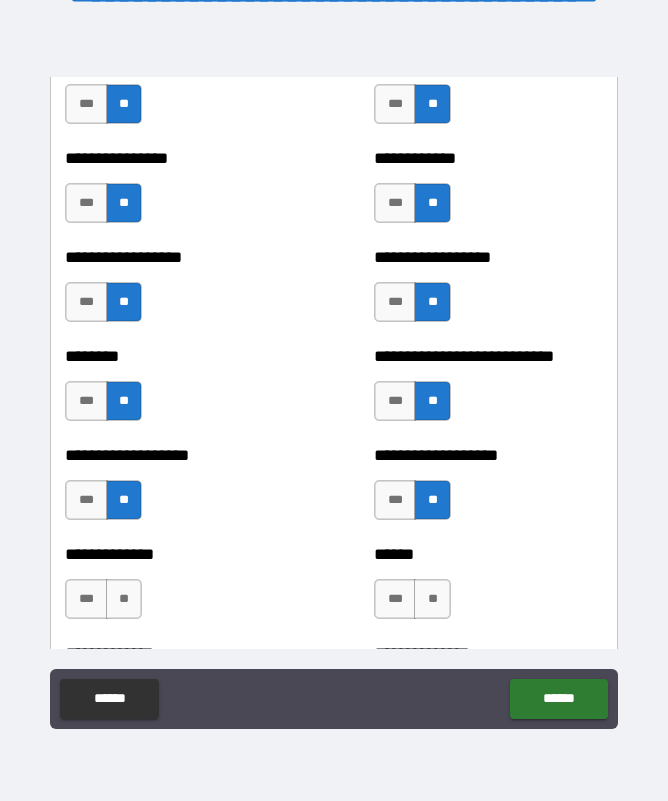 click on "**" at bounding box center (124, 599) 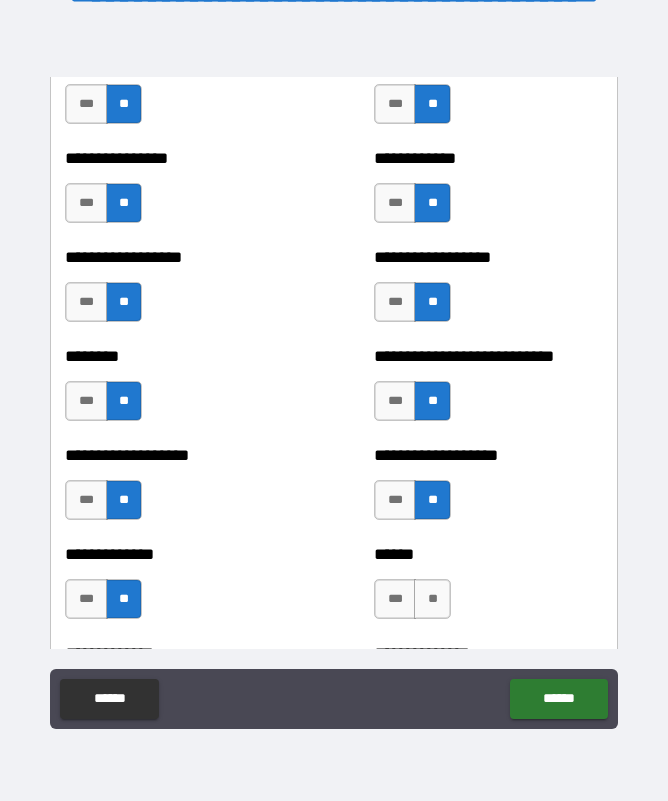 click on "**" at bounding box center (432, 599) 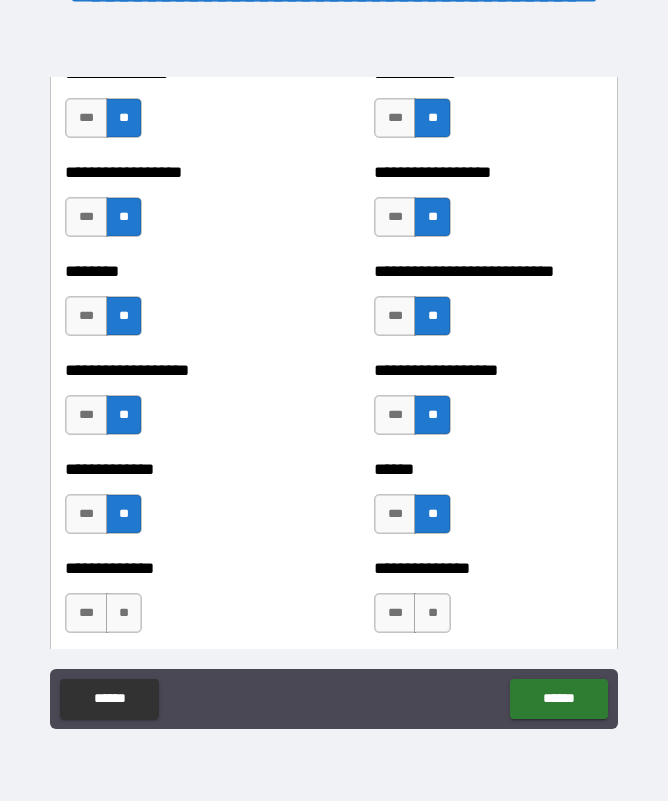 scroll, scrollTop: 4515, scrollLeft: 0, axis: vertical 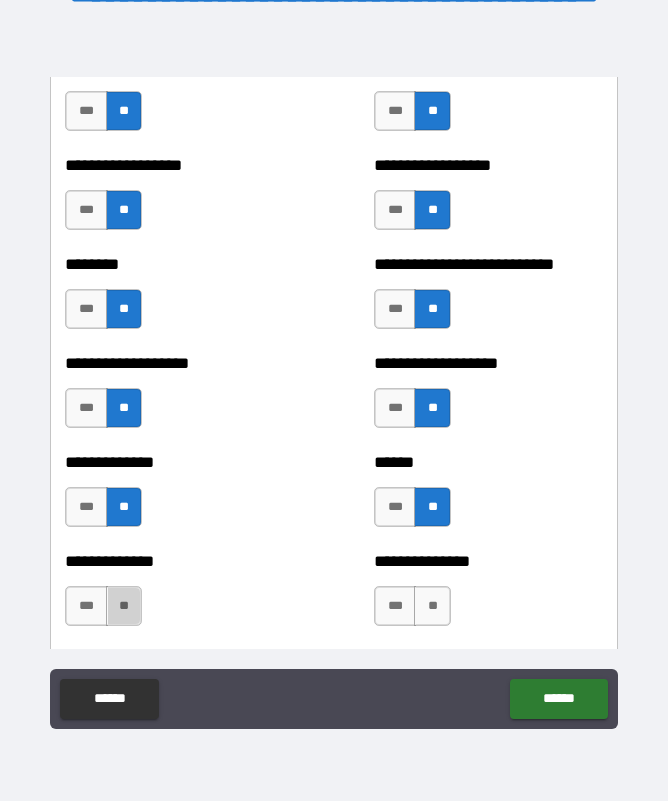 click on "**" at bounding box center [124, 606] 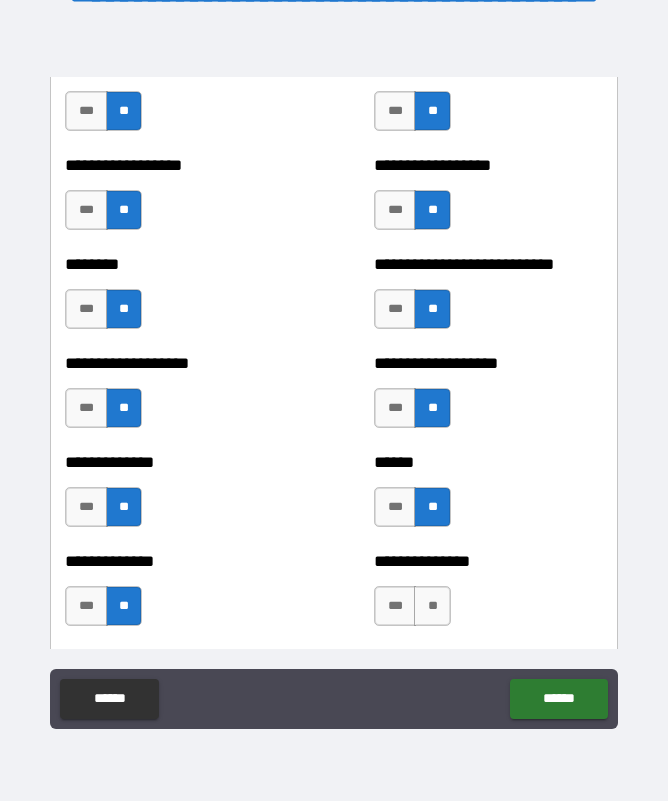 click on "**" at bounding box center [432, 606] 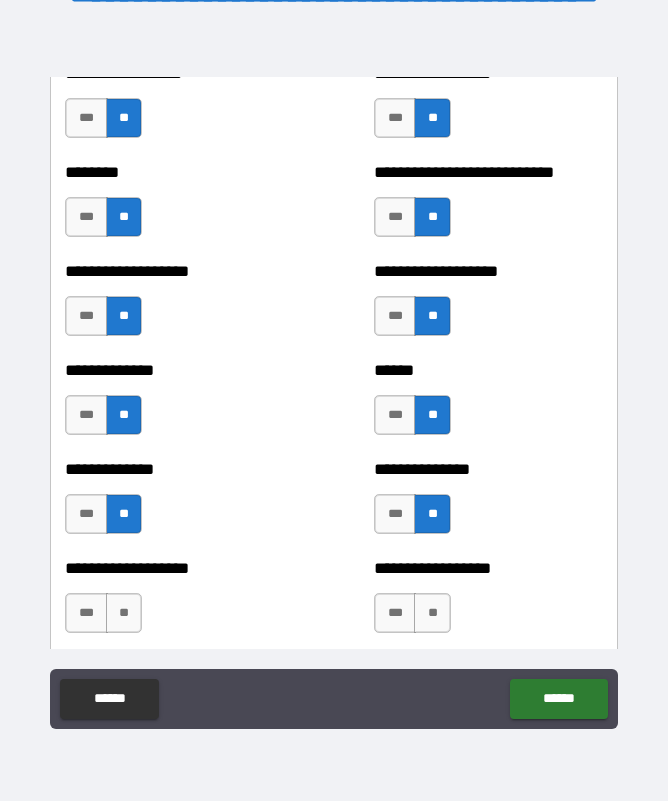 scroll, scrollTop: 4611, scrollLeft: 0, axis: vertical 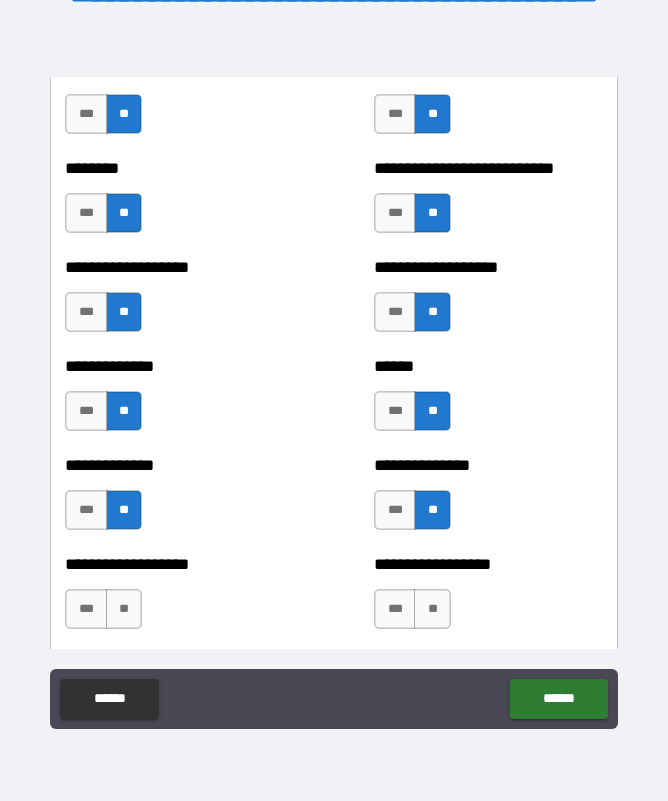 click on "**" at bounding box center [124, 609] 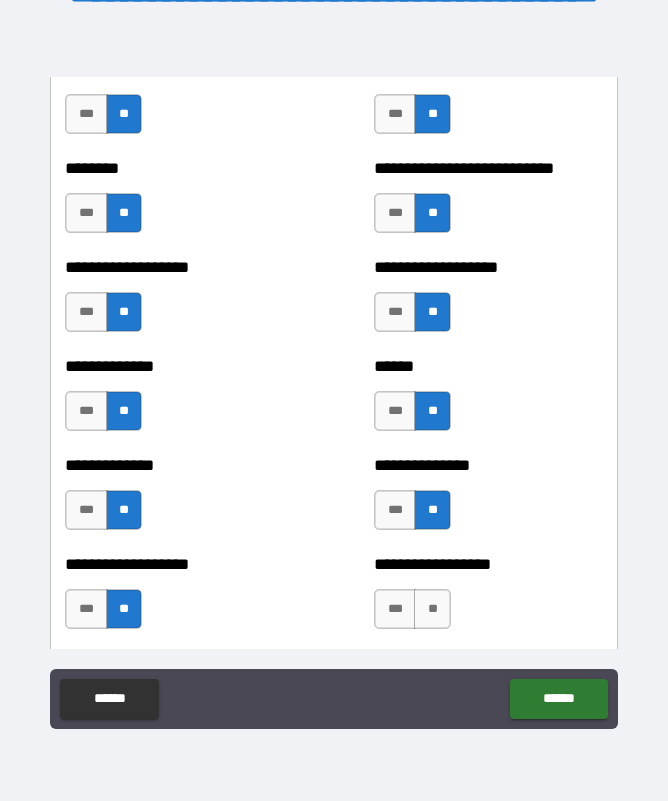 click on "**" at bounding box center [432, 609] 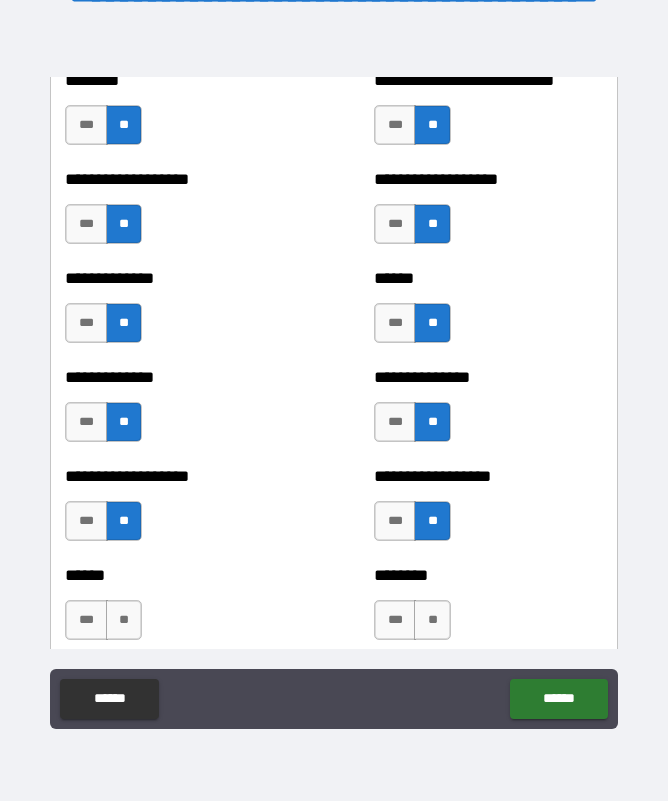 scroll, scrollTop: 4706, scrollLeft: 0, axis: vertical 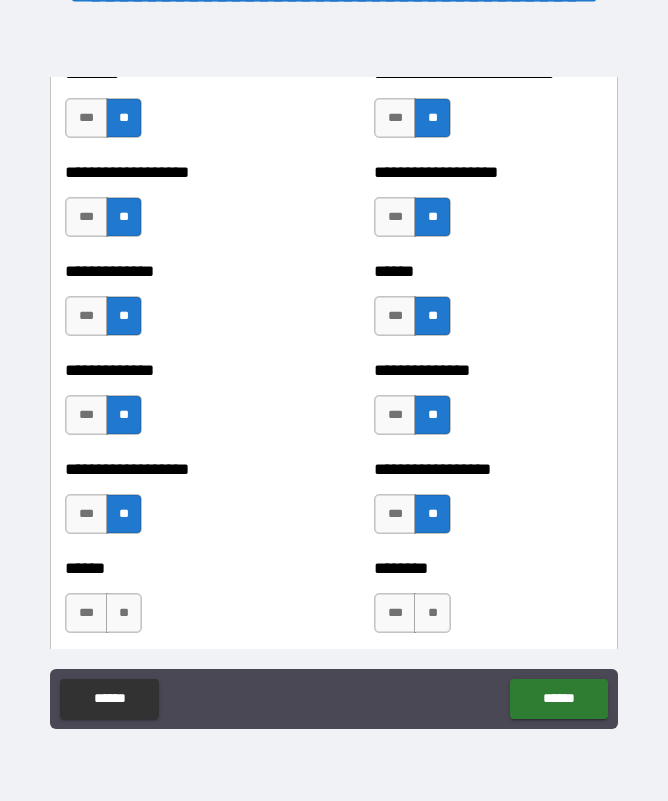 click on "**" at bounding box center [124, 613] 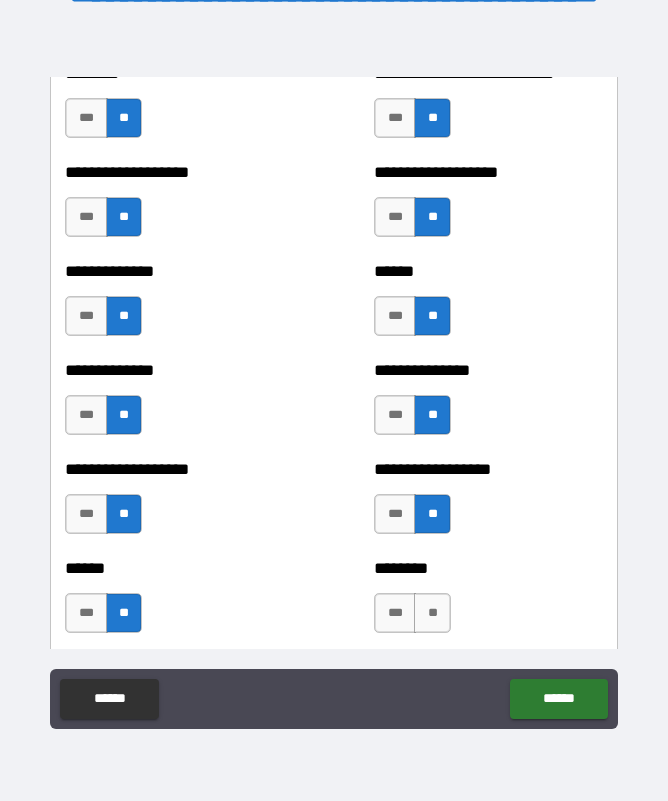 click on "**" at bounding box center [432, 613] 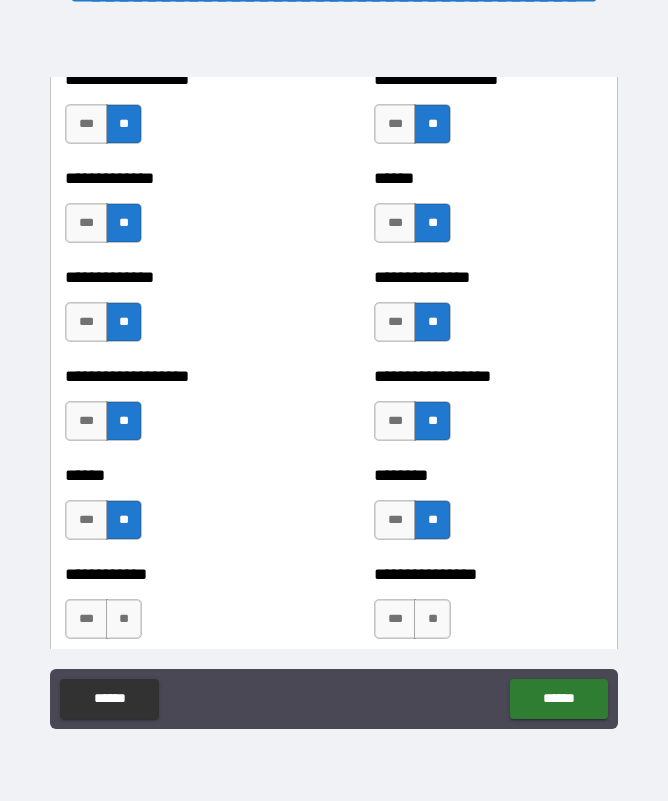 scroll, scrollTop: 4817, scrollLeft: 0, axis: vertical 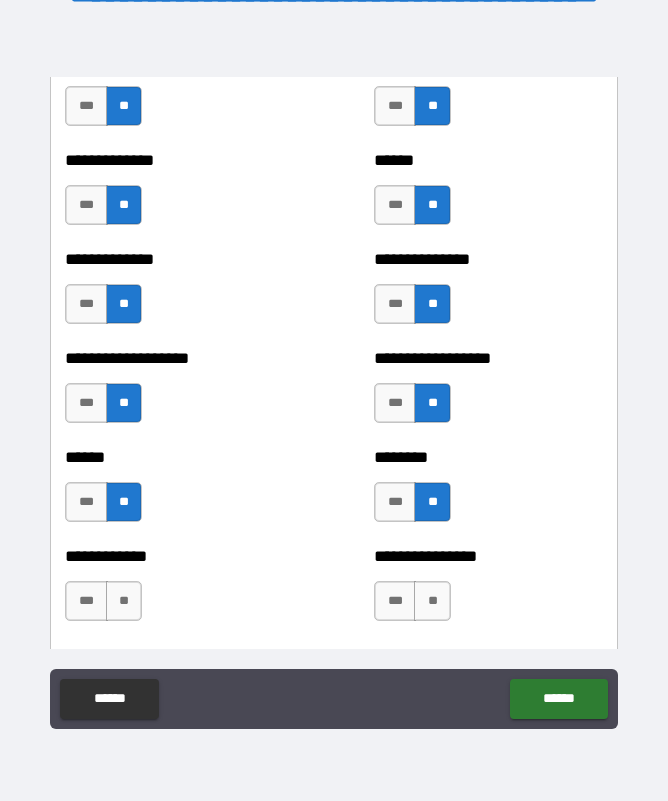 click on "**" at bounding box center (124, 601) 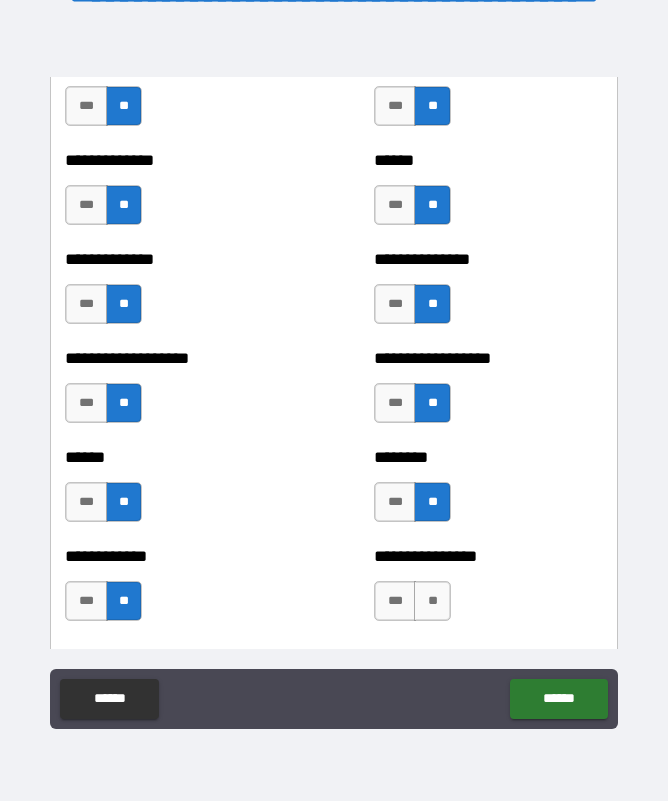 click on "***" at bounding box center (395, 601) 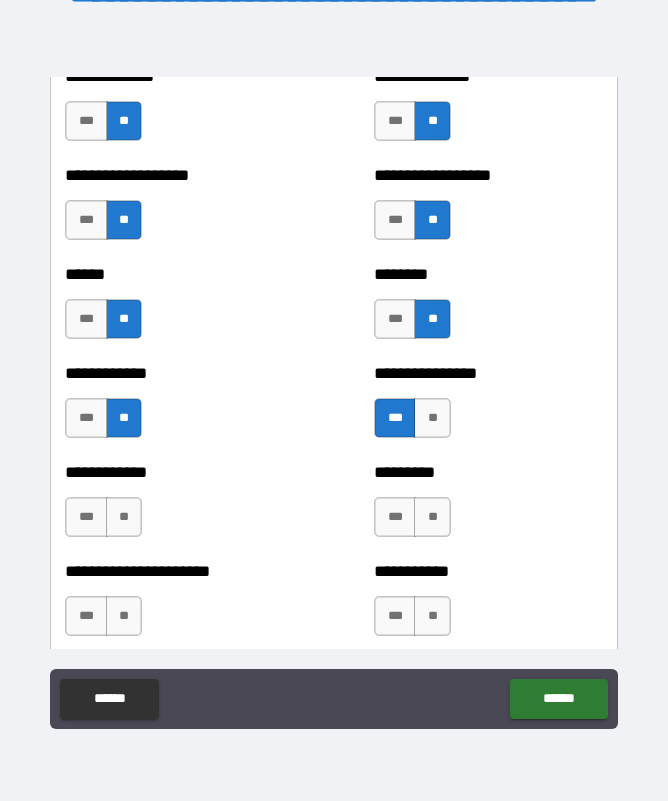 scroll, scrollTop: 5002, scrollLeft: 0, axis: vertical 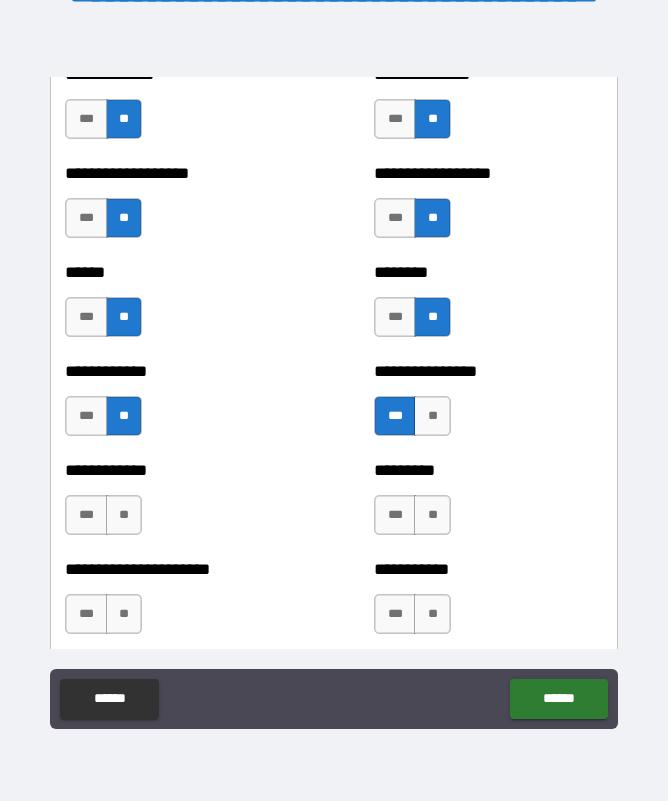 click on "**" at bounding box center [124, 515] 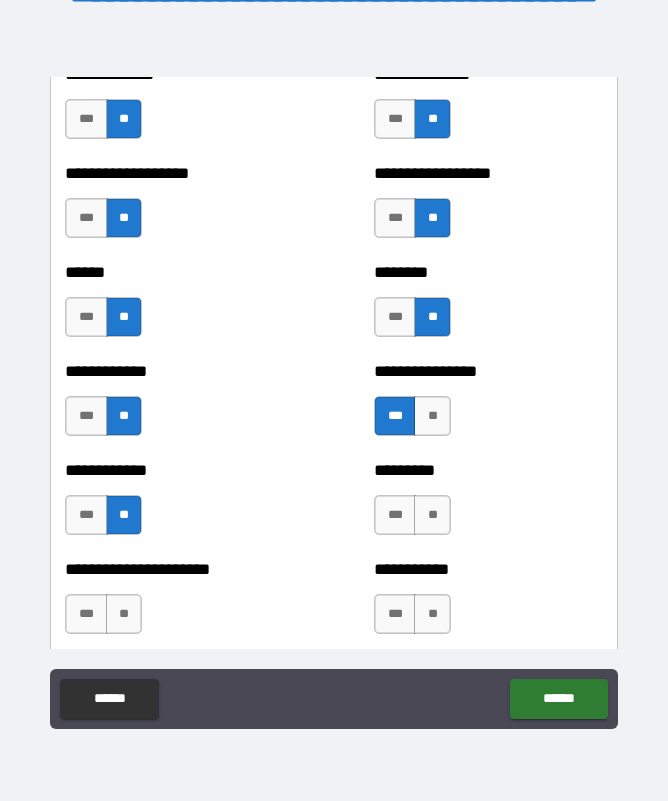 click on "**" at bounding box center (432, 515) 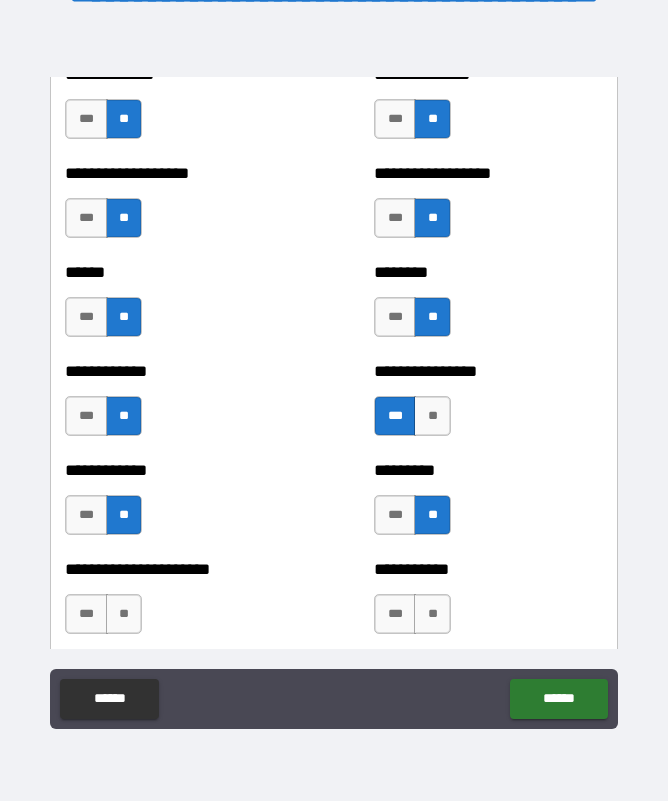 click on "**" at bounding box center [124, 614] 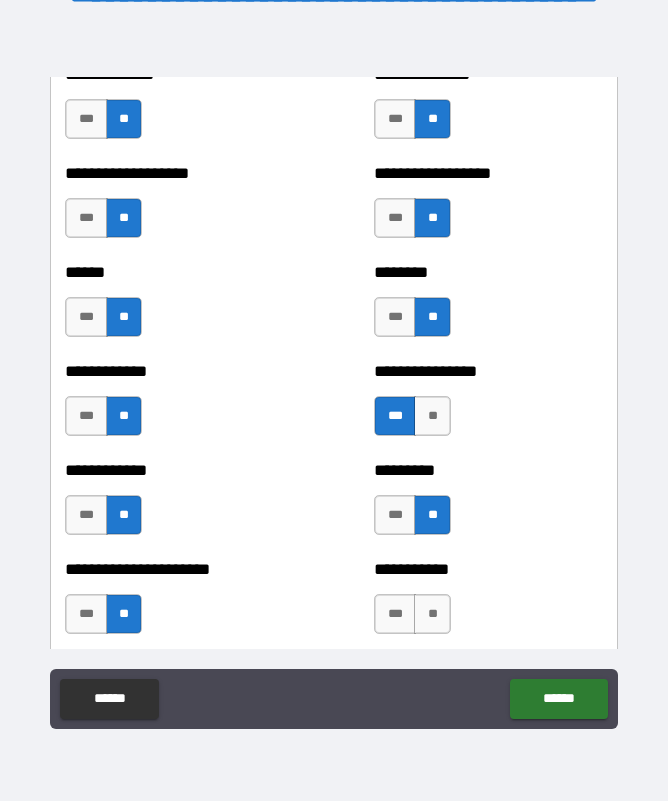 click on "**" at bounding box center (432, 614) 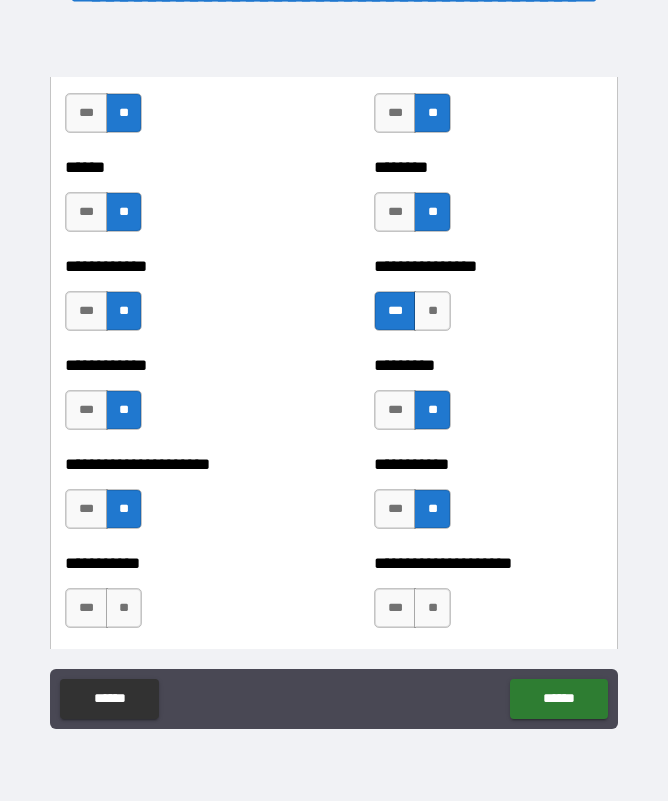 scroll, scrollTop: 5121, scrollLeft: 0, axis: vertical 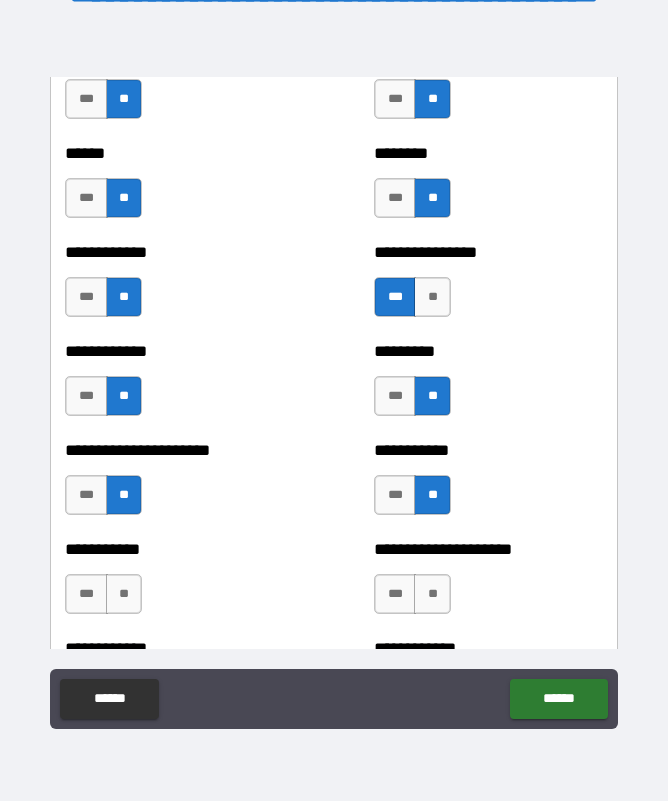 click on "**" at bounding box center [124, 594] 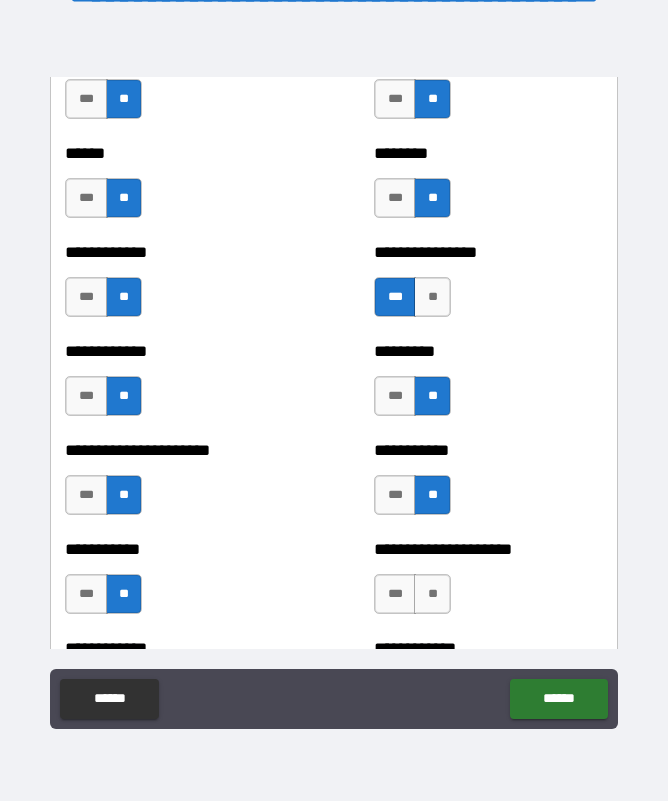 click on "**" at bounding box center (432, 594) 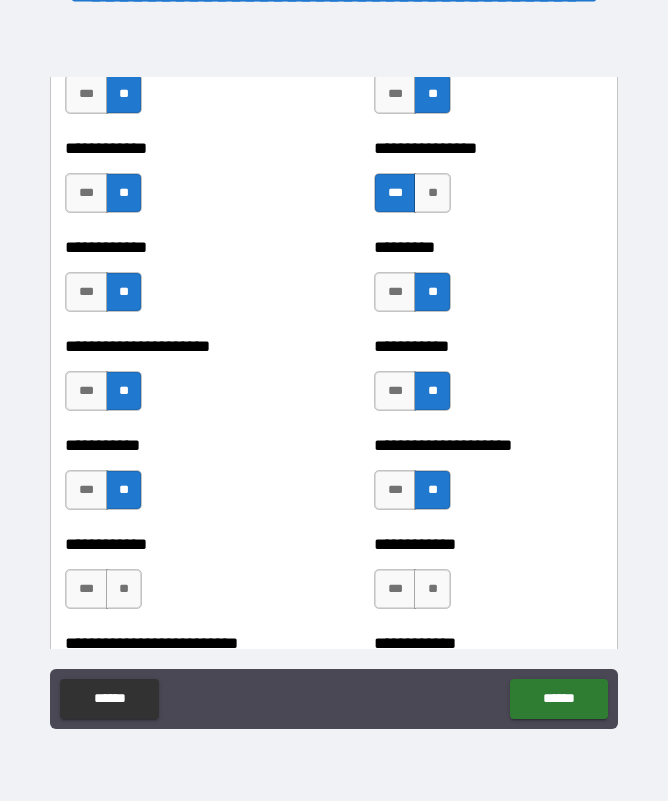 scroll, scrollTop: 5235, scrollLeft: 0, axis: vertical 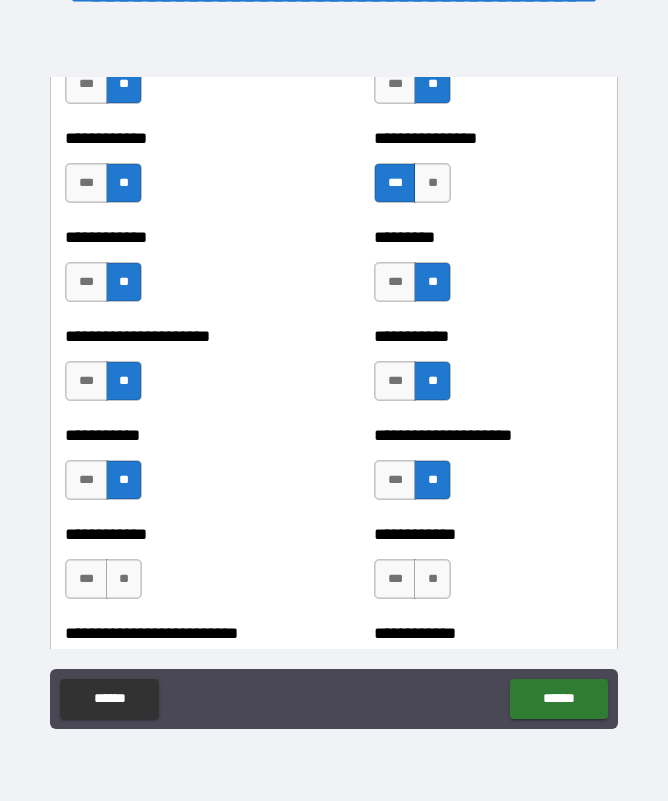 click on "**" at bounding box center [124, 579] 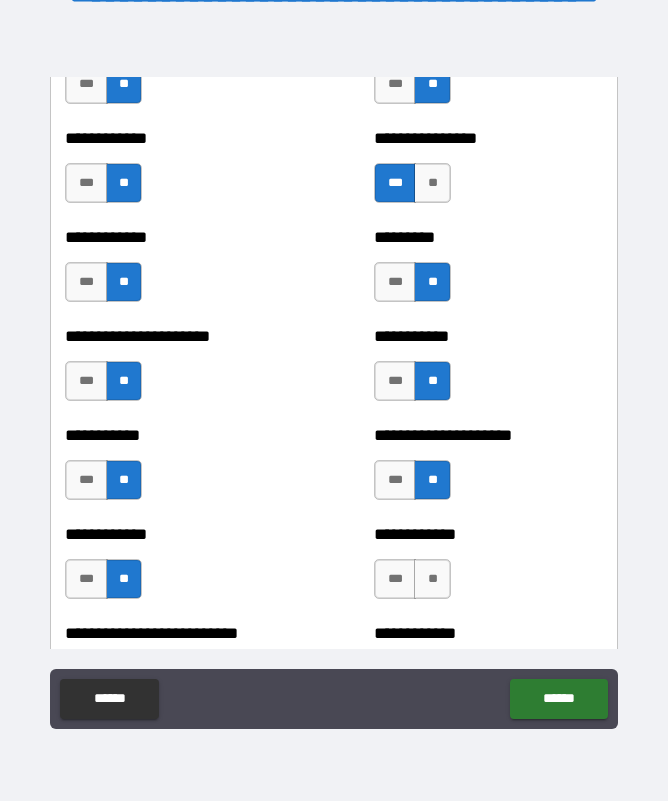 click on "**" at bounding box center (432, 579) 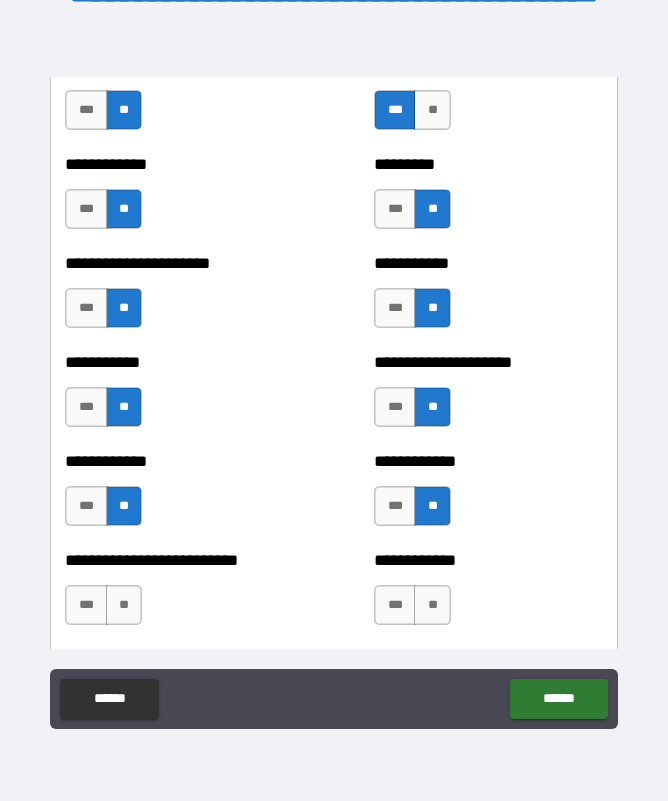 scroll, scrollTop: 5318, scrollLeft: 0, axis: vertical 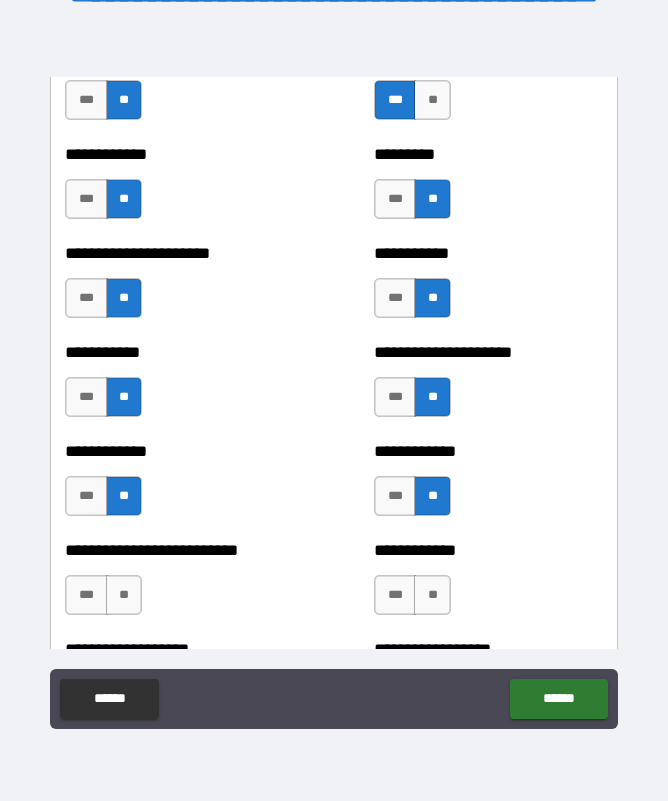 click on "**" at bounding box center [124, 595] 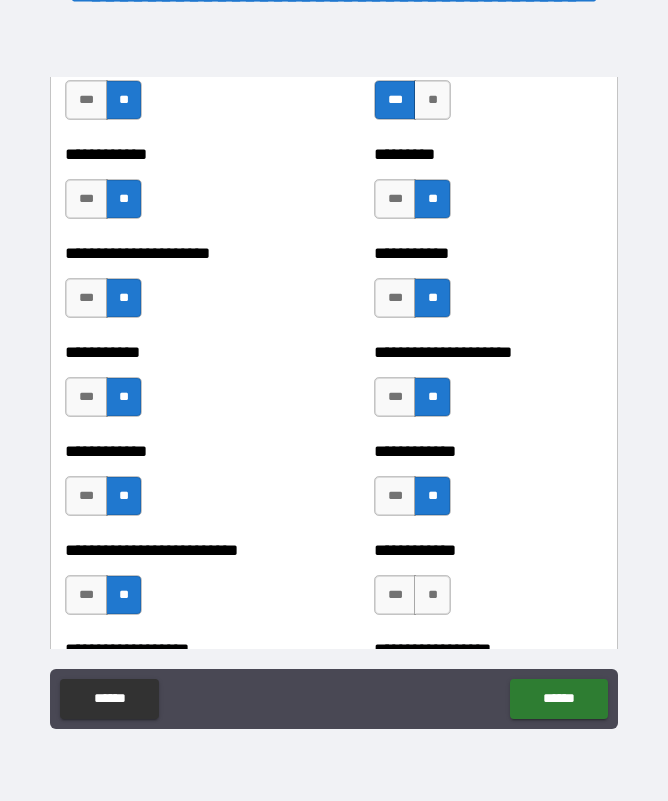 click on "**" at bounding box center [432, 595] 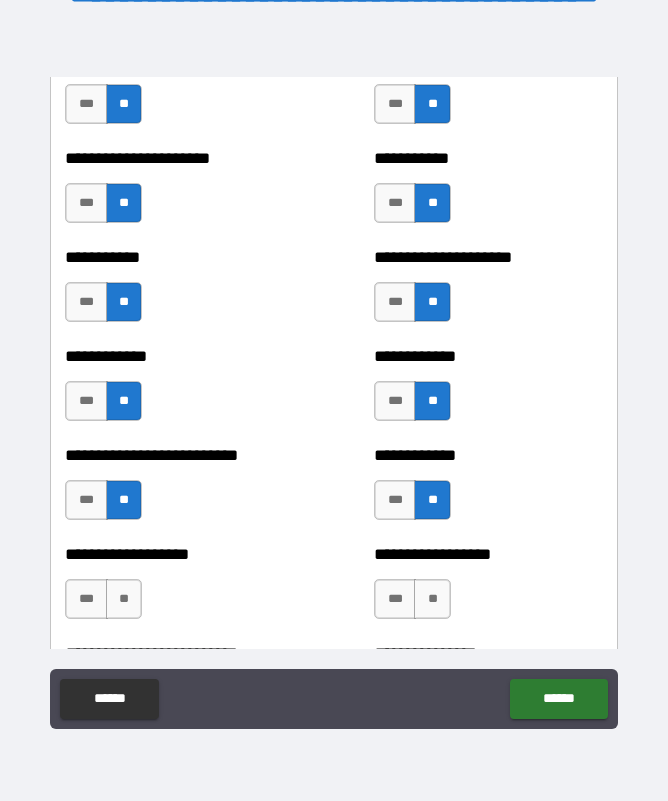 scroll, scrollTop: 5416, scrollLeft: 0, axis: vertical 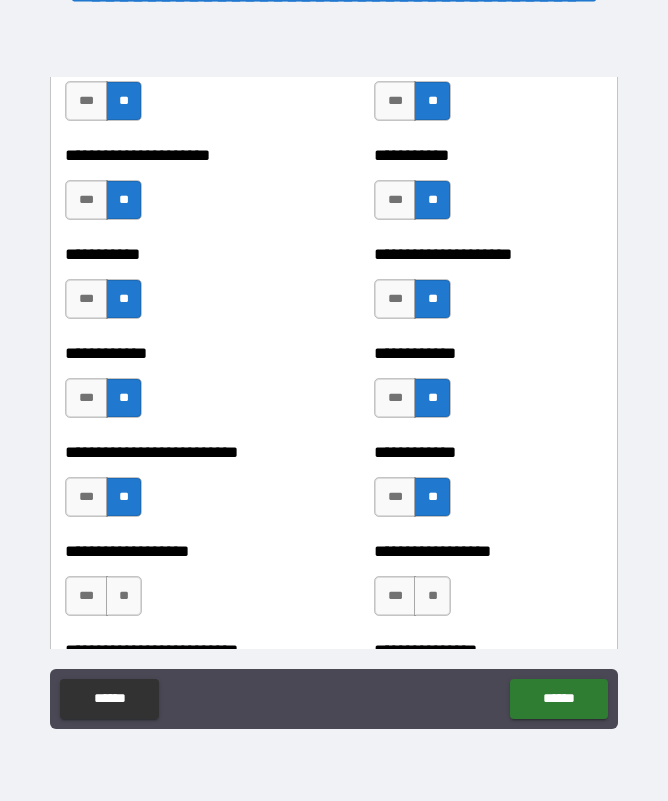click on "**" at bounding box center [124, 596] 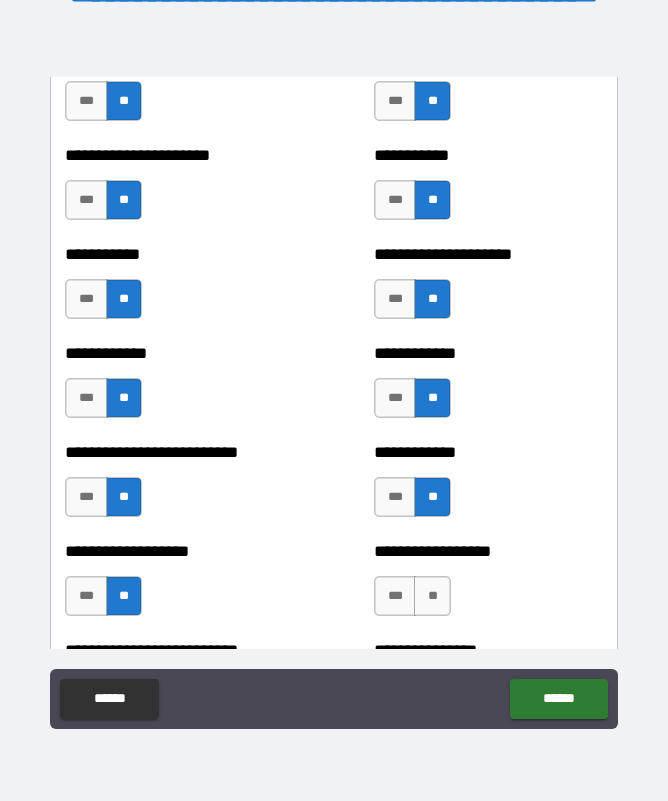 click on "**" at bounding box center [432, 596] 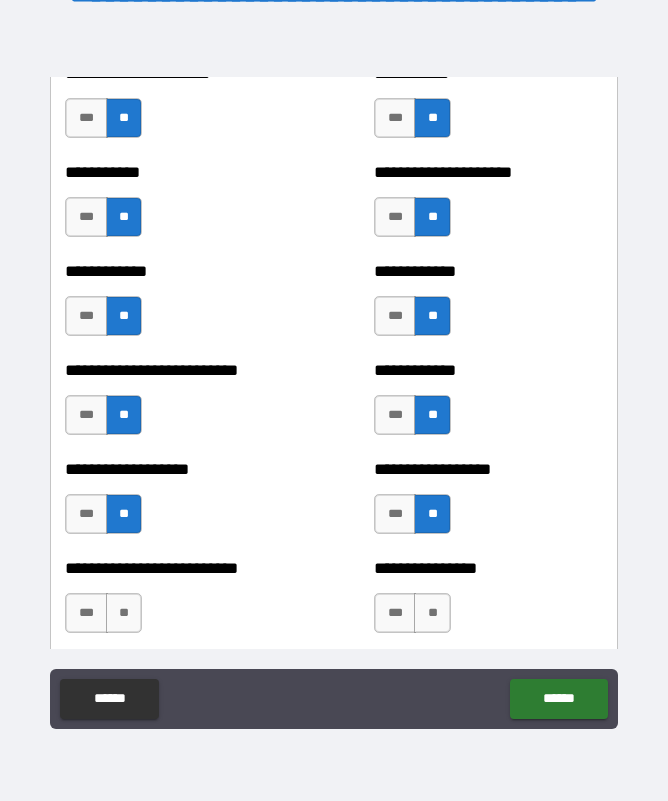 scroll, scrollTop: 5502, scrollLeft: 0, axis: vertical 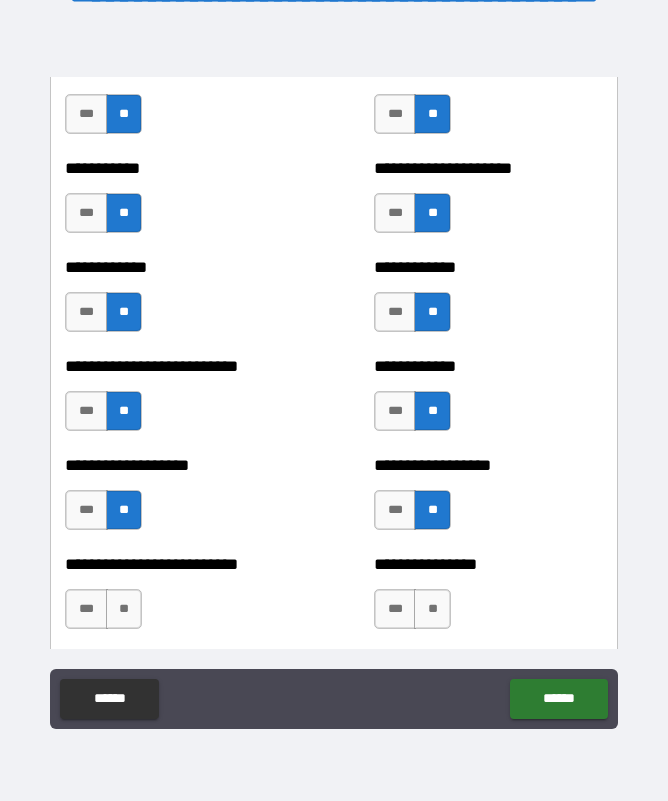 click on "**" at bounding box center (124, 609) 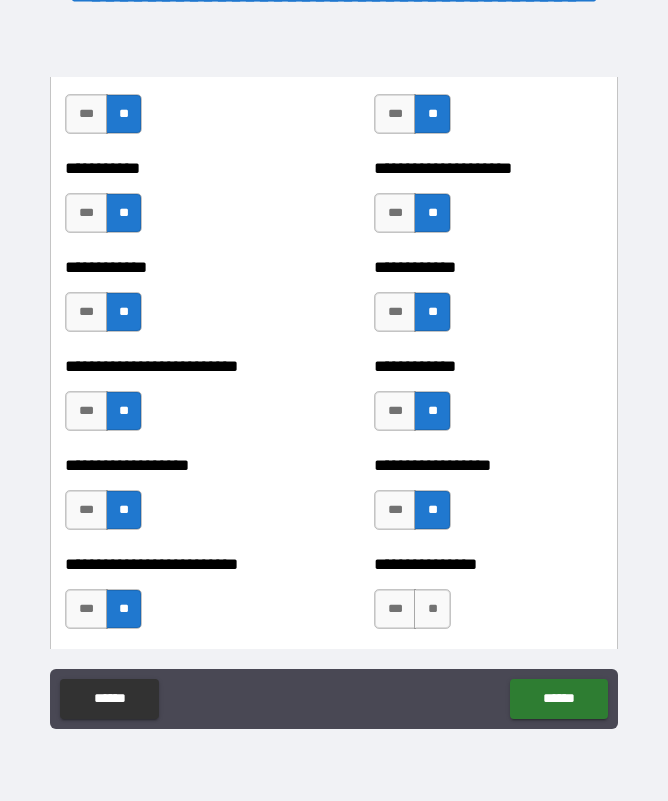 click on "**" at bounding box center [432, 609] 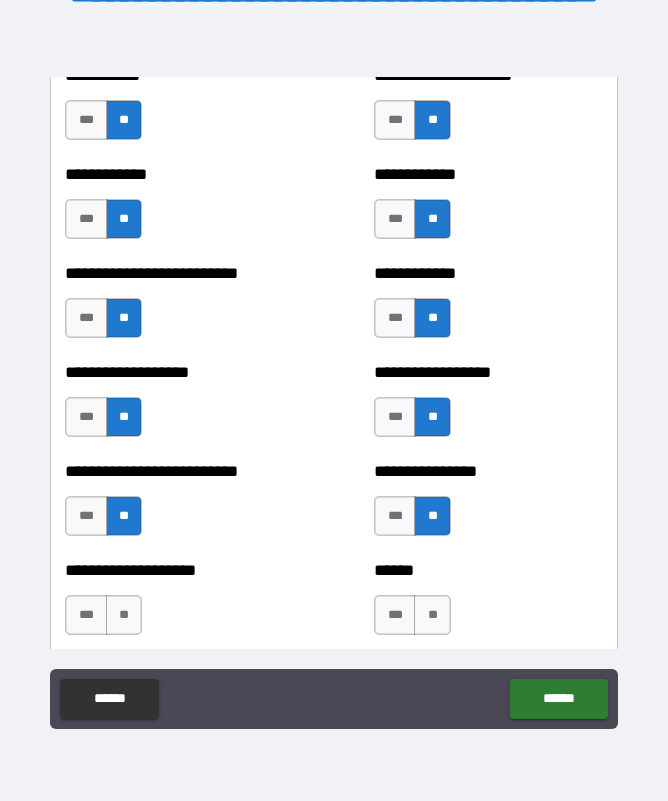 scroll, scrollTop: 5595, scrollLeft: 0, axis: vertical 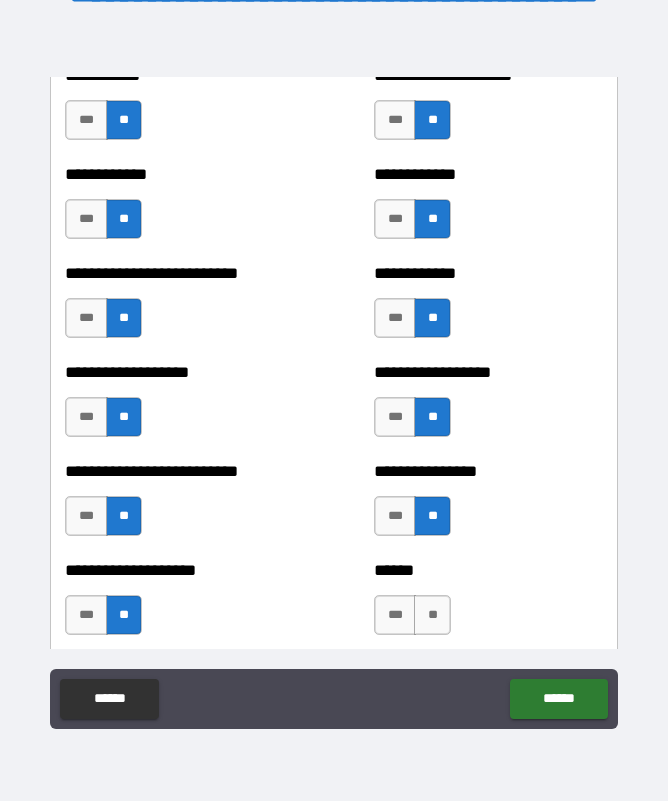 click on "**" at bounding box center (432, 615) 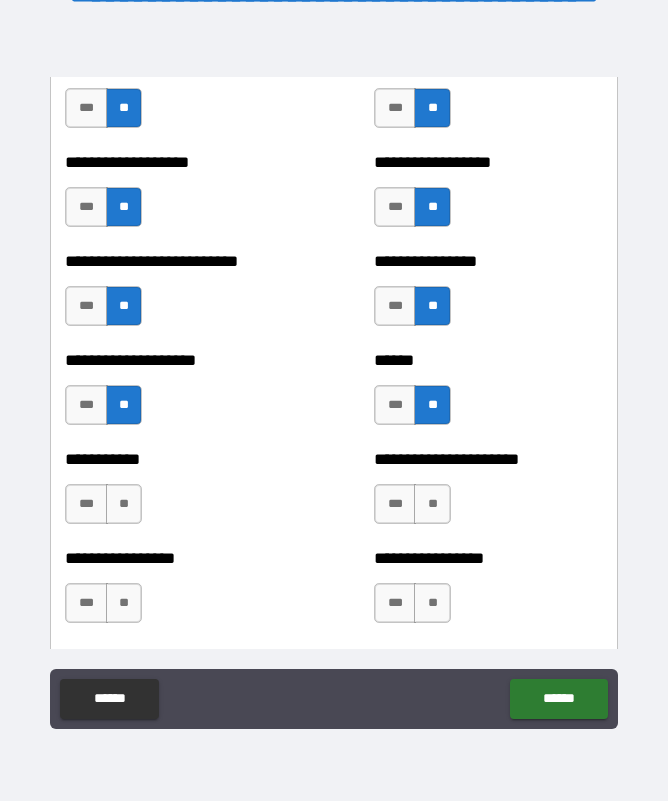 scroll, scrollTop: 5822, scrollLeft: 0, axis: vertical 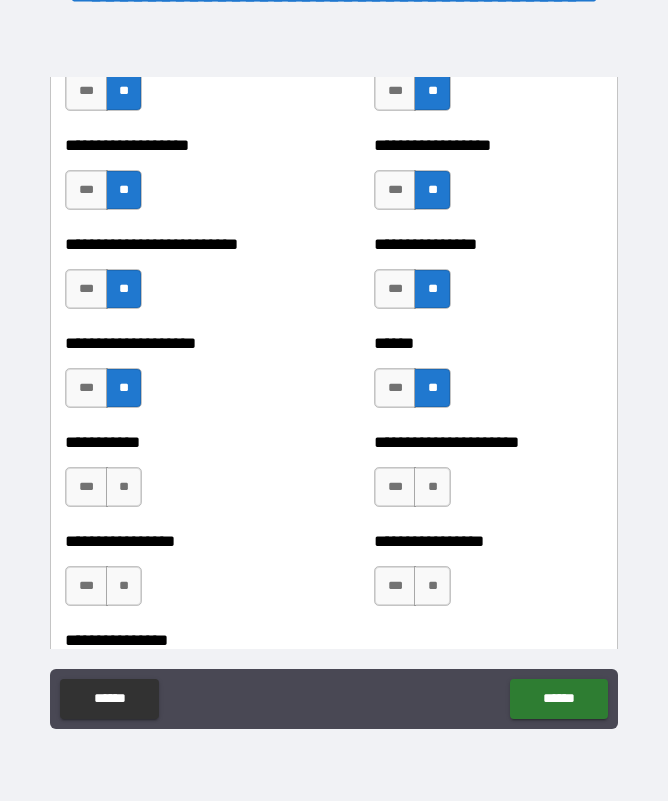 click on "**" at bounding box center [124, 487] 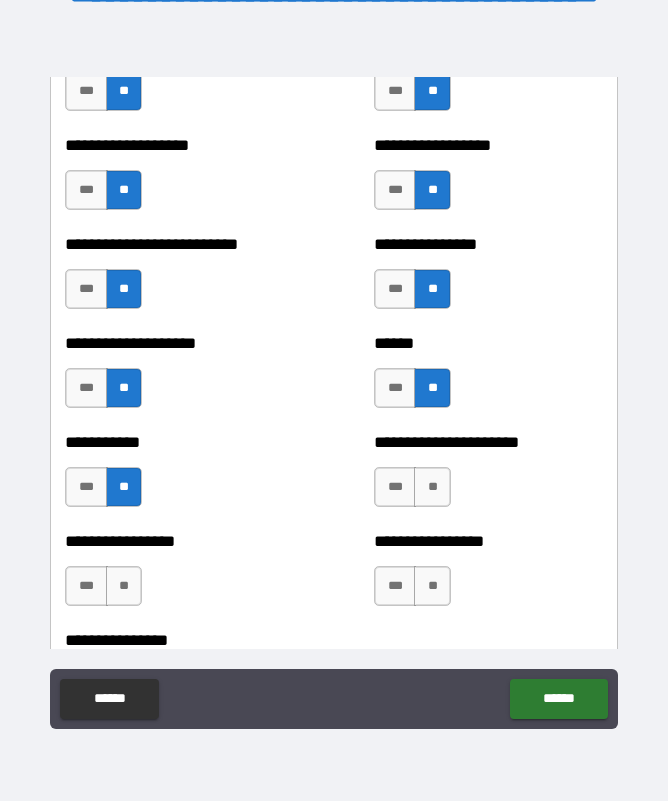 click on "**" at bounding box center (432, 487) 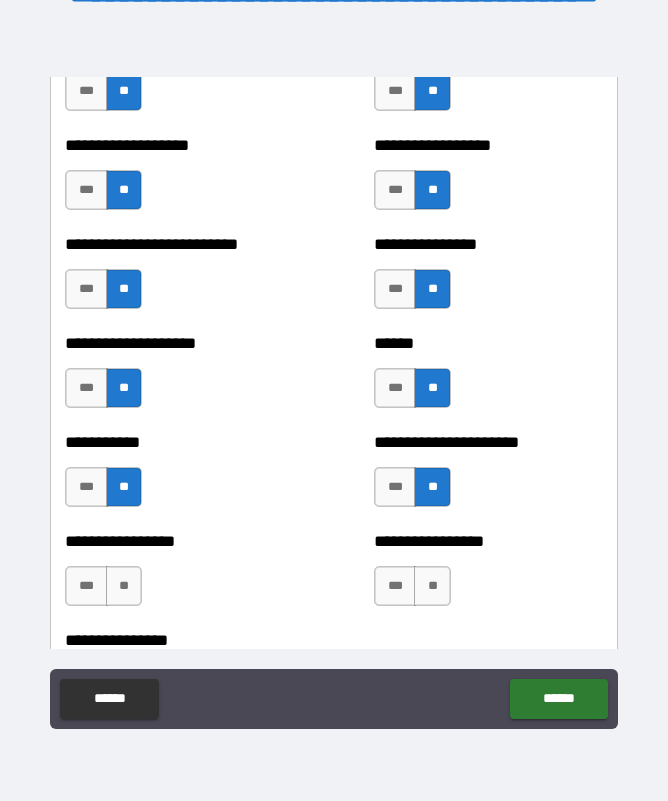 click on "**" at bounding box center [124, 586] 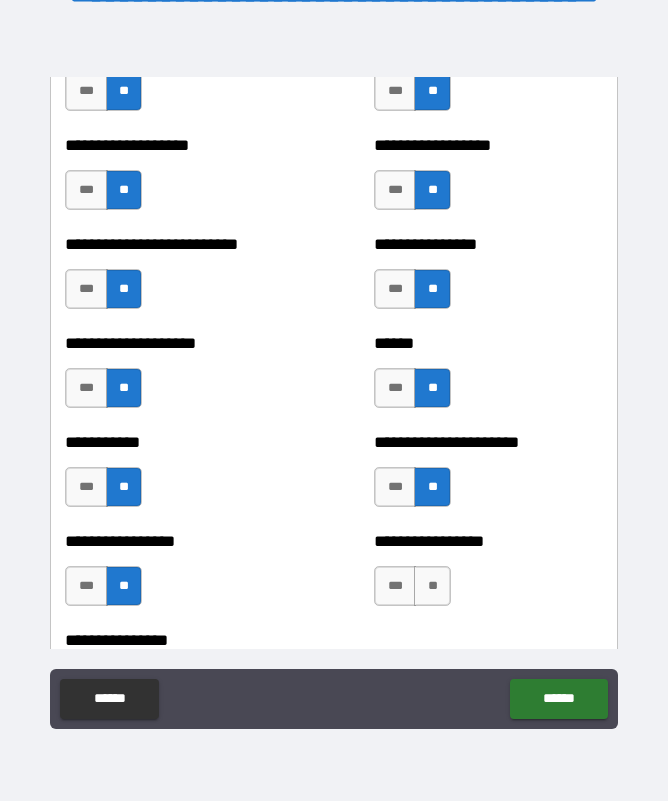 click on "**" at bounding box center [432, 586] 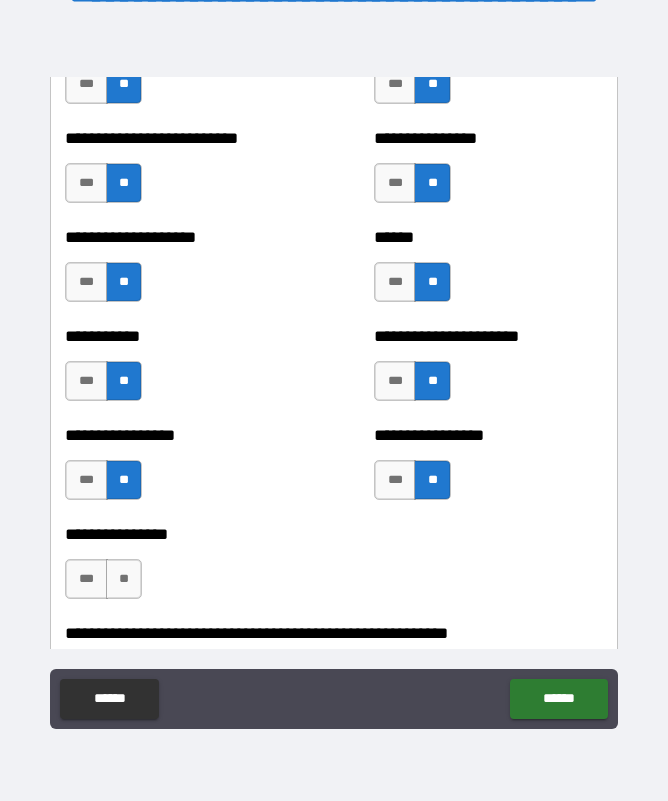 scroll, scrollTop: 5932, scrollLeft: 0, axis: vertical 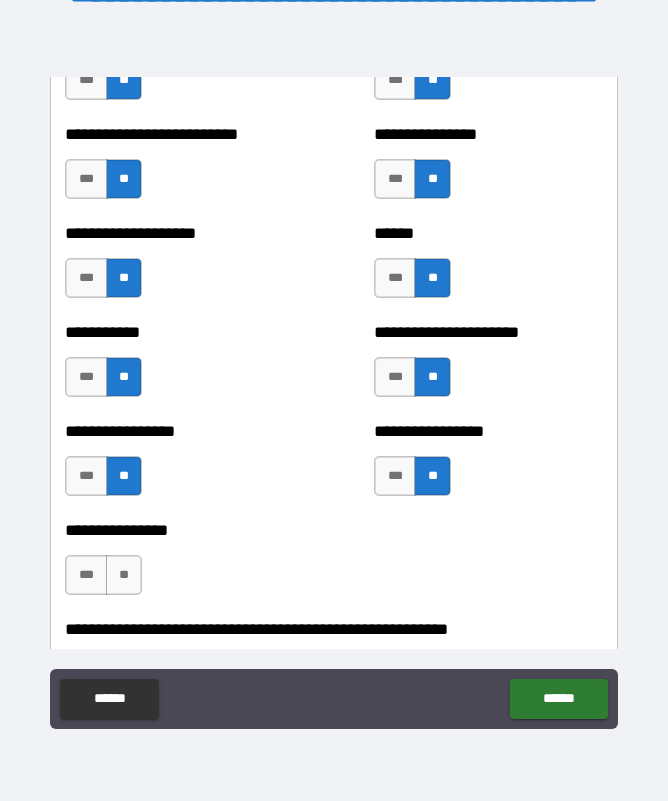 click on "**" at bounding box center [124, 575] 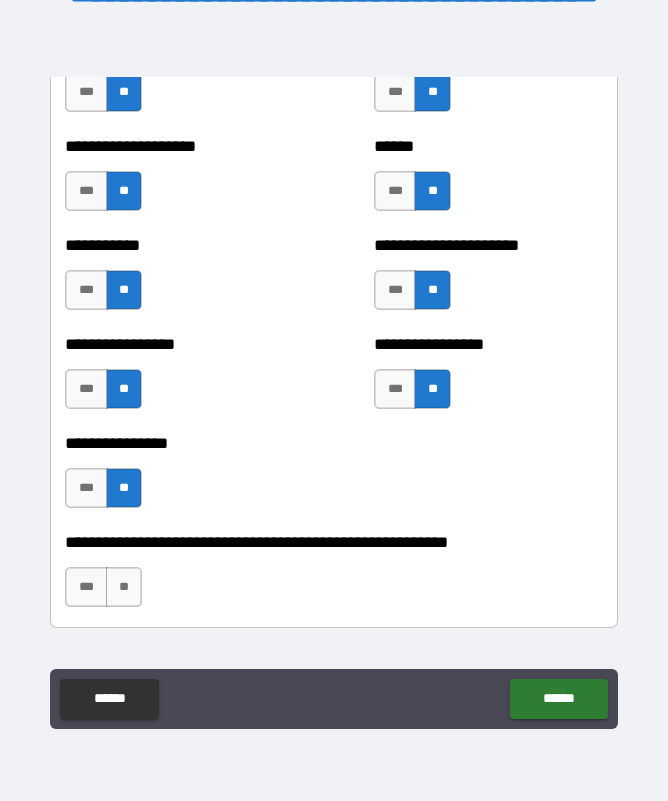 scroll, scrollTop: 6027, scrollLeft: 0, axis: vertical 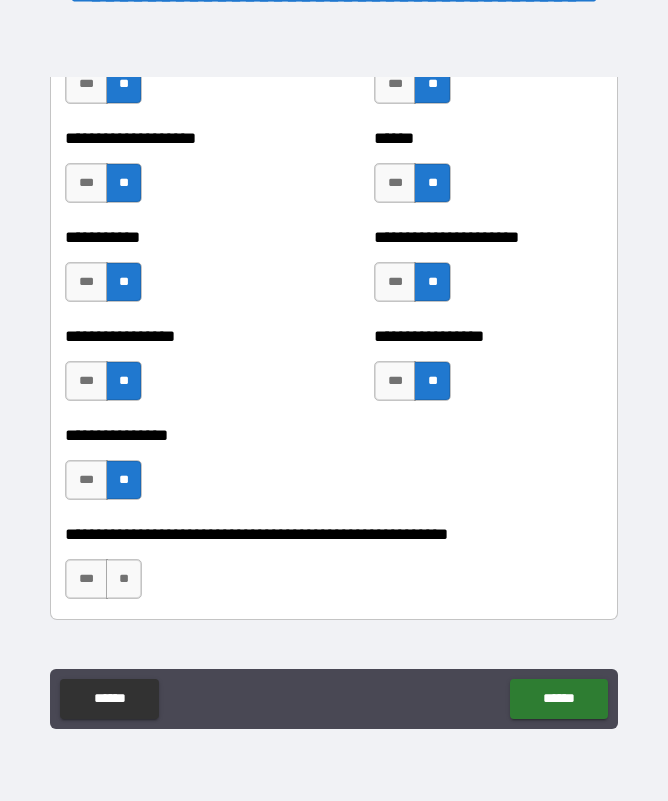 click on "**" at bounding box center [124, 579] 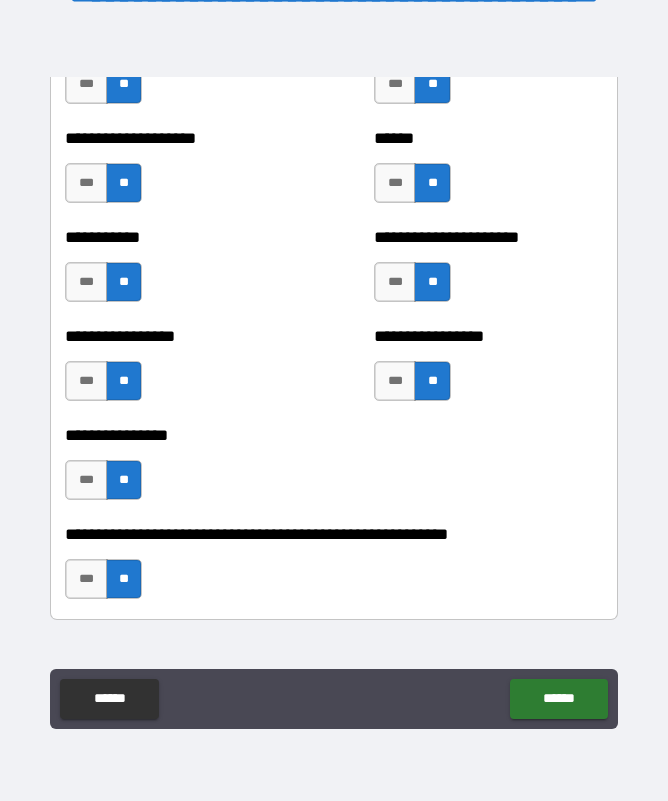 click on "******" at bounding box center [558, 699] 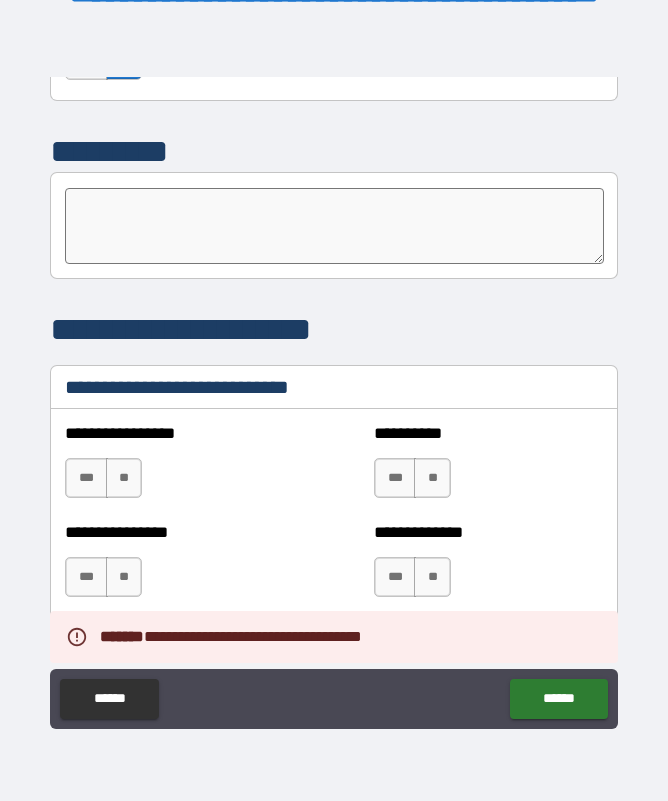 scroll, scrollTop: 6547, scrollLeft: 0, axis: vertical 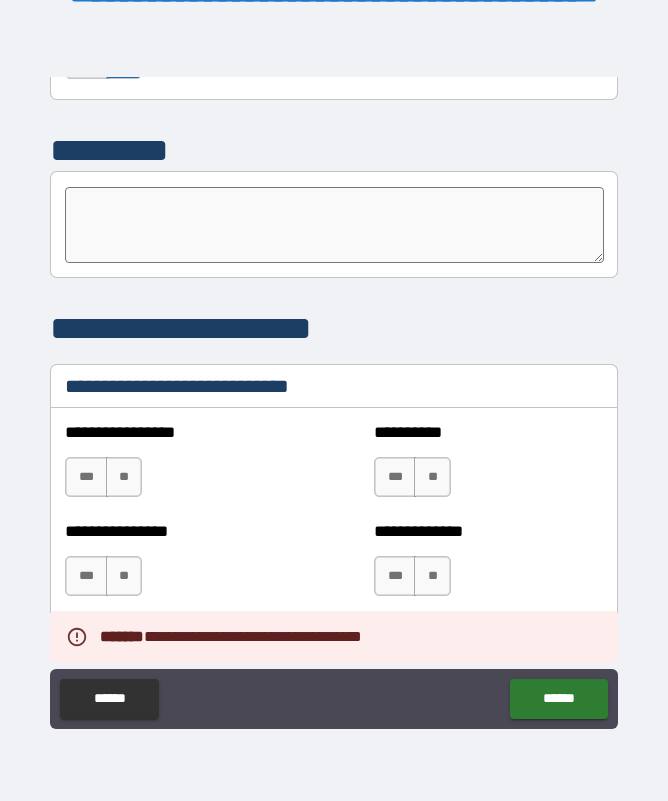 click on "**" at bounding box center [124, 477] 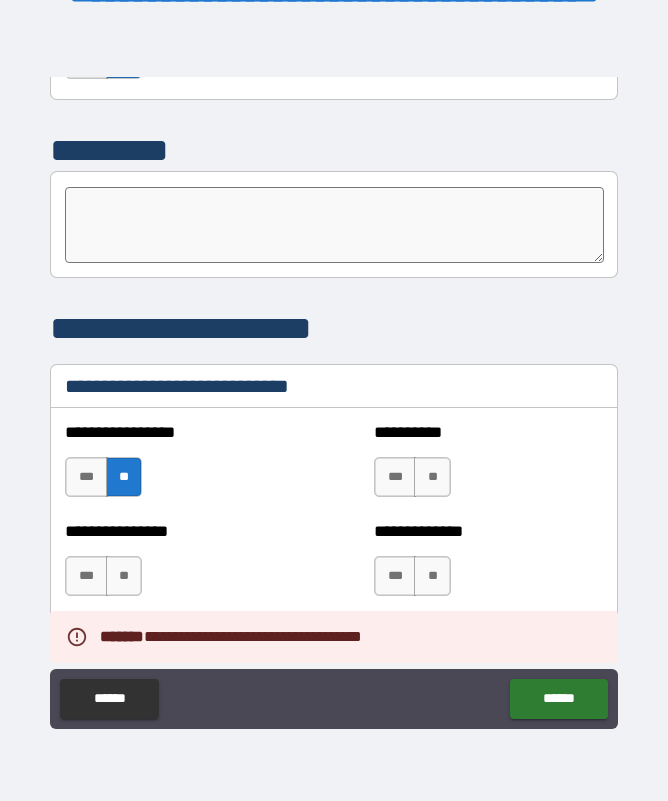 click on "**" at bounding box center (432, 477) 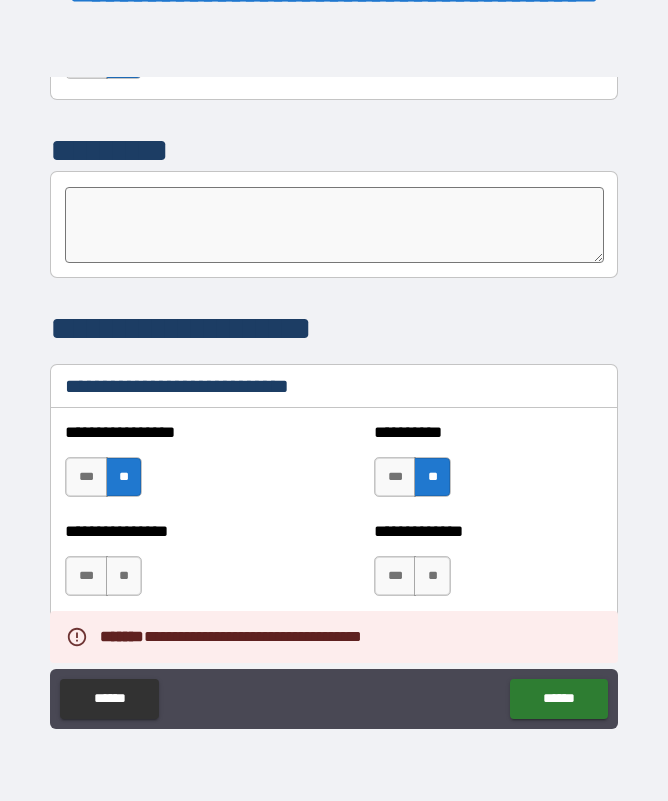 click on "**" at bounding box center (124, 576) 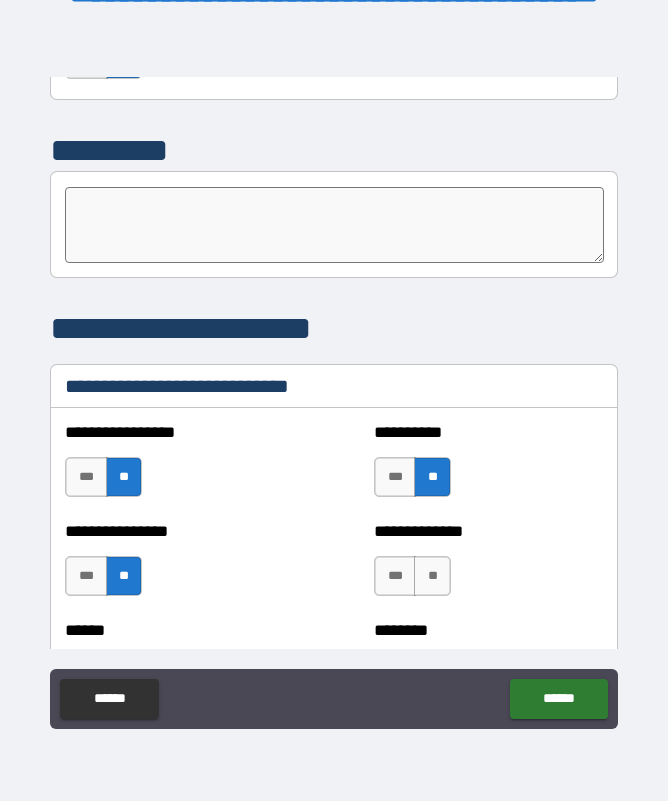 click on "**" at bounding box center [432, 576] 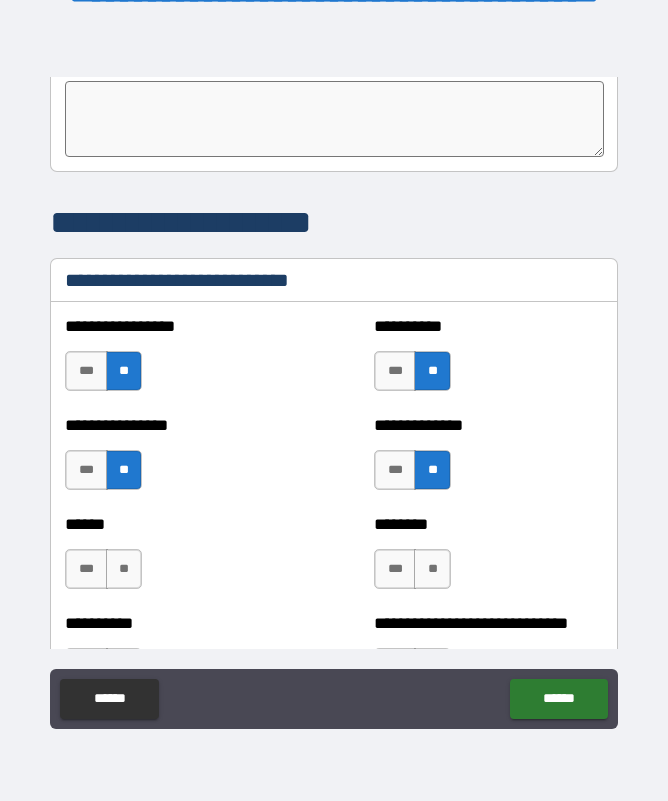 scroll, scrollTop: 6666, scrollLeft: 0, axis: vertical 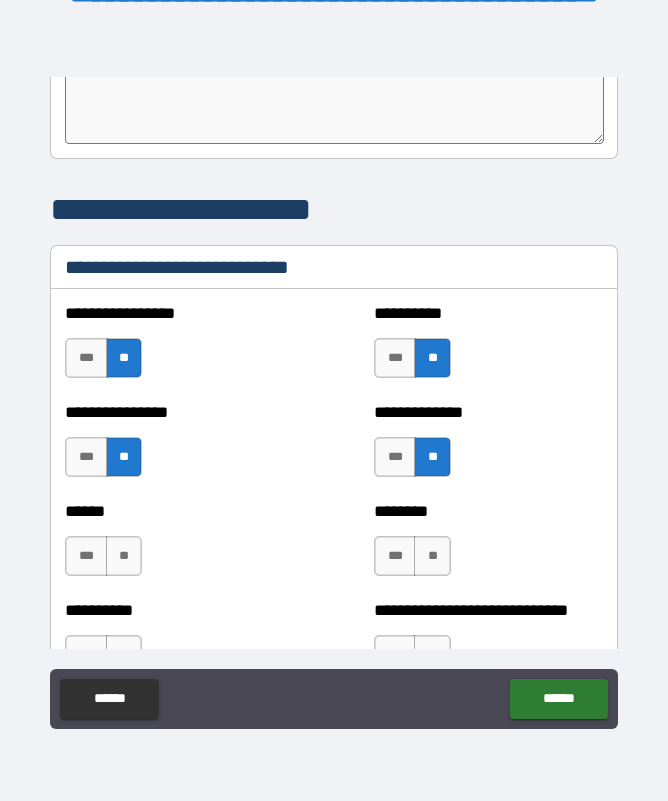 click on "**" at bounding box center (124, 556) 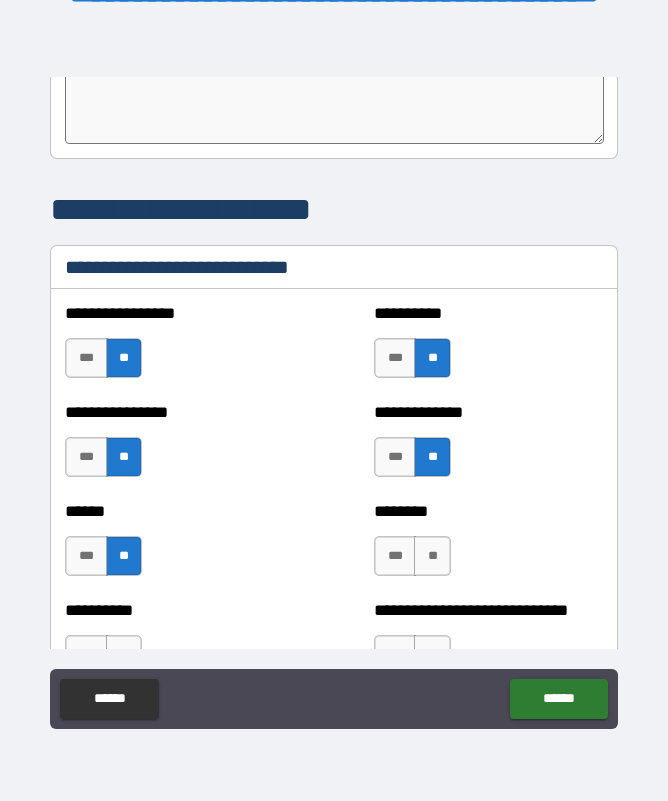 click on "**" at bounding box center [432, 556] 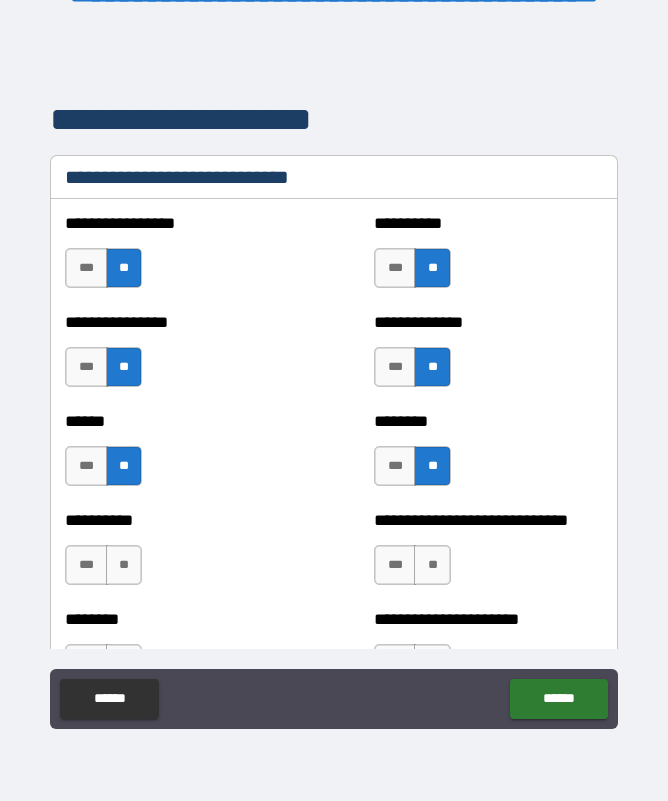 scroll, scrollTop: 6764, scrollLeft: 0, axis: vertical 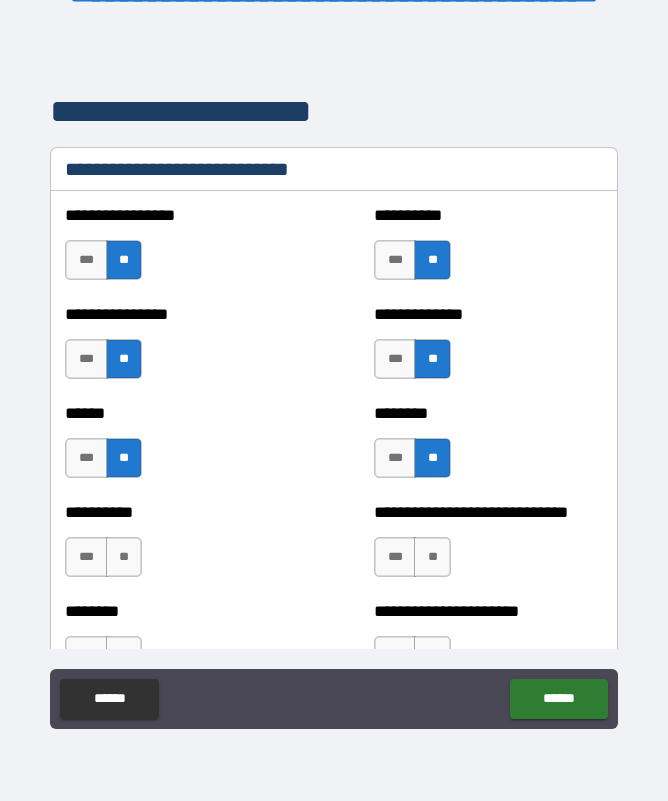click on "**" at bounding box center [124, 557] 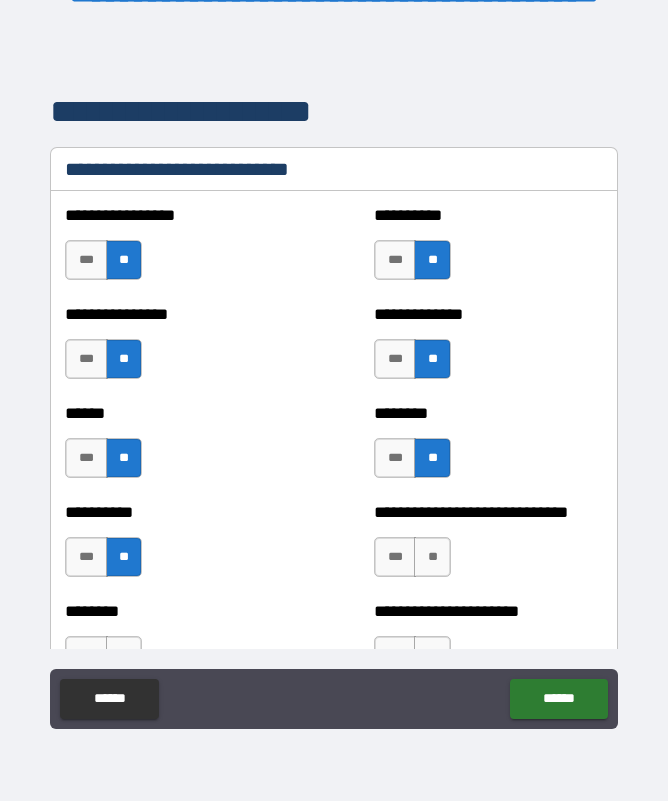 click on "**" at bounding box center (432, 557) 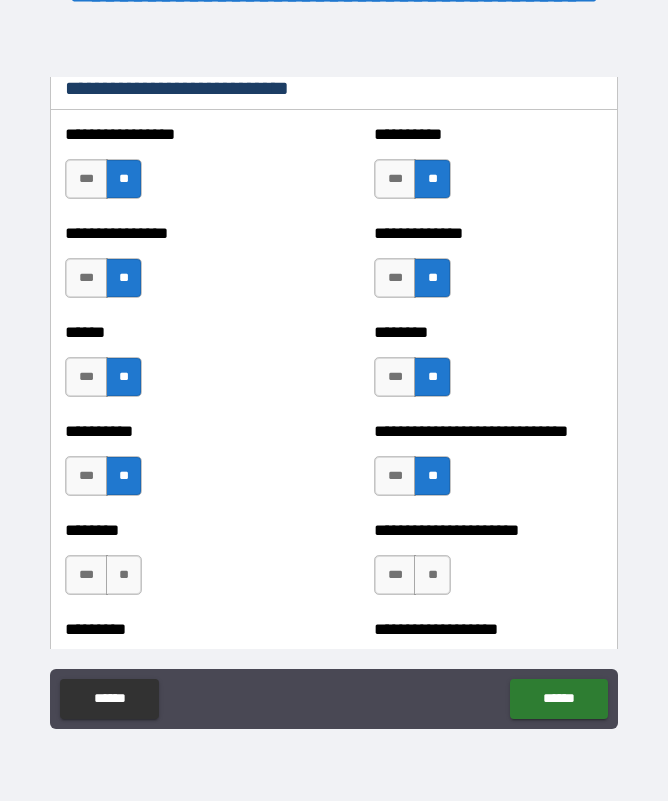 scroll, scrollTop: 6846, scrollLeft: 0, axis: vertical 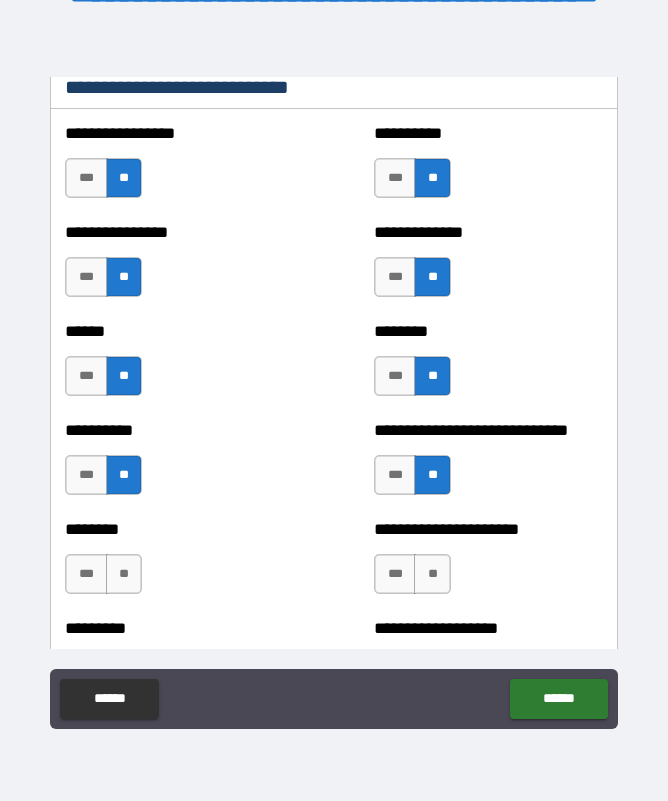 click on "**" at bounding box center (124, 574) 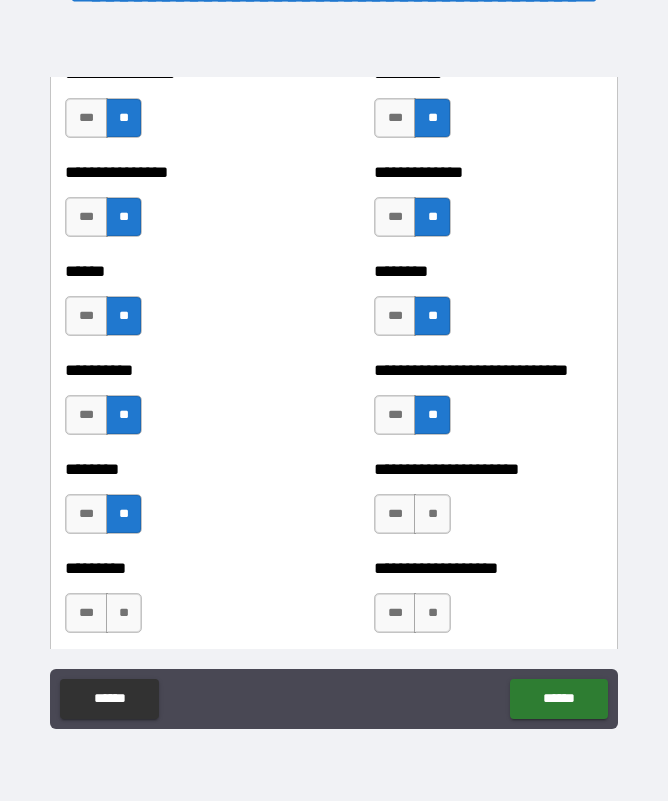 scroll, scrollTop: 6910, scrollLeft: 0, axis: vertical 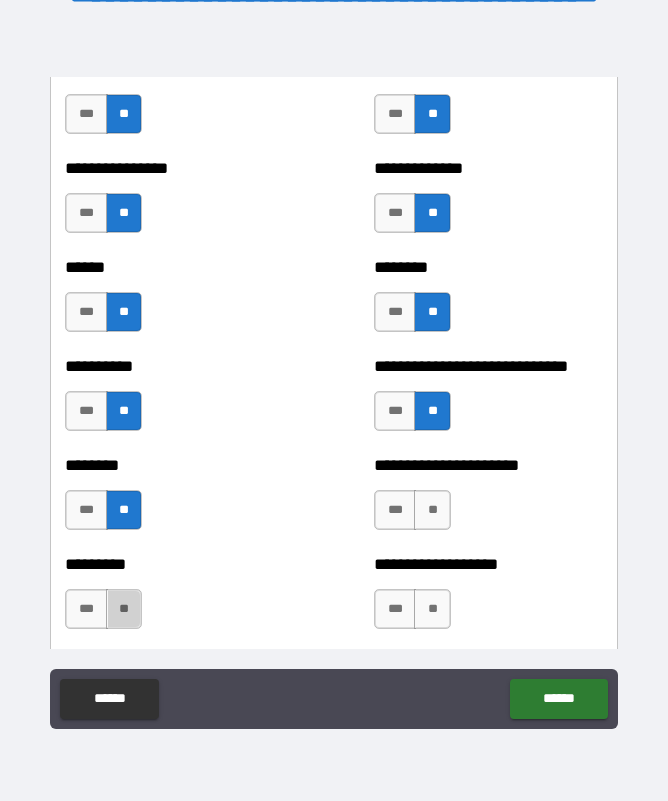 click on "**" at bounding box center (124, 609) 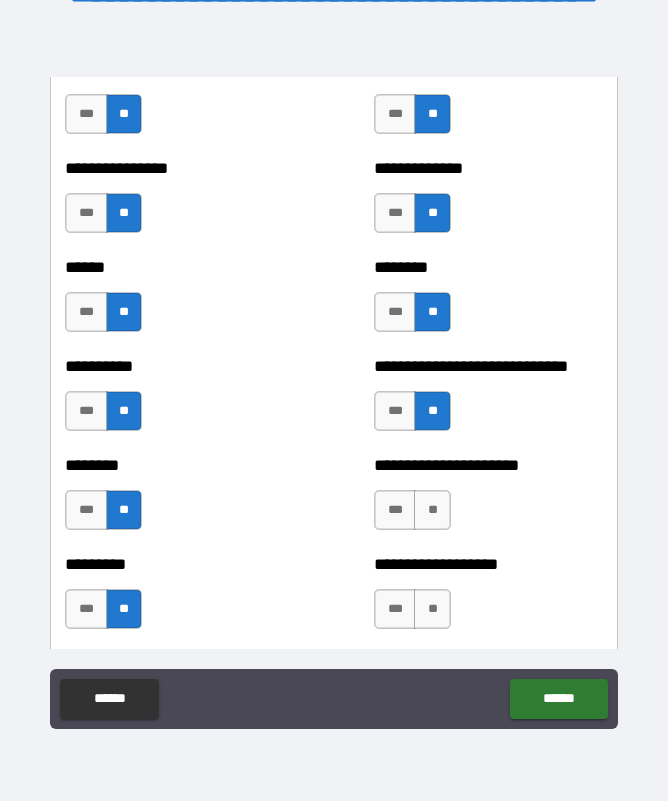 click on "**" at bounding box center (432, 609) 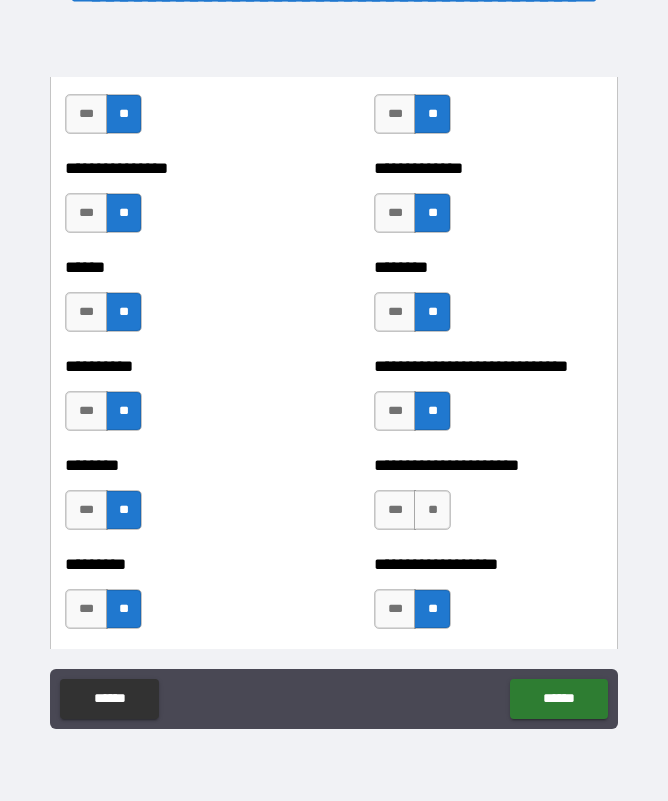 click on "***" at bounding box center [395, 510] 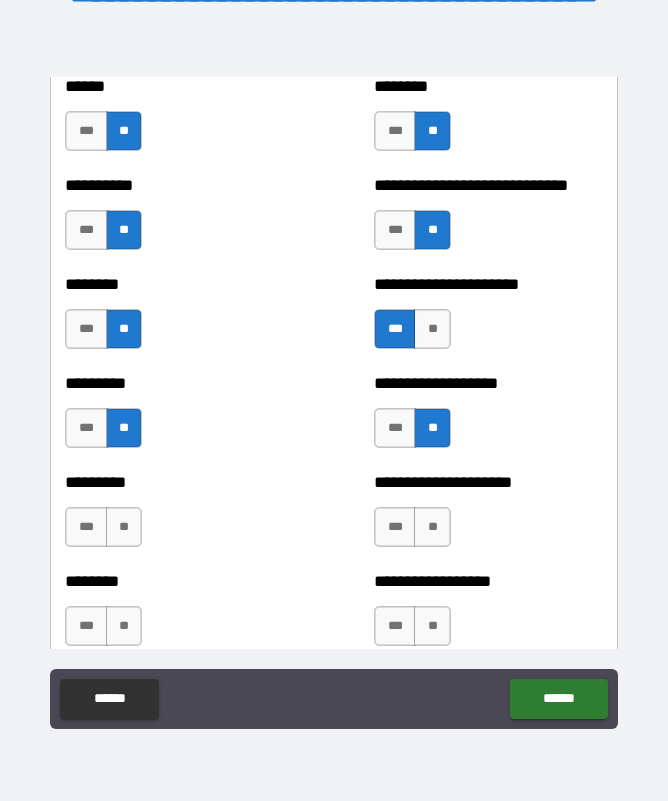 scroll, scrollTop: 7092, scrollLeft: 0, axis: vertical 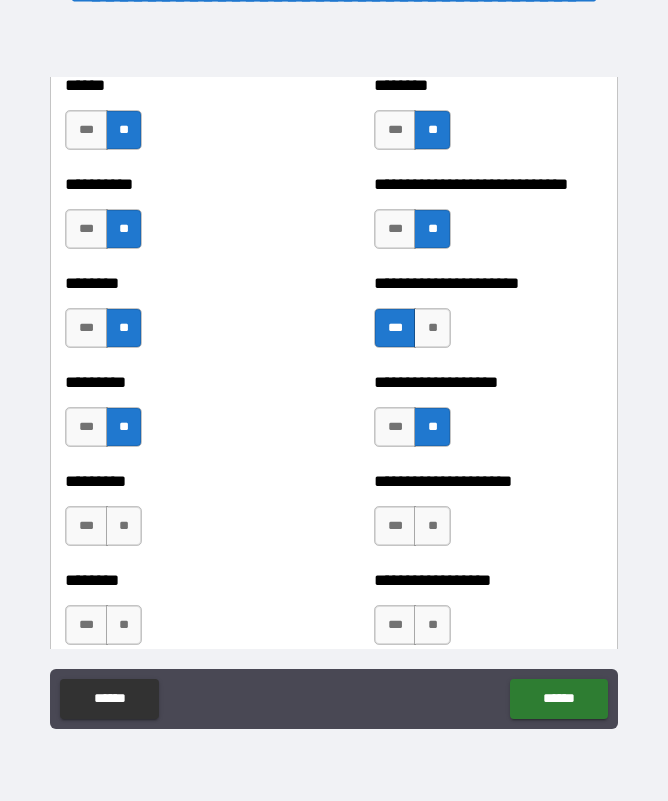 click on "**" at bounding box center [124, 526] 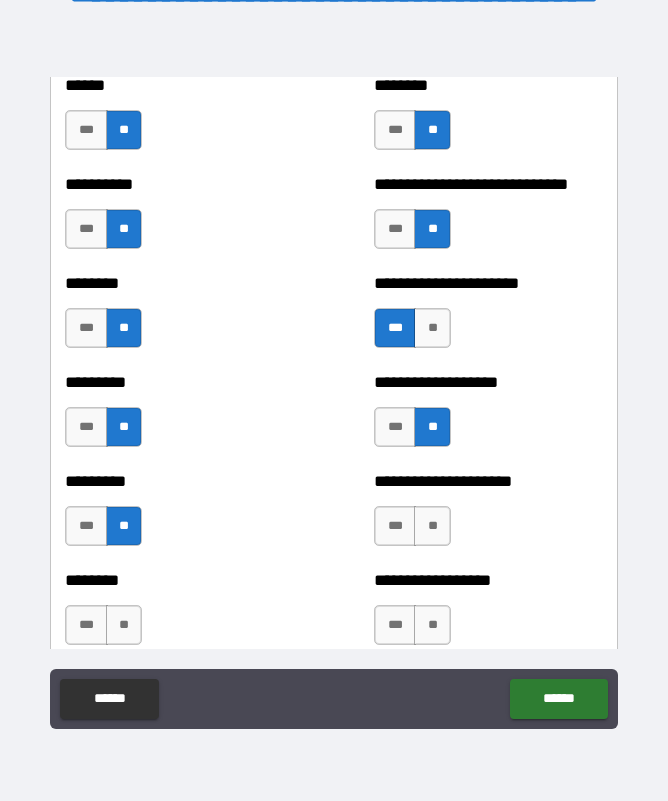 click on "**" at bounding box center (432, 526) 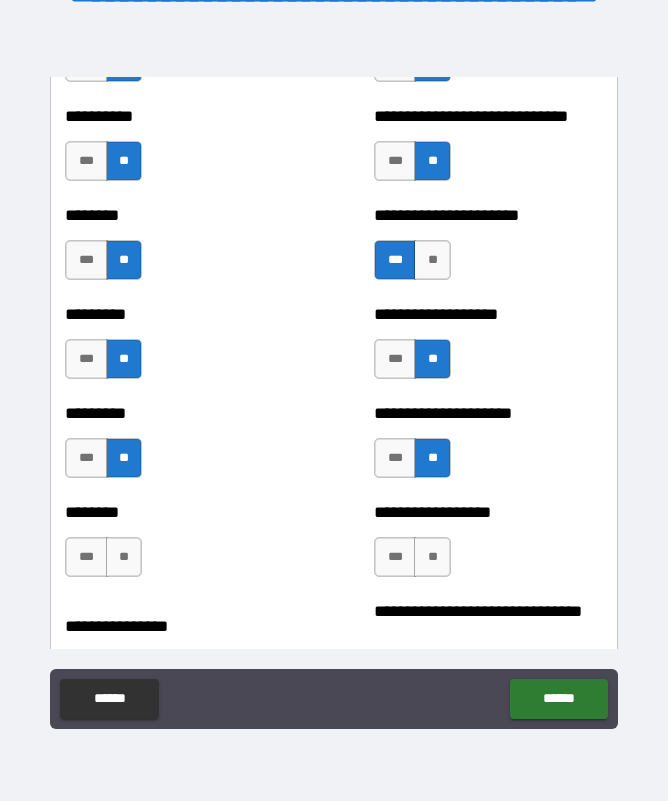 scroll, scrollTop: 7161, scrollLeft: 0, axis: vertical 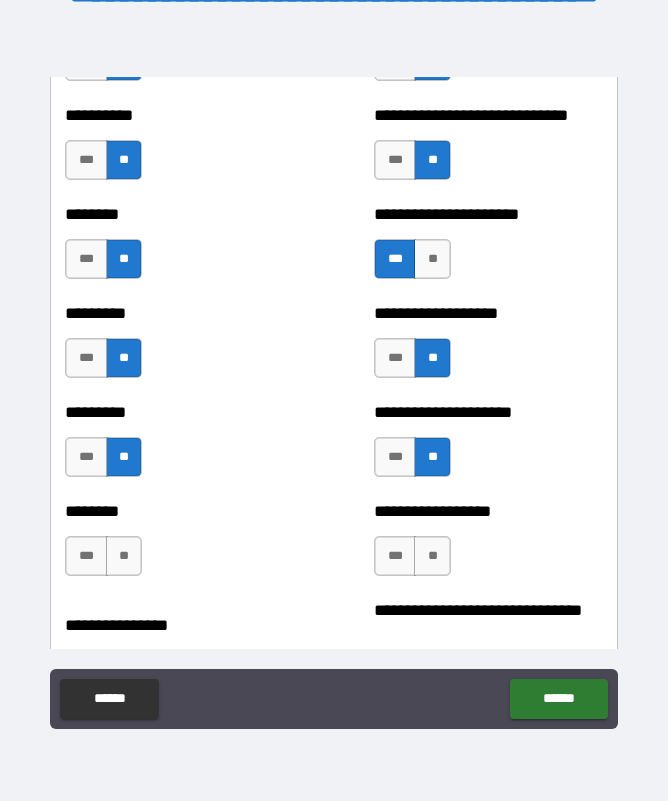 click on "**" at bounding box center (124, 556) 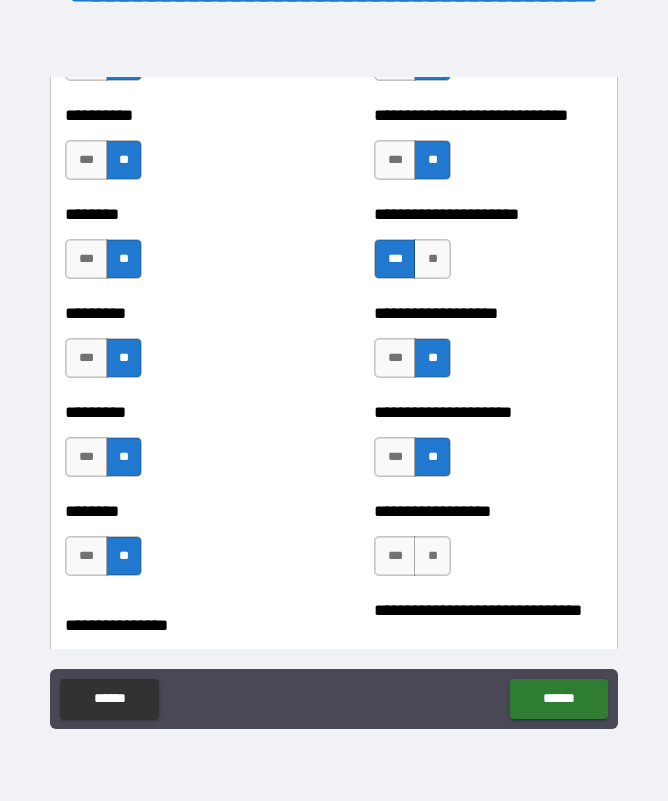 click on "**" at bounding box center [432, 556] 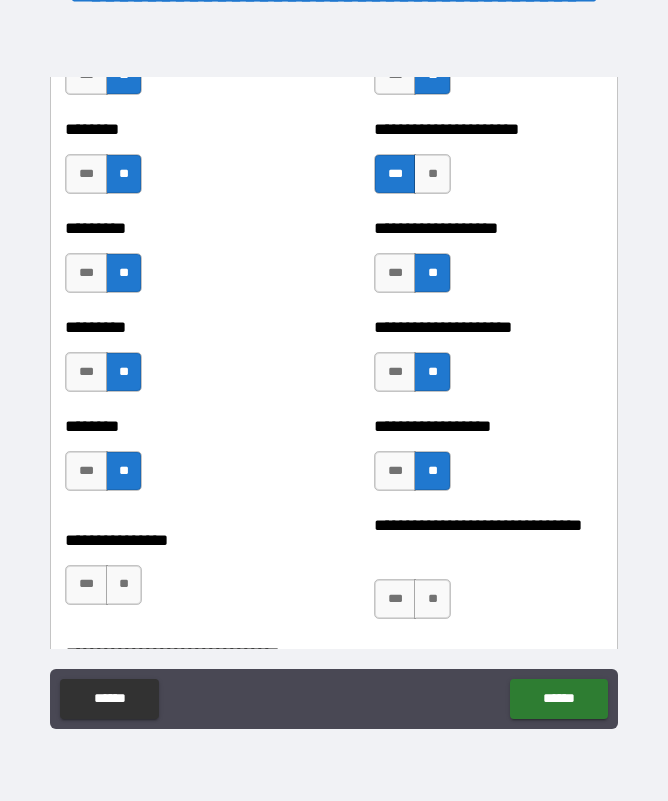 scroll, scrollTop: 7250, scrollLeft: 0, axis: vertical 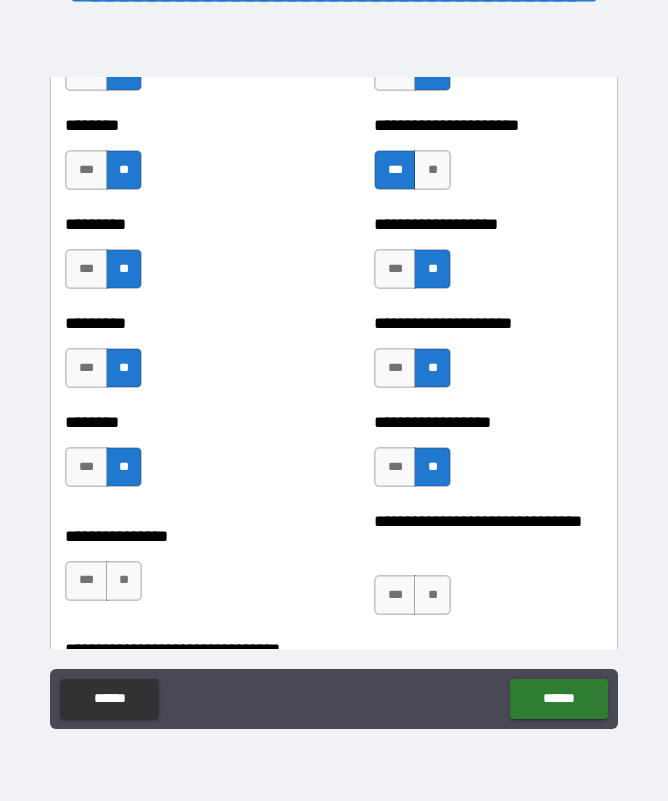 click on "**" at bounding box center (124, 581) 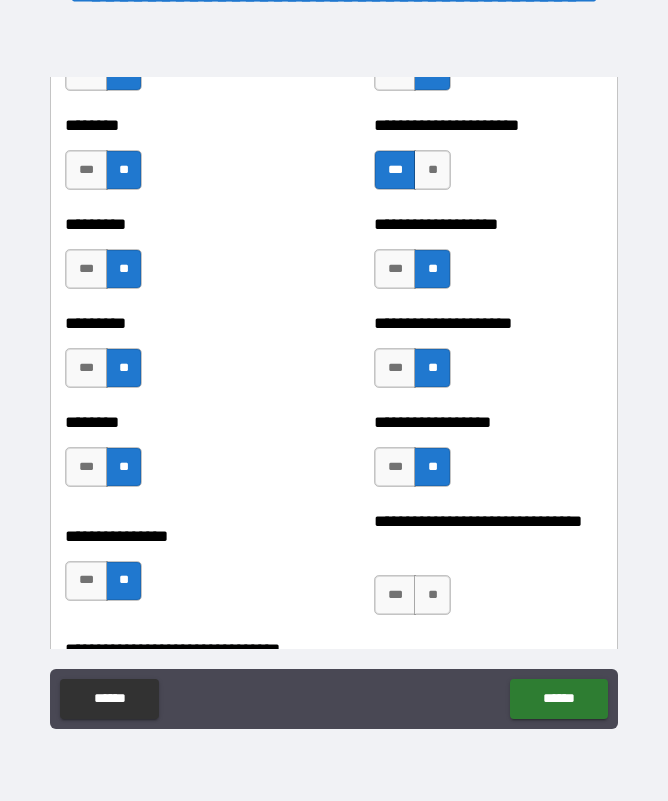 click on "**" at bounding box center (432, 595) 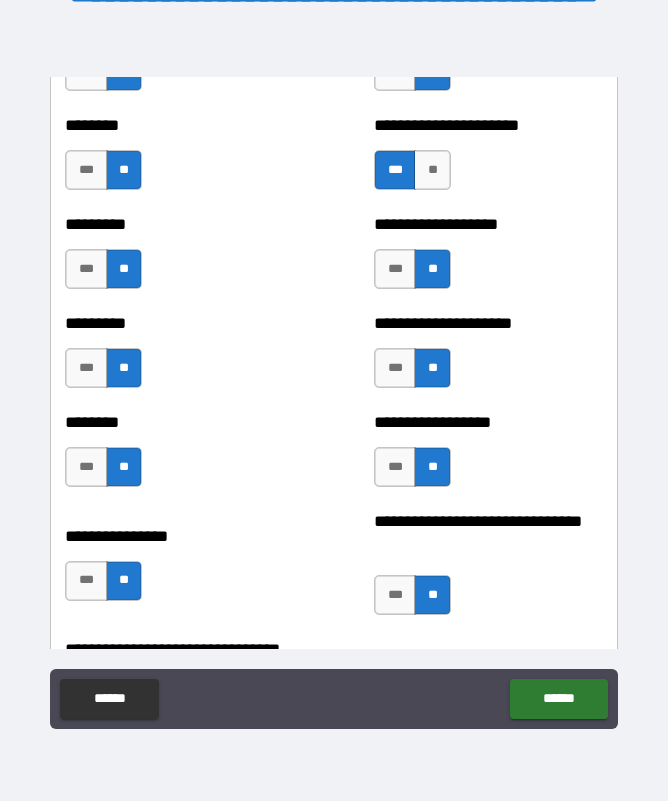 click on "***" at bounding box center (395, 595) 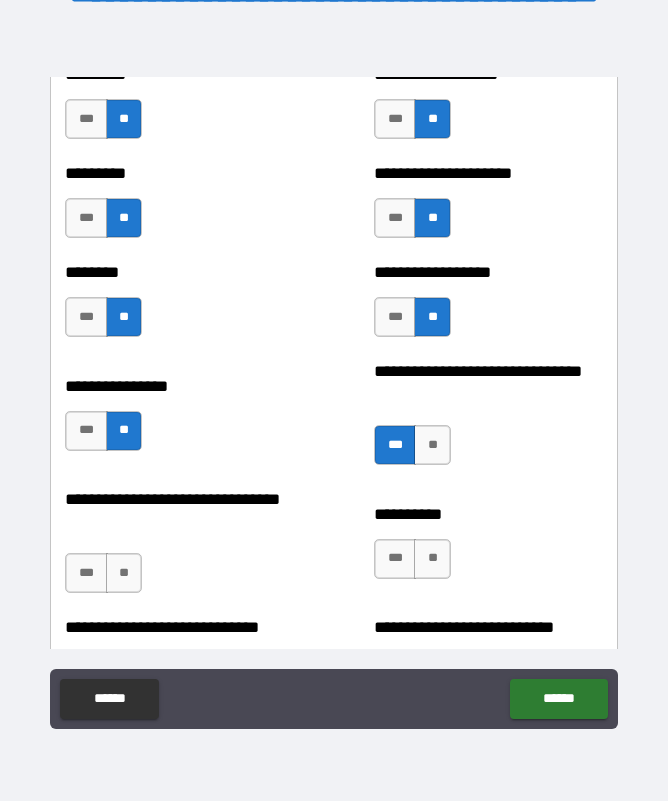 scroll, scrollTop: 7409, scrollLeft: 0, axis: vertical 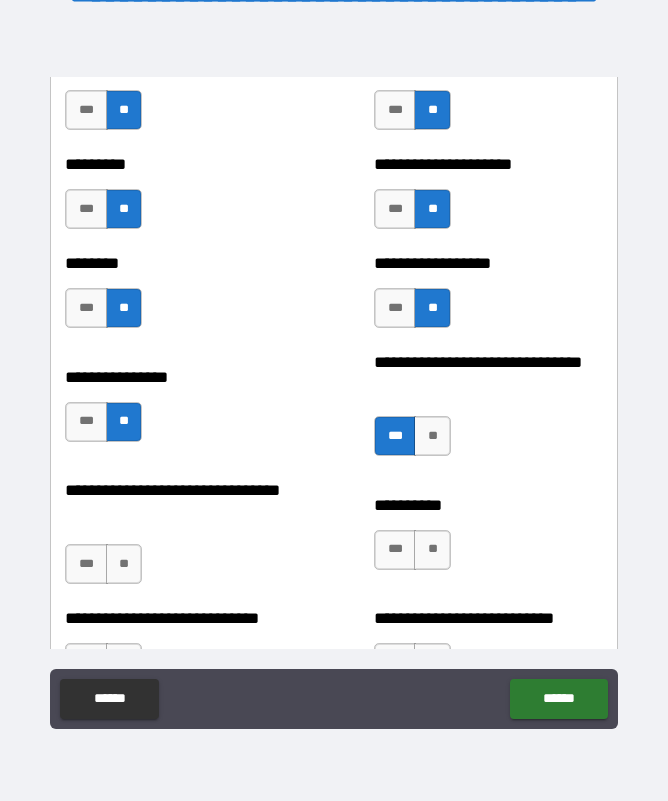 click on "**" at bounding box center (124, 564) 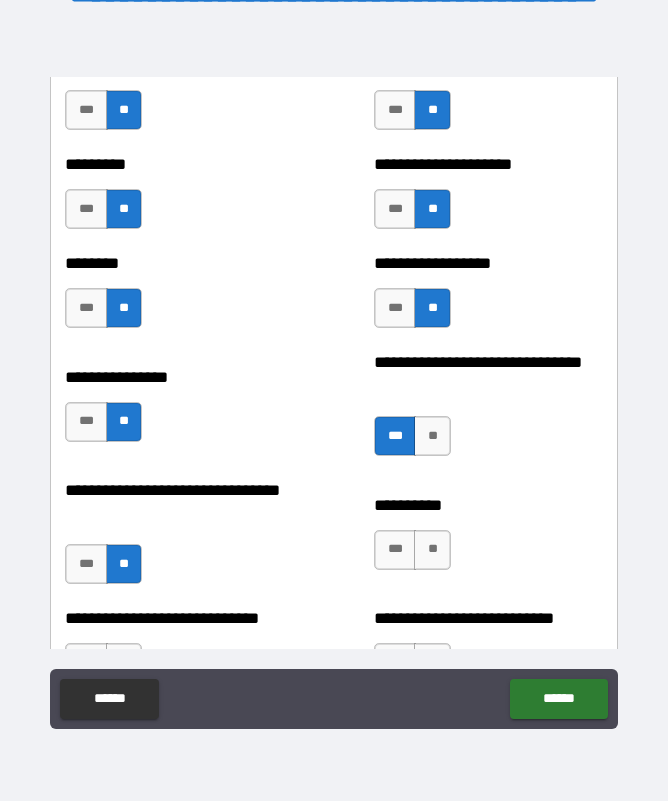 click on "**" at bounding box center (432, 550) 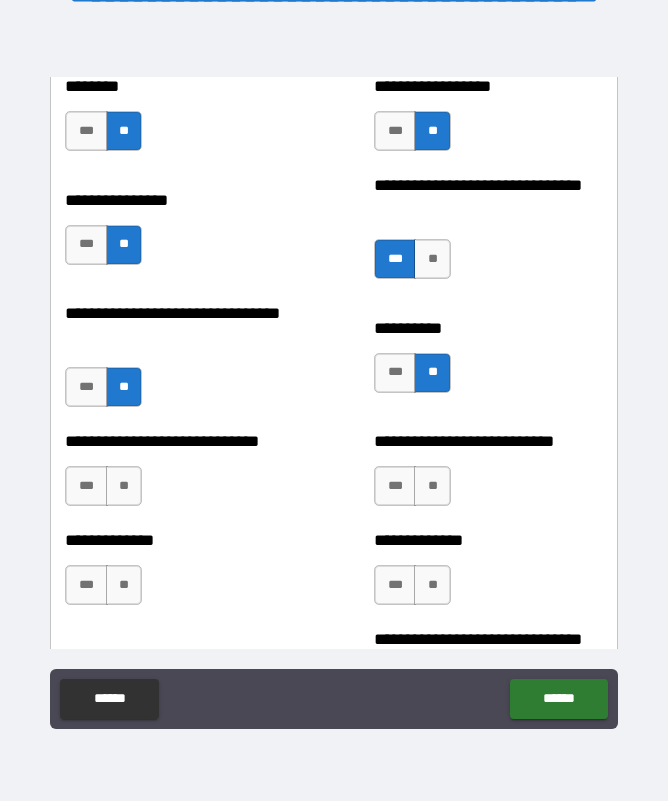 scroll, scrollTop: 7600, scrollLeft: 0, axis: vertical 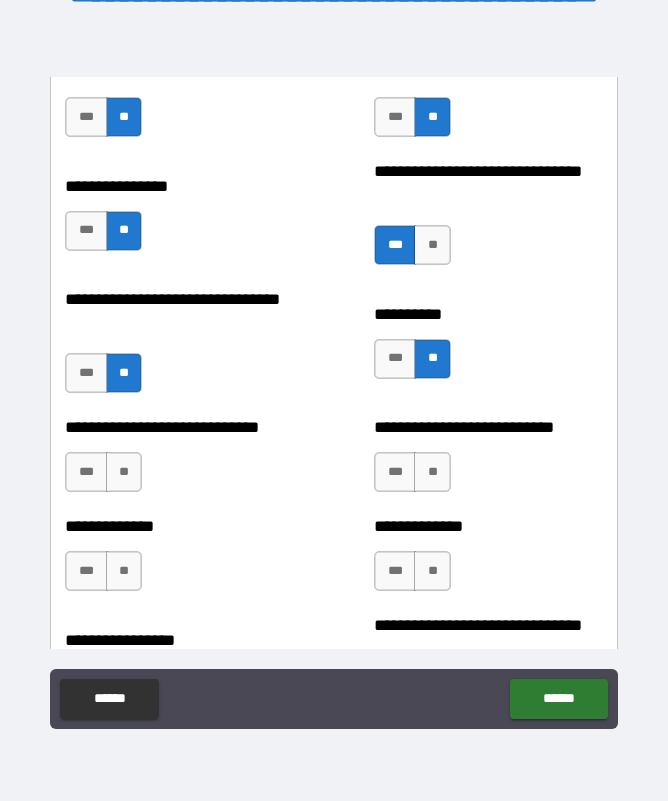 click on "**" at bounding box center [124, 472] 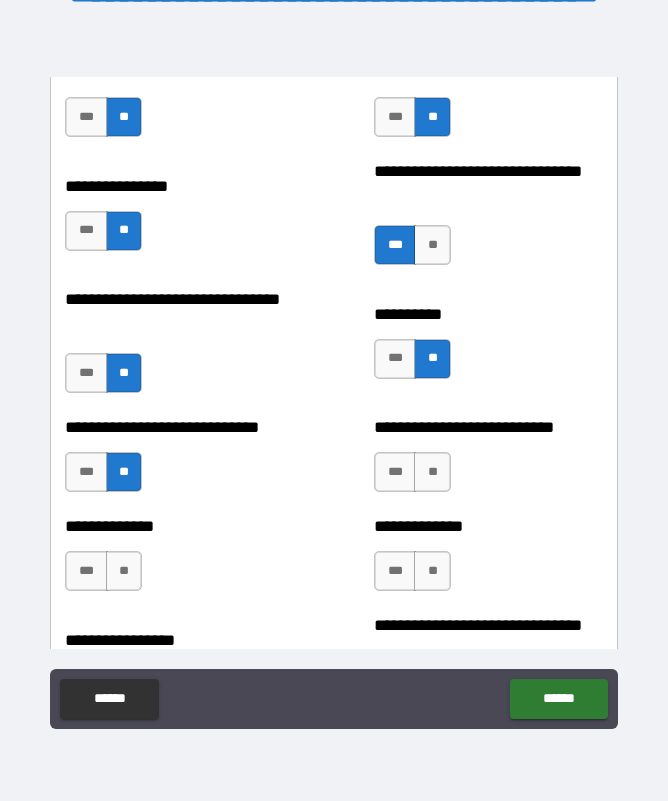 click on "**" at bounding box center [432, 472] 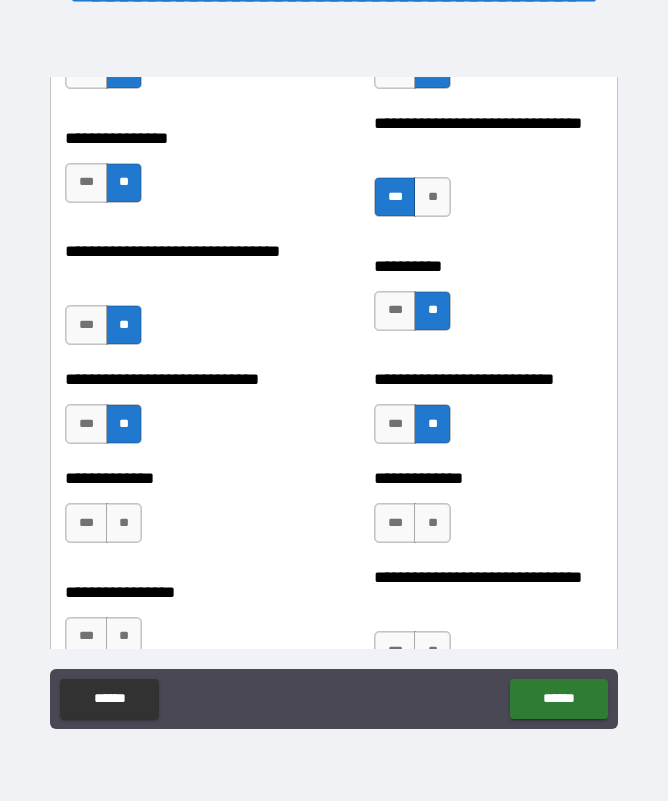 scroll, scrollTop: 7651, scrollLeft: 0, axis: vertical 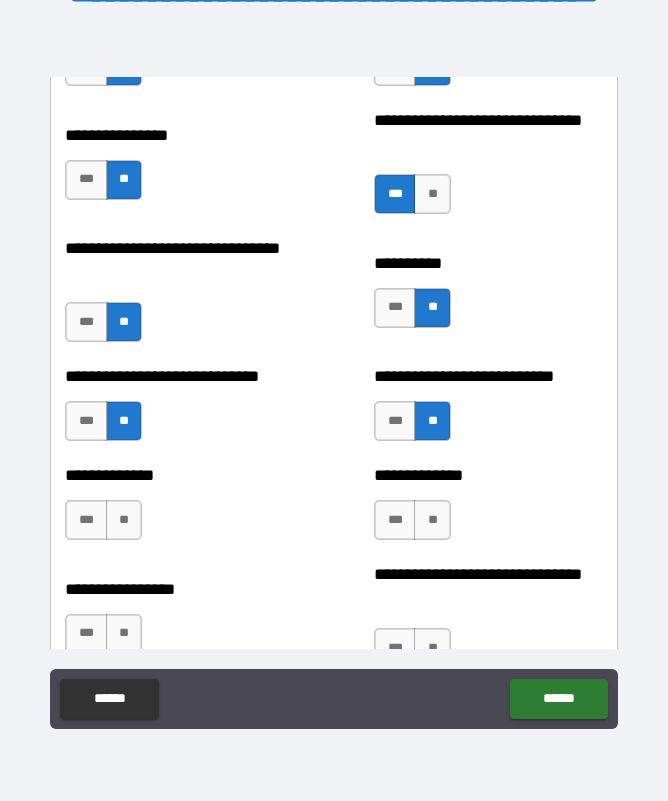 click on "**" at bounding box center (124, 520) 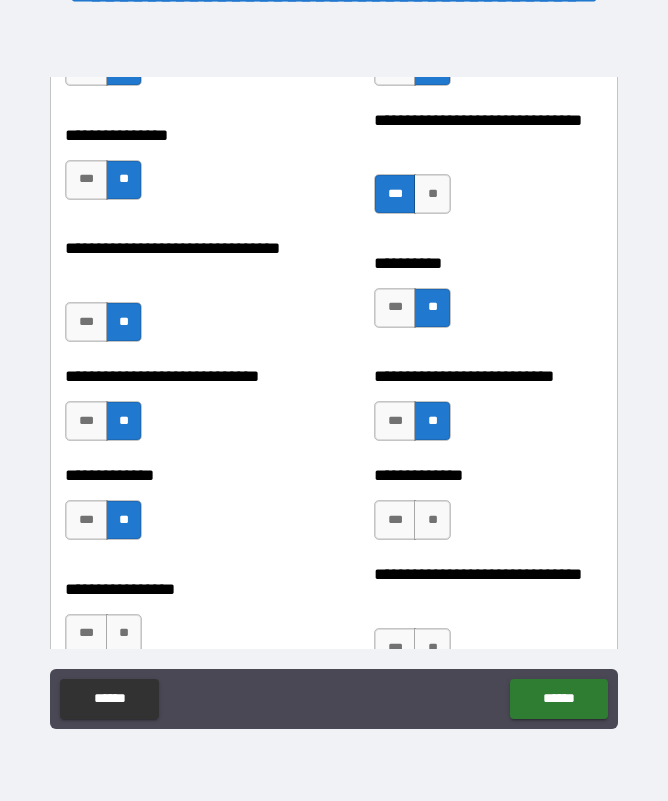 click on "**" at bounding box center [432, 520] 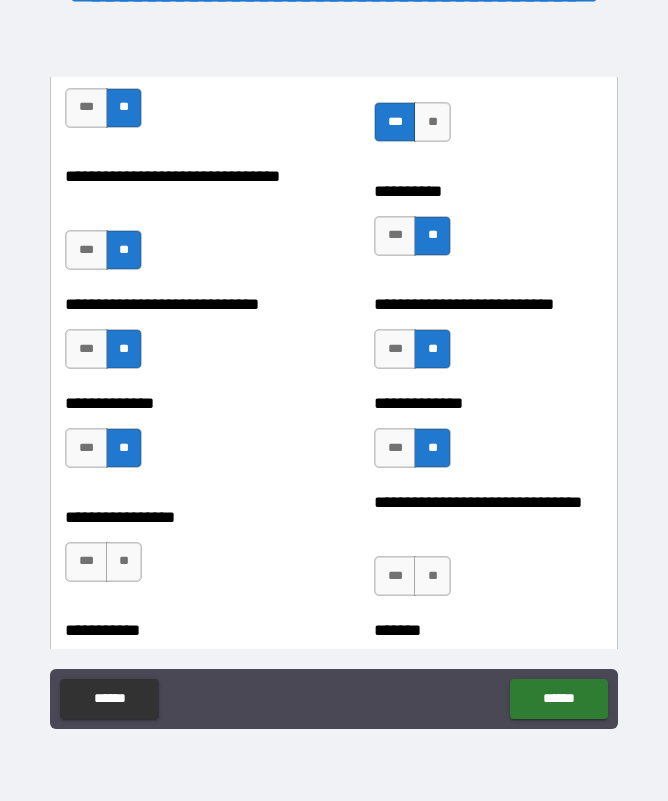 scroll, scrollTop: 7726, scrollLeft: 0, axis: vertical 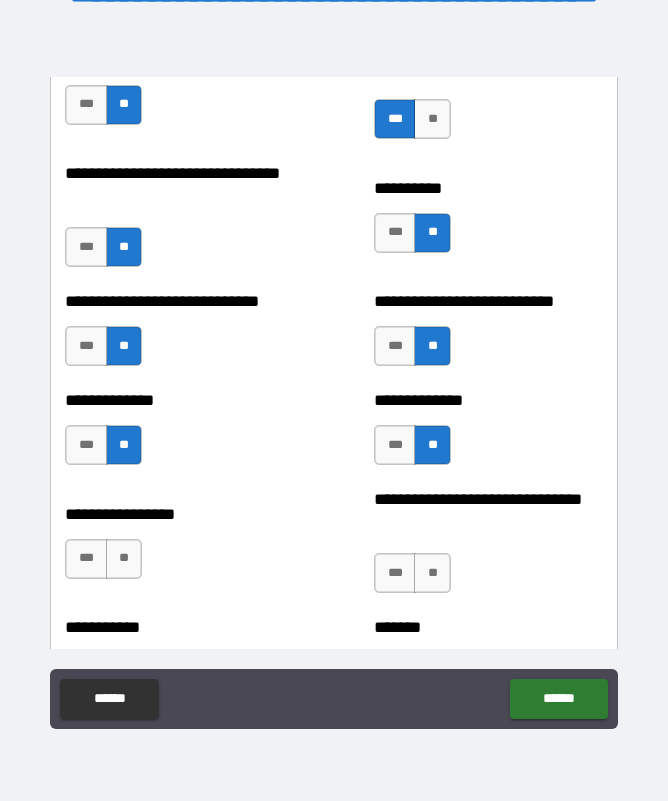 click on "**" at bounding box center [124, 559] 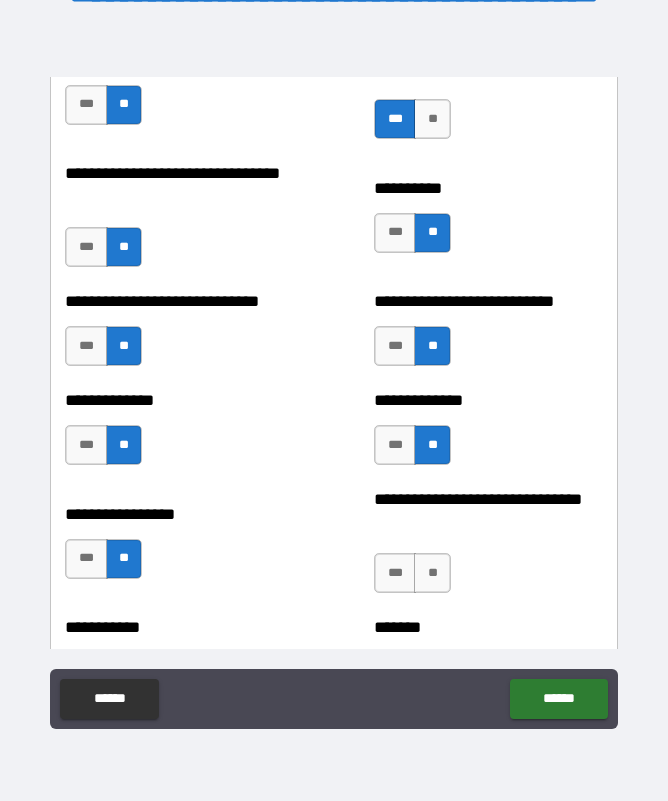 click on "**" at bounding box center (432, 573) 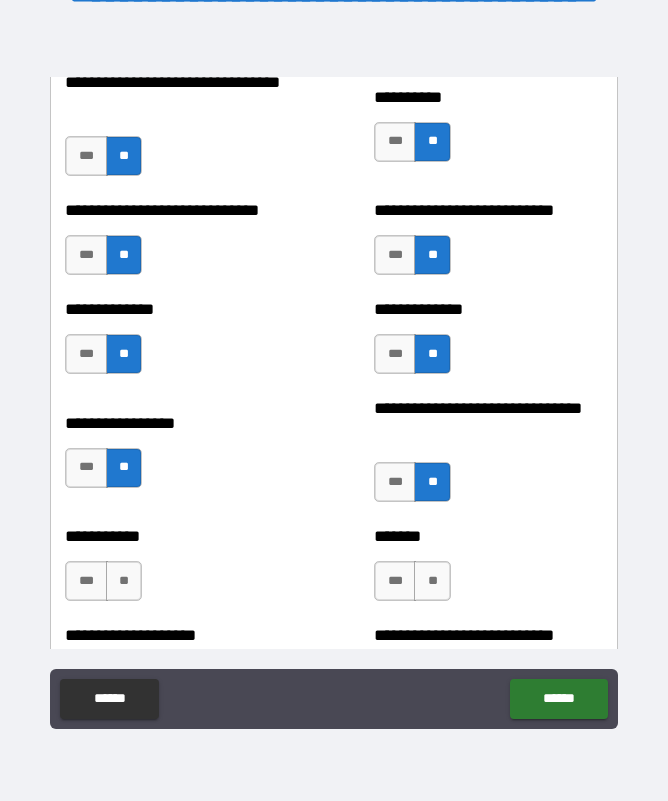 scroll, scrollTop: 7824, scrollLeft: 0, axis: vertical 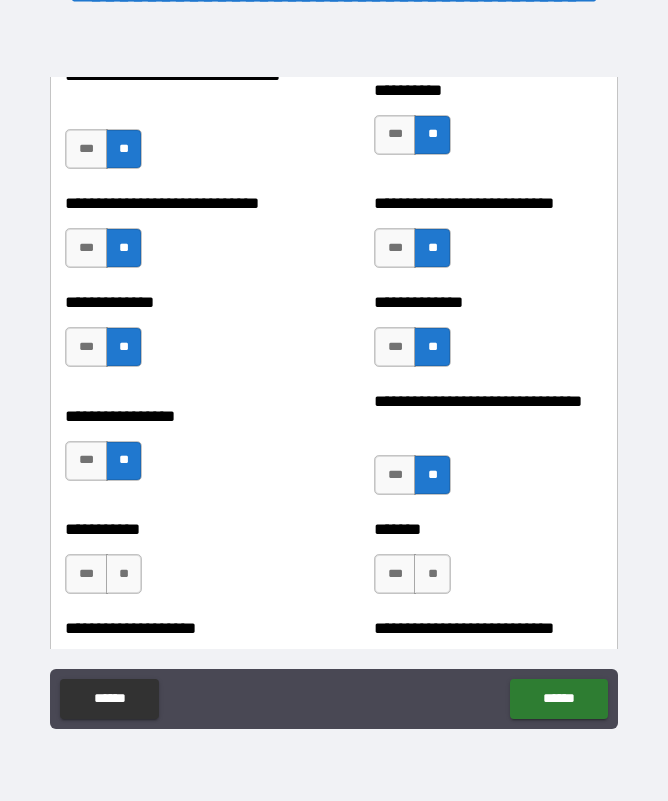 click on "**" at bounding box center (124, 574) 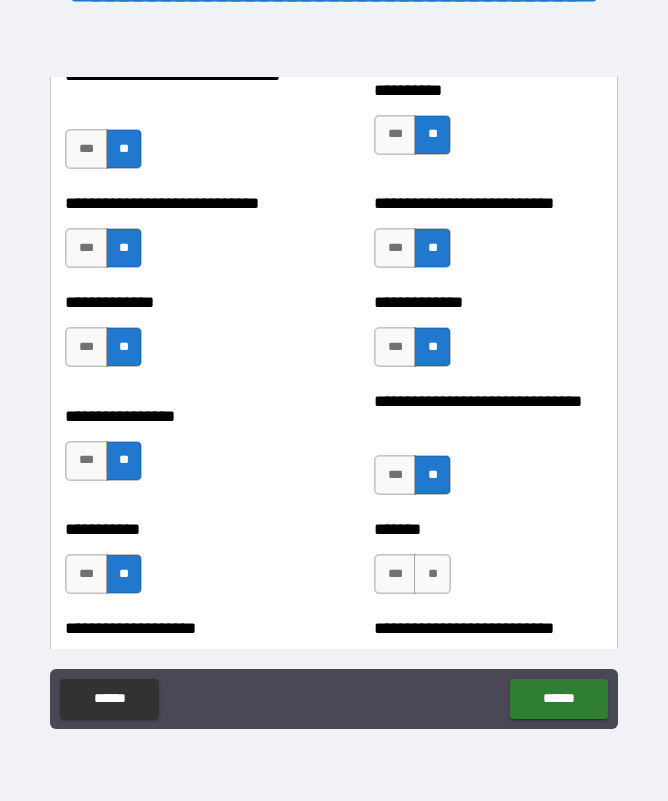 click on "**" at bounding box center (432, 574) 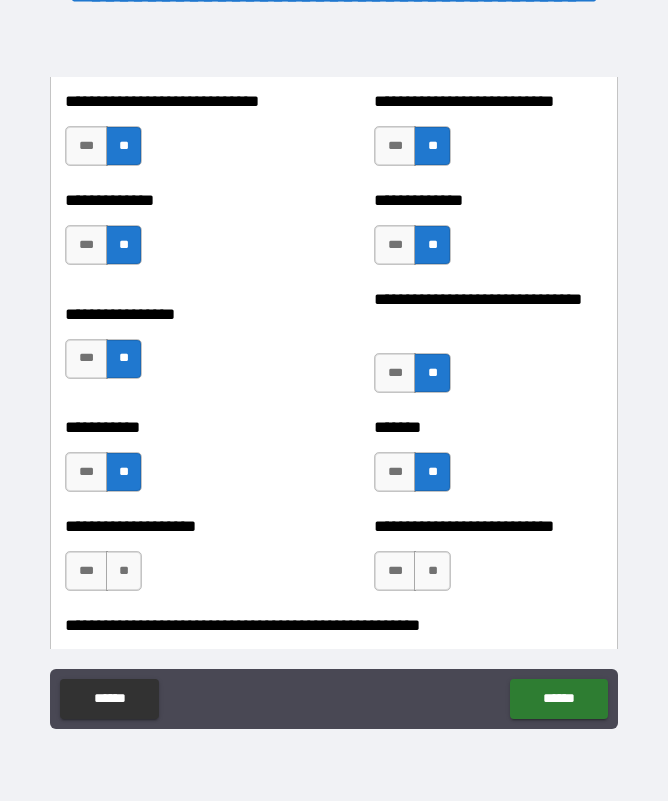 scroll, scrollTop: 7930, scrollLeft: 0, axis: vertical 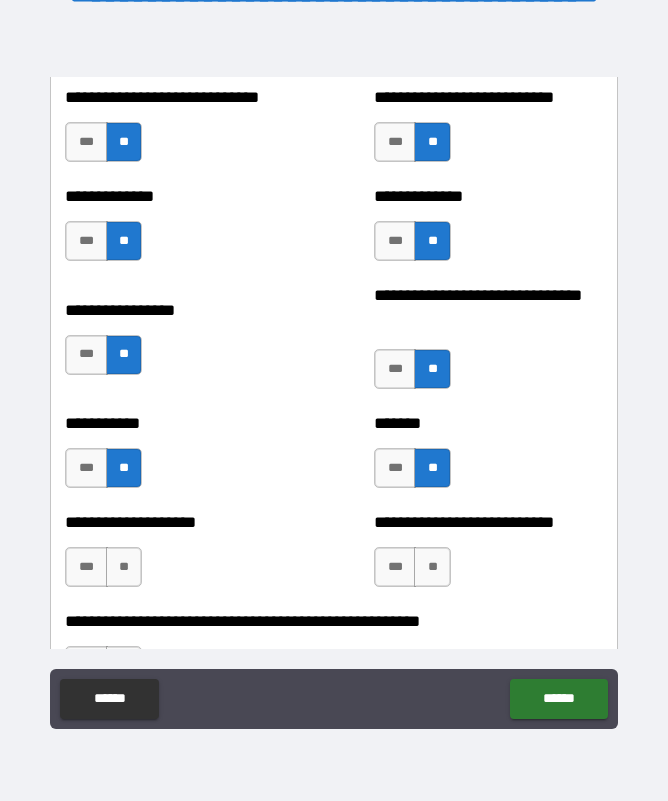 click on "**" at bounding box center [124, 567] 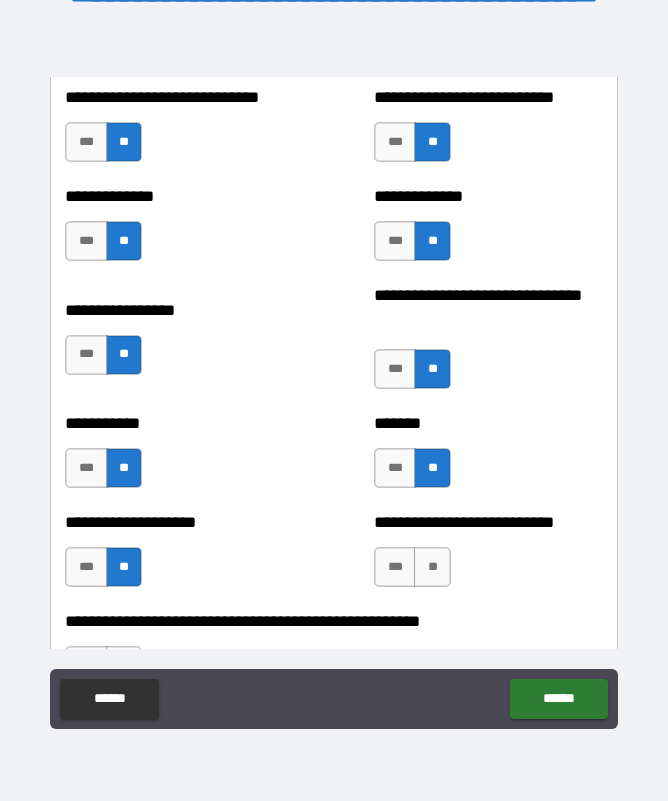 click on "**" at bounding box center (432, 567) 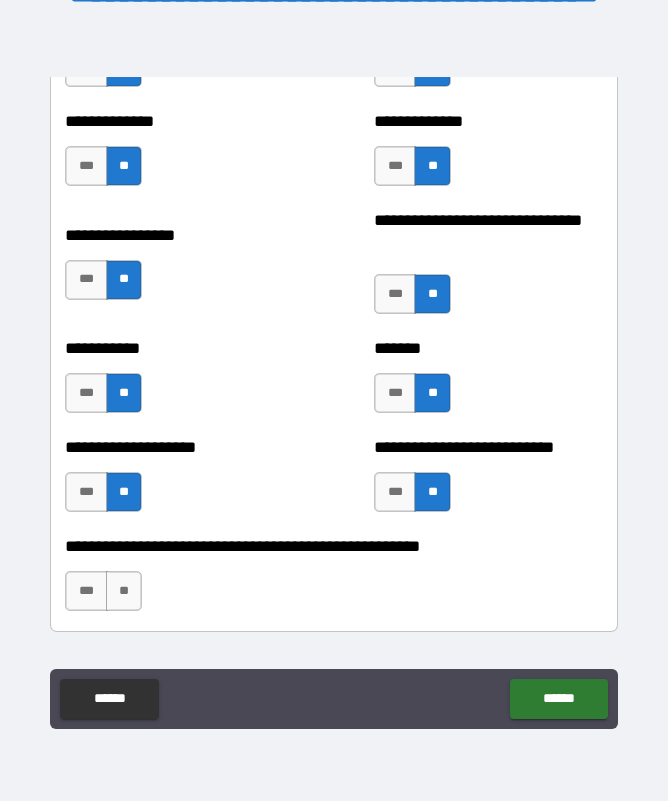 scroll, scrollTop: 8021, scrollLeft: 0, axis: vertical 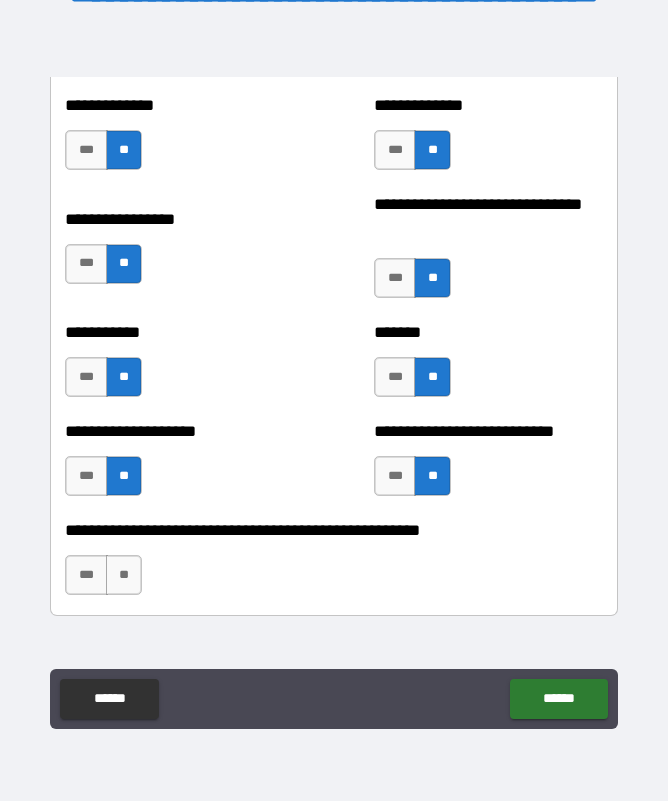 click on "**" at bounding box center [124, 575] 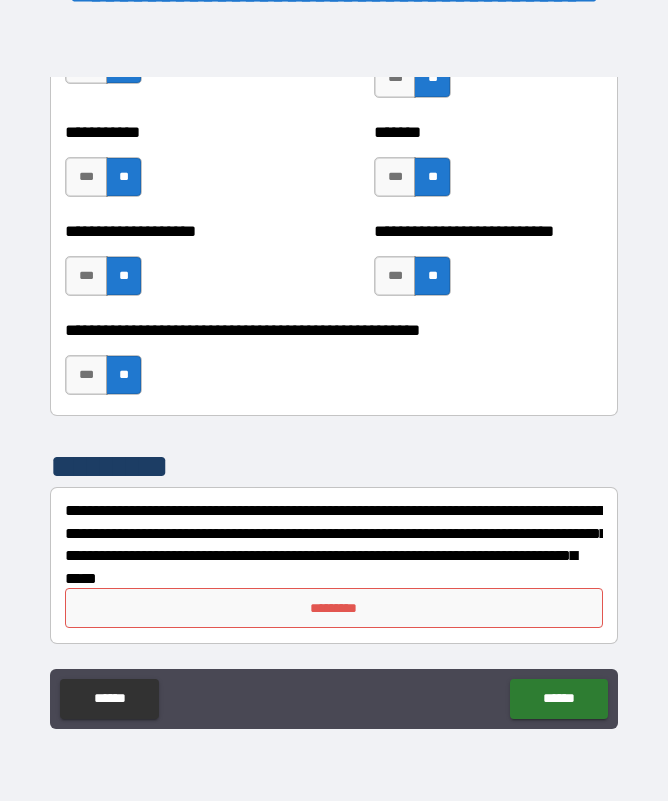 scroll, scrollTop: 8221, scrollLeft: 0, axis: vertical 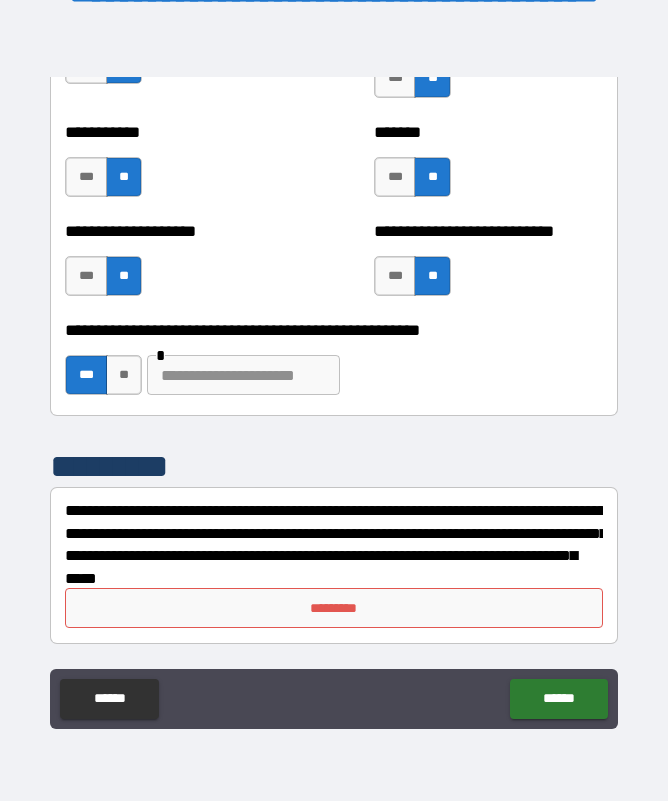 click at bounding box center [243, 375] 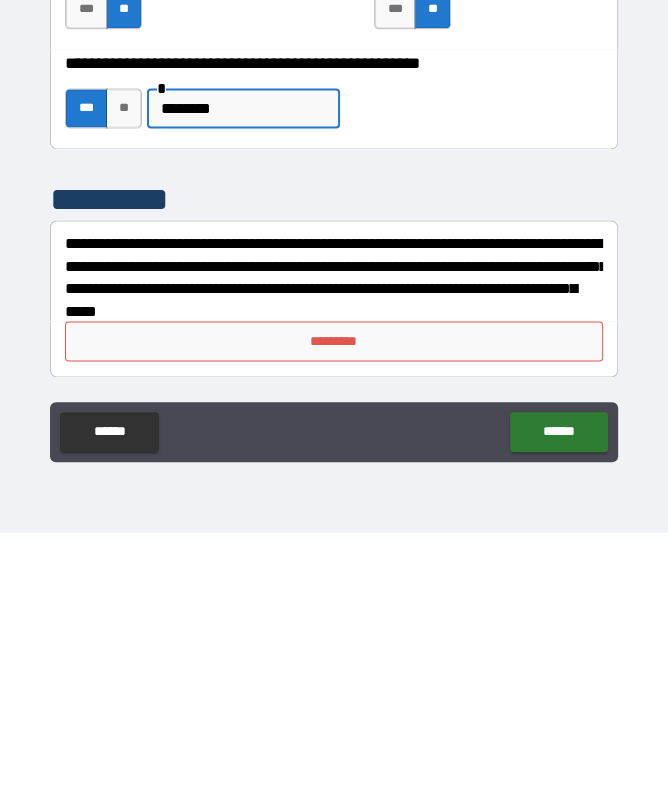 type on "********" 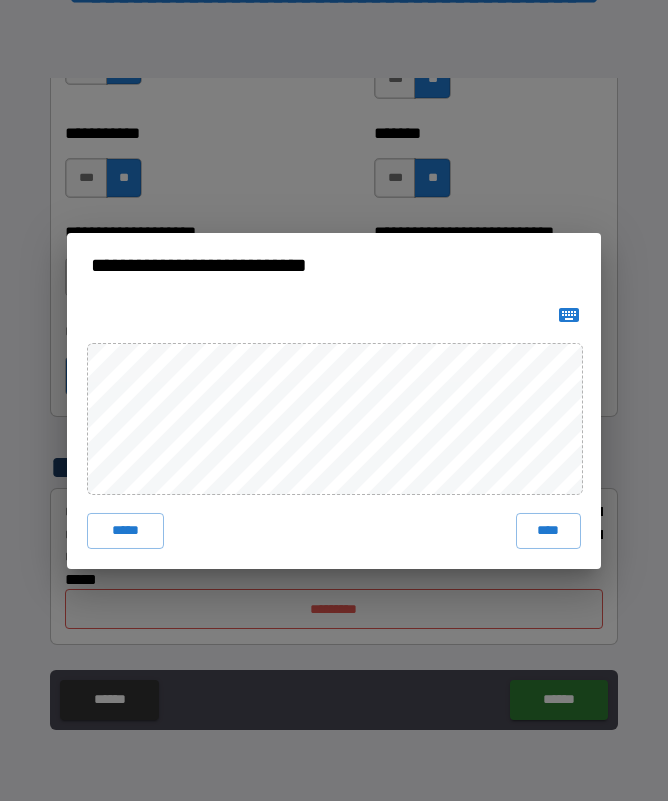 scroll, scrollTop: 56, scrollLeft: 0, axis: vertical 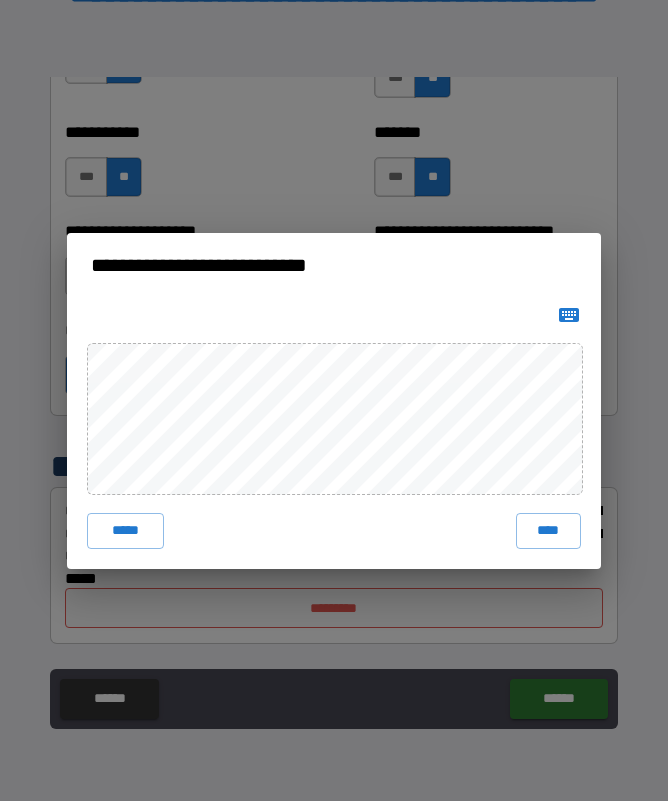 click on "****" at bounding box center (549, 531) 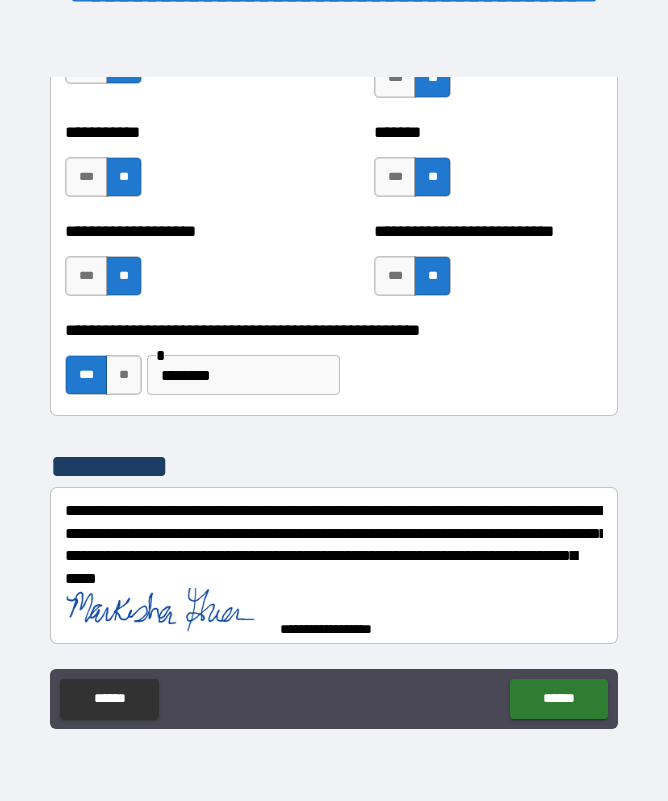 scroll, scrollTop: 8211, scrollLeft: 0, axis: vertical 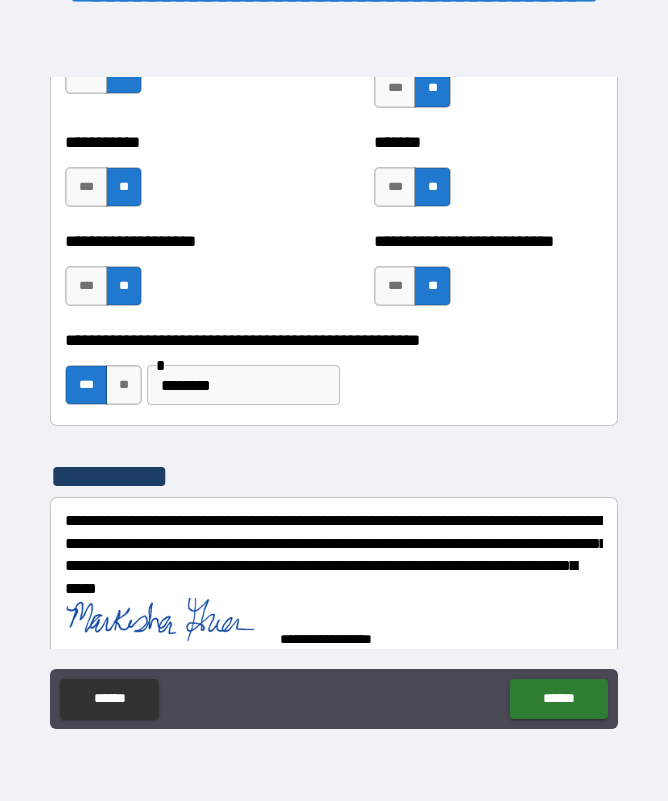 click on "******" at bounding box center (558, 699) 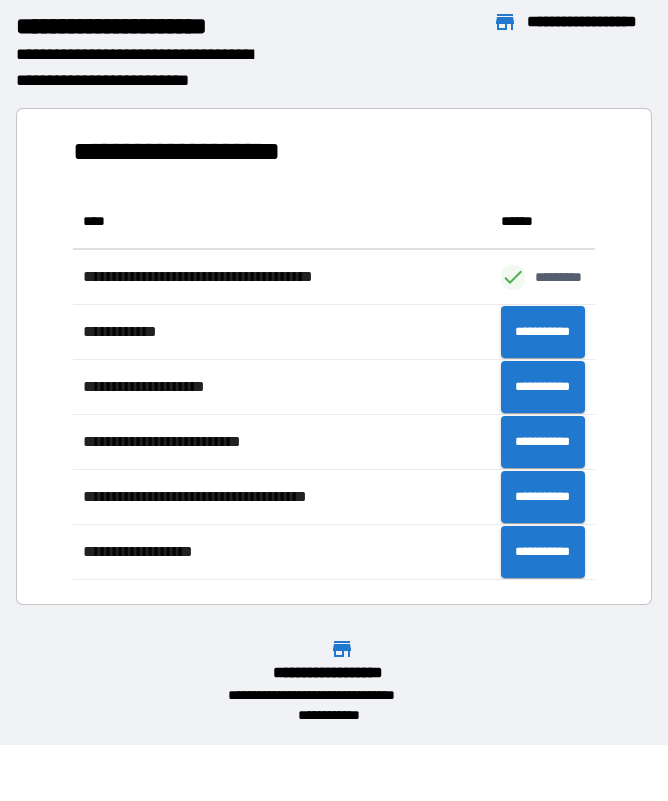 scroll, scrollTop: 1, scrollLeft: 1, axis: both 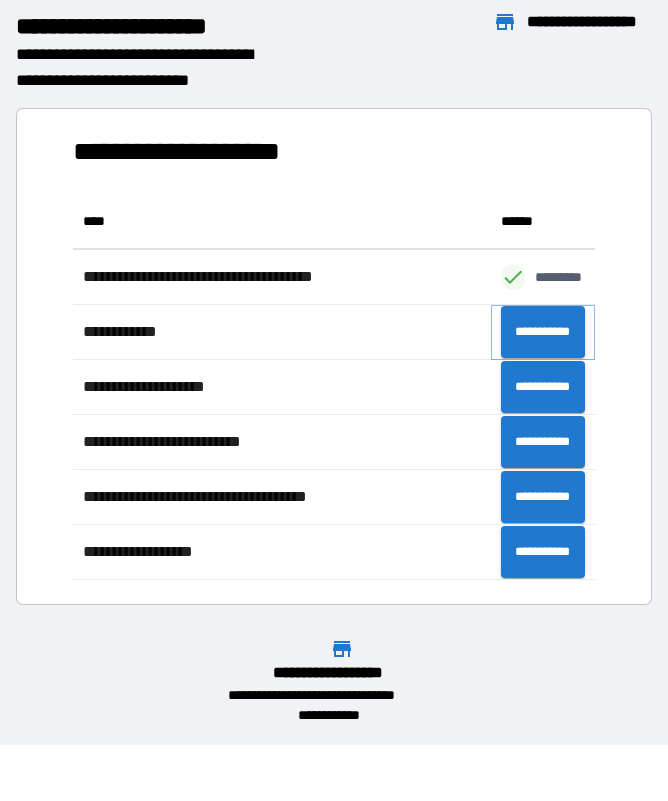click on "**********" at bounding box center [543, 332] 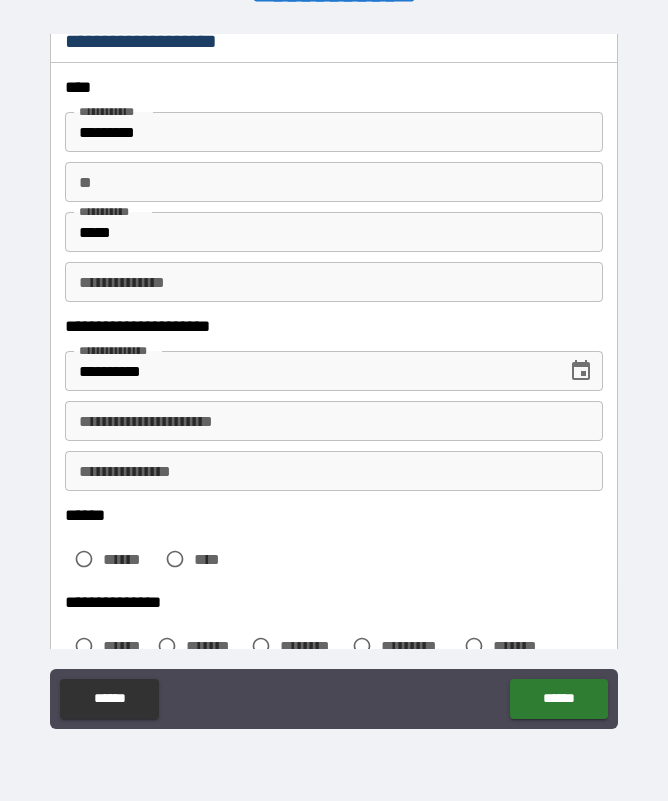 scroll, scrollTop: 76, scrollLeft: 0, axis: vertical 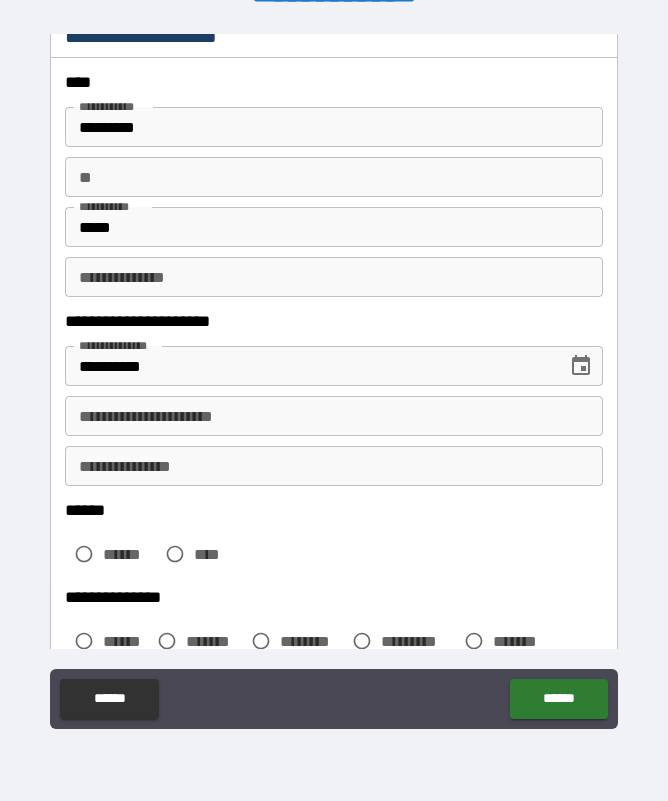 click on "**********" at bounding box center (333, 416) 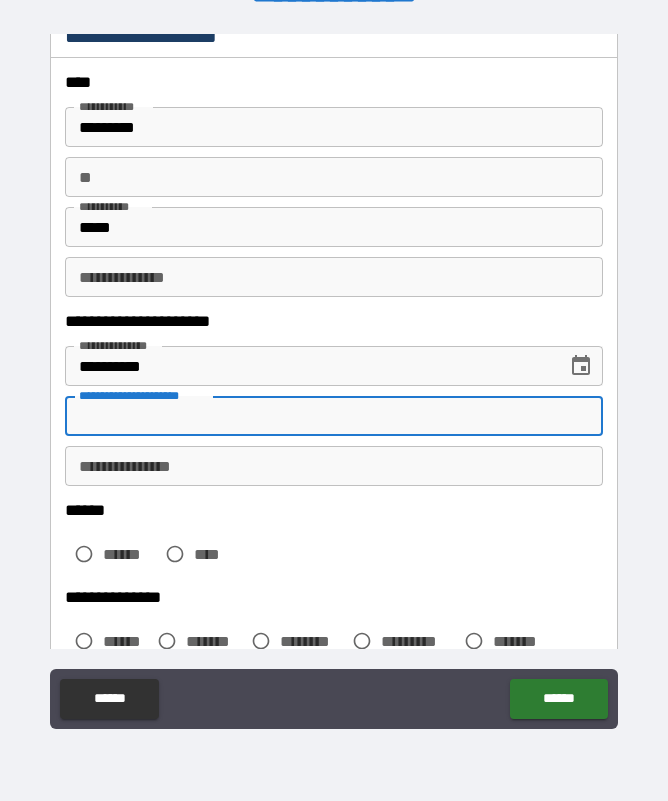 scroll, scrollTop: 55, scrollLeft: 0, axis: vertical 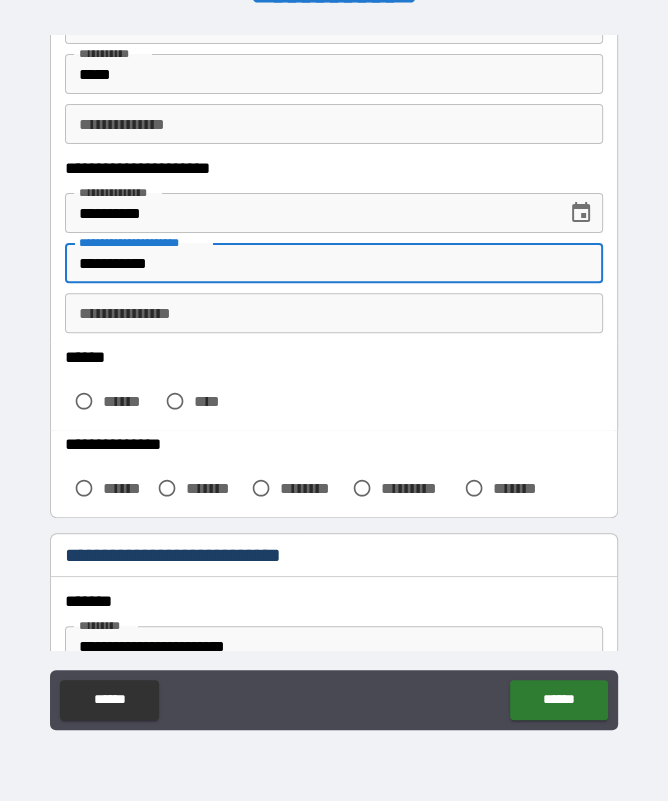type on "**********" 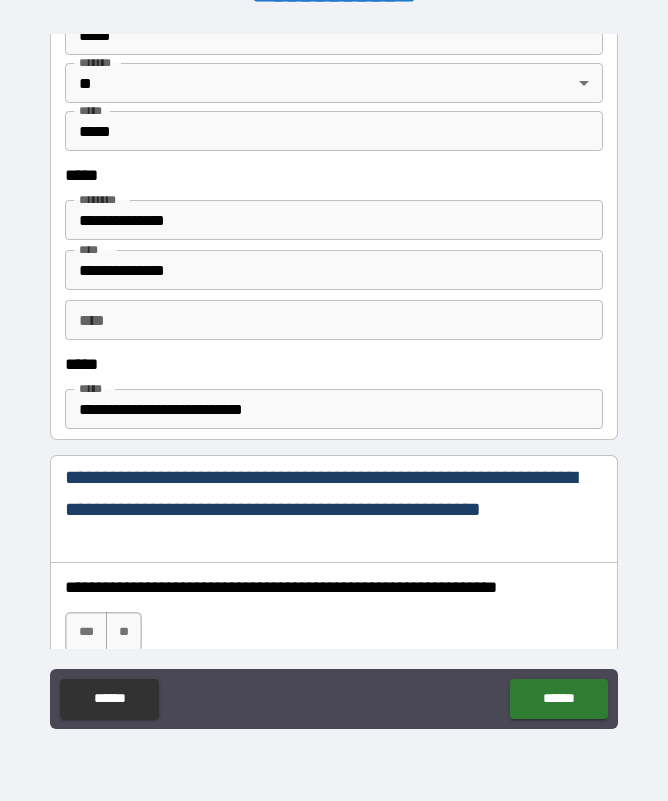 scroll, scrollTop: 932, scrollLeft: 0, axis: vertical 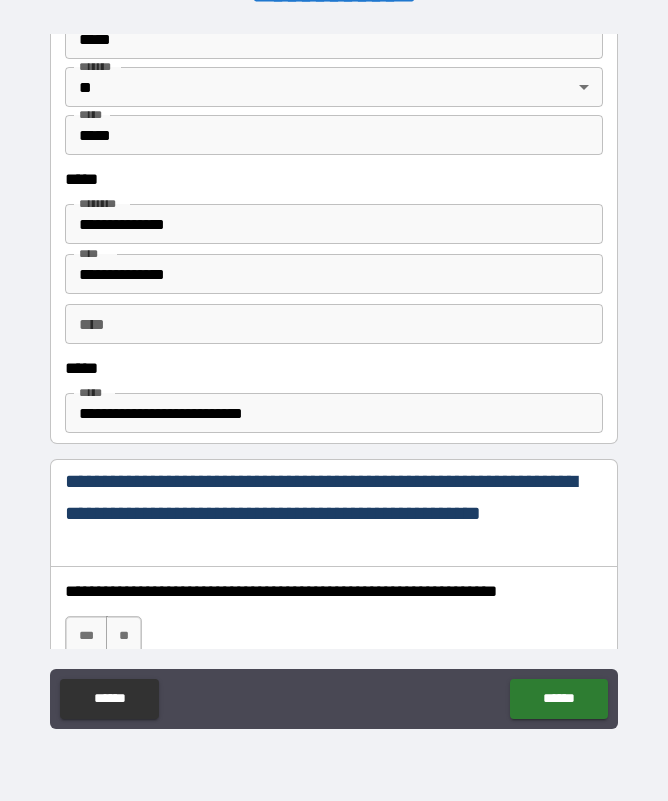 click on "**********" at bounding box center (333, 224) 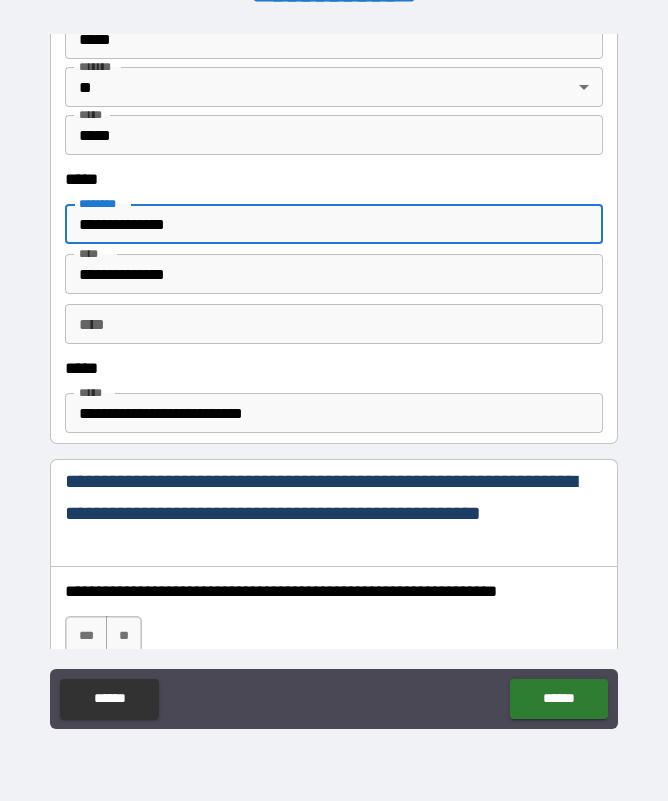 scroll, scrollTop: 55, scrollLeft: 0, axis: vertical 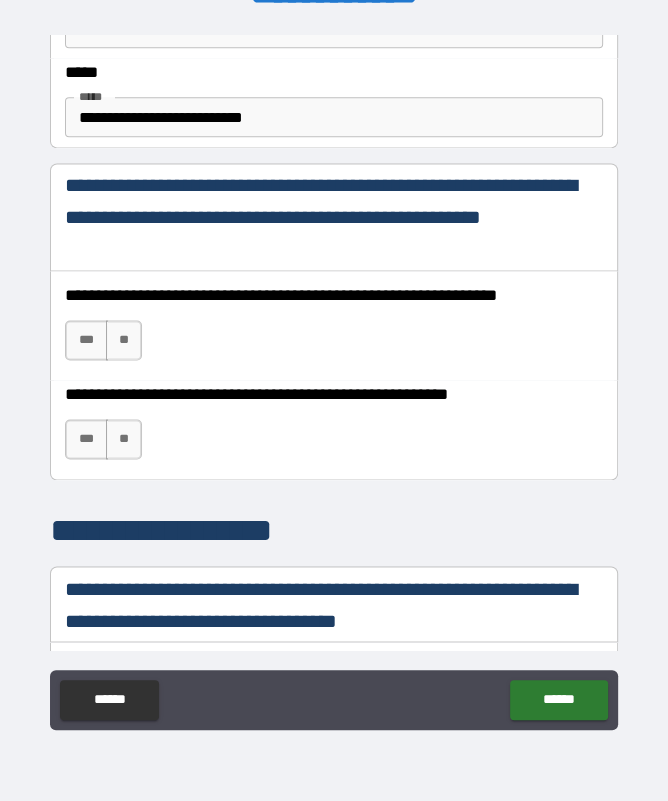 click on "***" at bounding box center [86, 340] 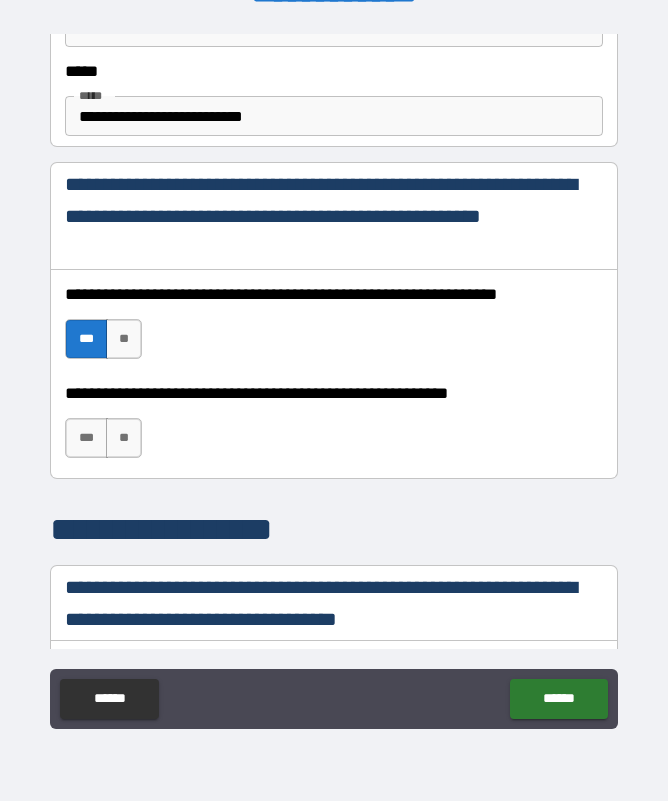 click on "***" at bounding box center [86, 438] 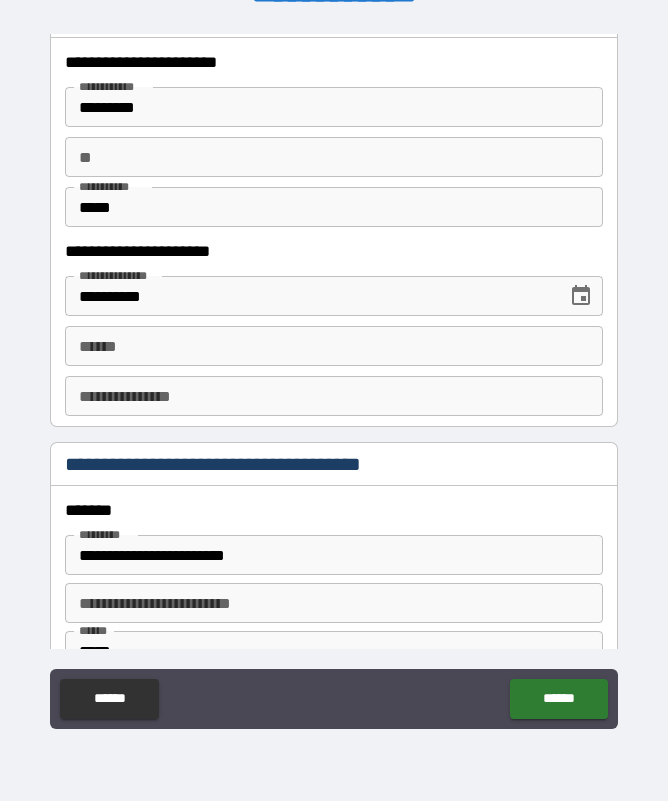 scroll, scrollTop: 1994, scrollLeft: 0, axis: vertical 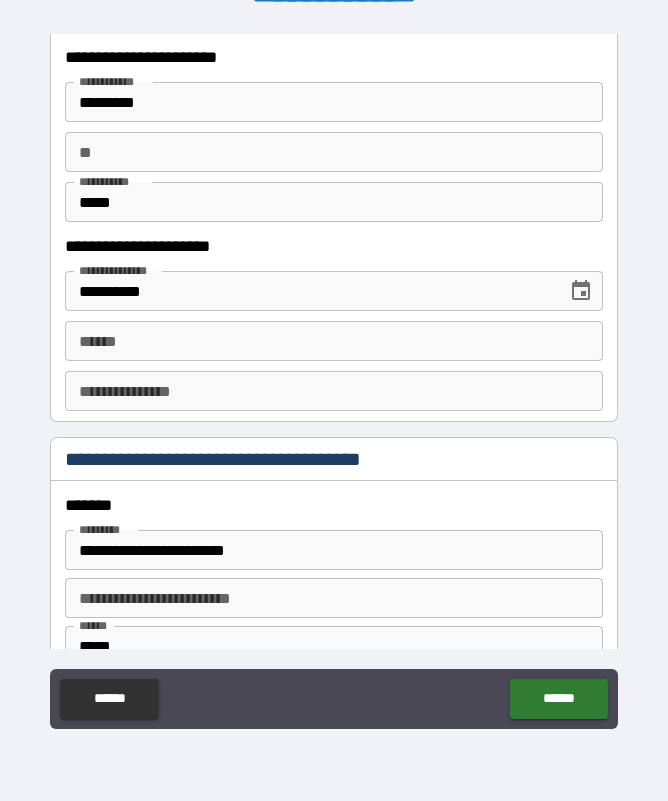 click on "****   *" at bounding box center (333, 341) 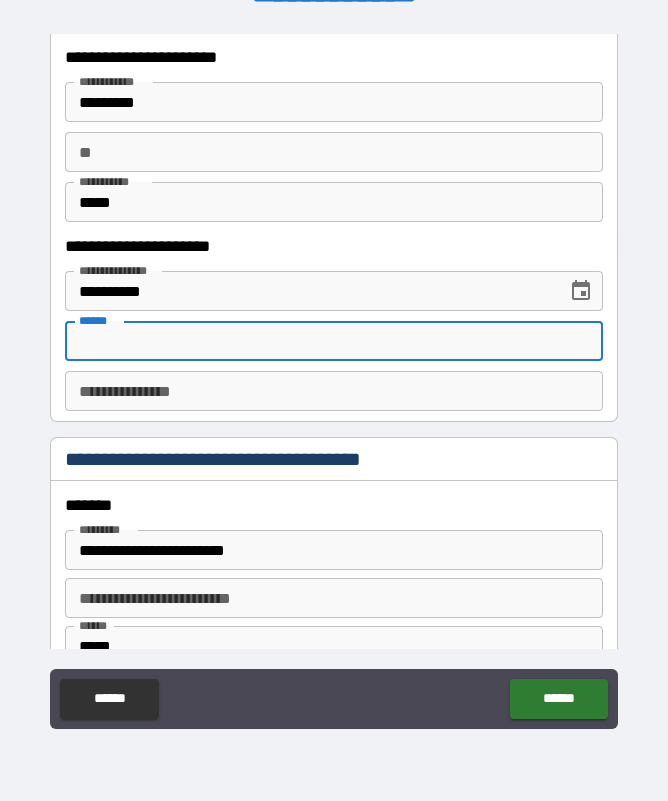 scroll, scrollTop: 55, scrollLeft: 0, axis: vertical 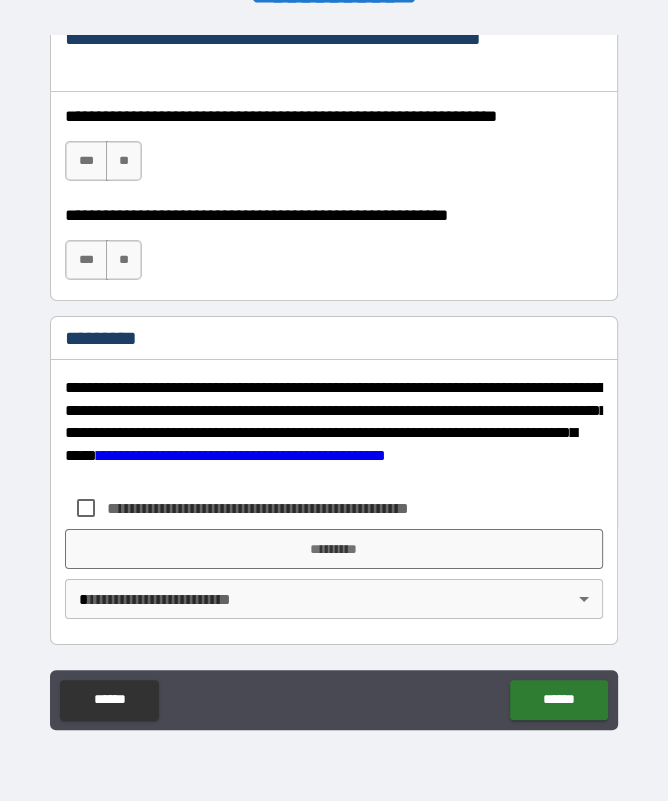 type on "**********" 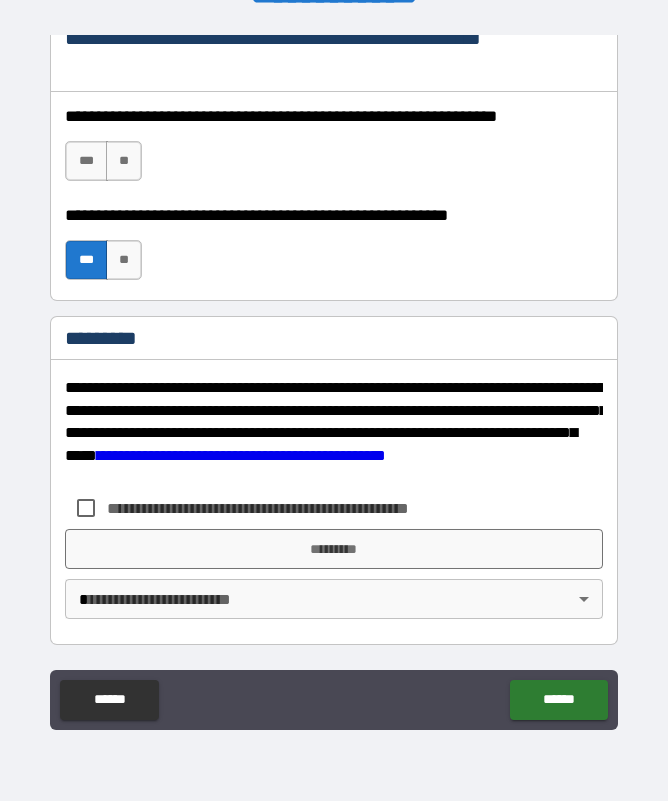 scroll, scrollTop: 56, scrollLeft: 0, axis: vertical 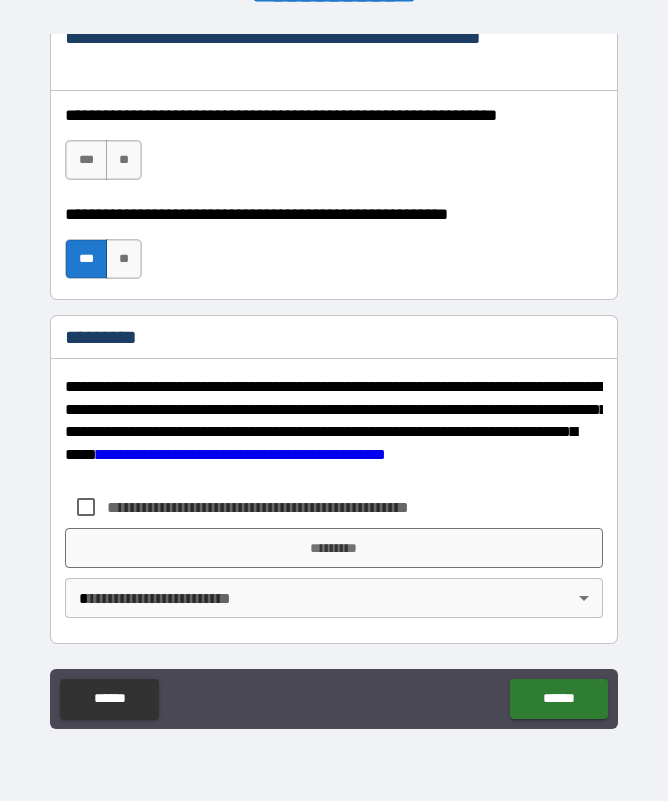 click on "***" at bounding box center (86, 160) 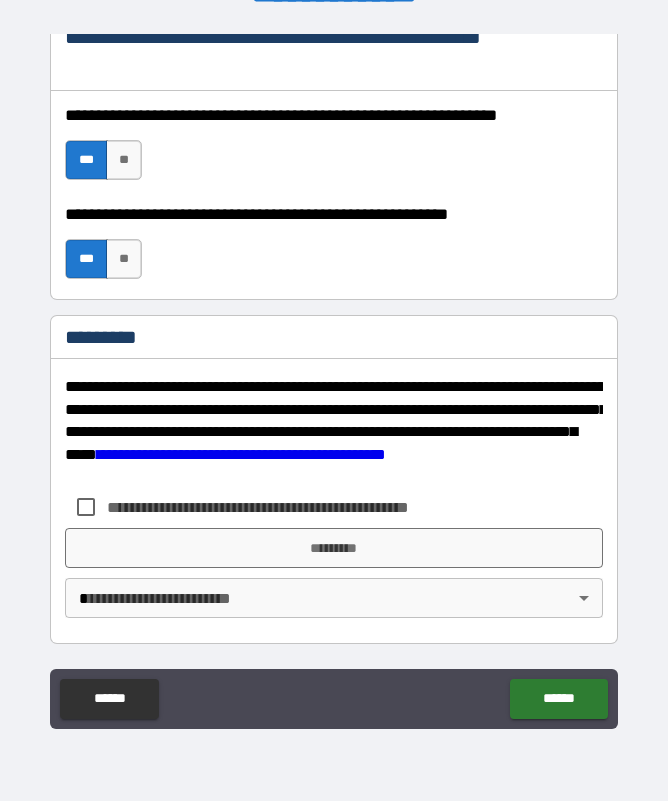 scroll, scrollTop: 3077, scrollLeft: 0, axis: vertical 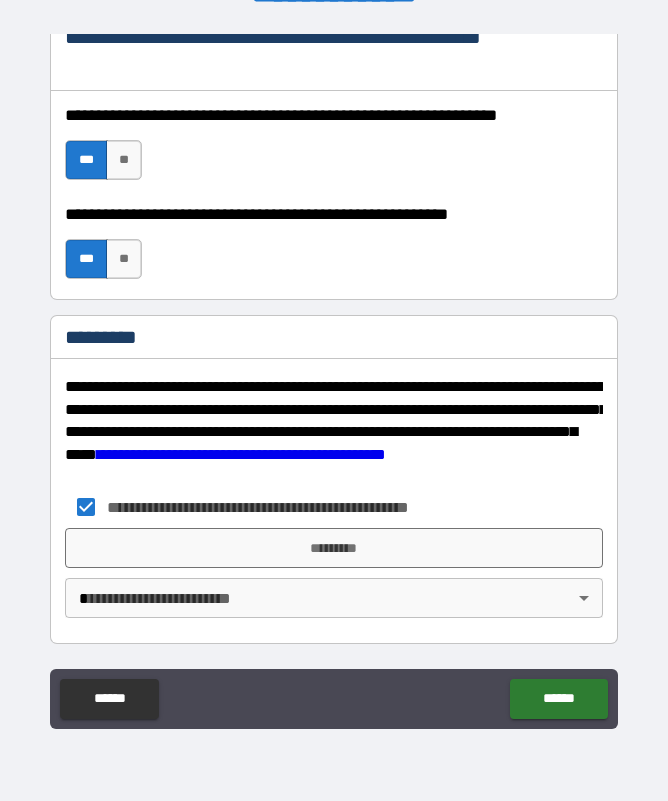 click on "*********" at bounding box center [333, 548] 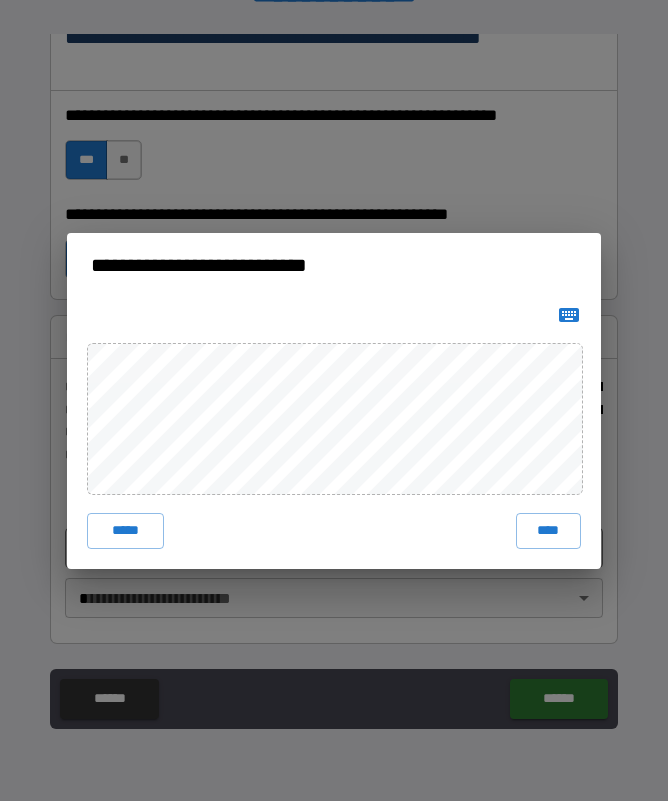click on "****" at bounding box center (549, 531) 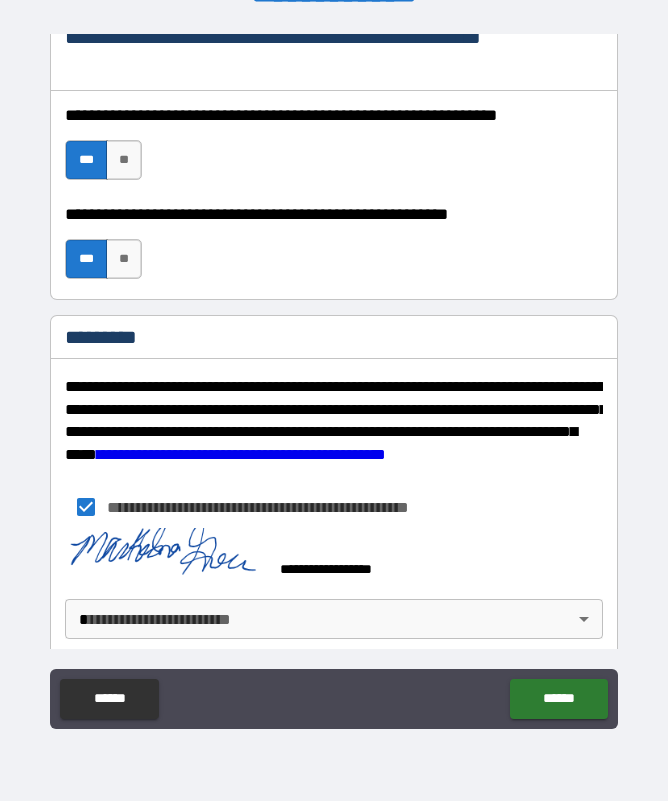 click on "******" at bounding box center (558, 699) 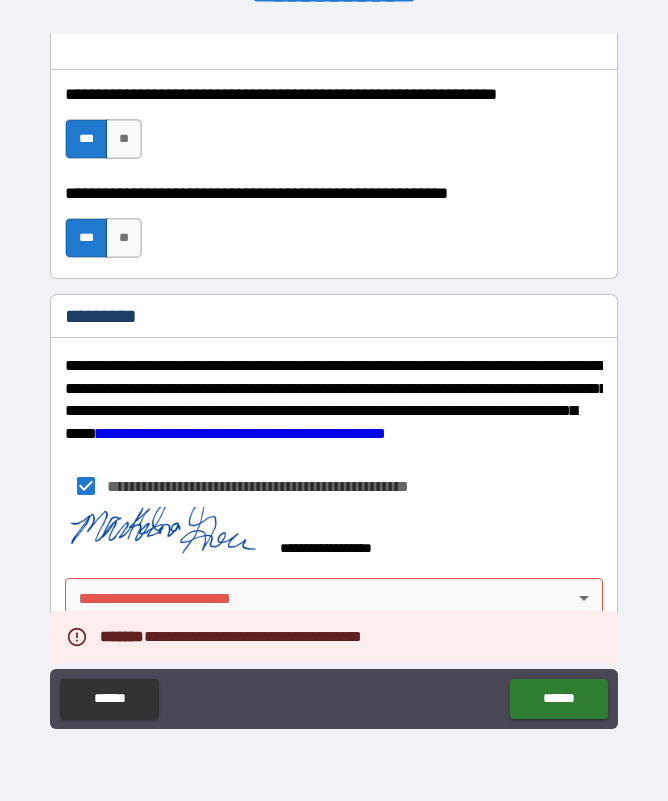scroll, scrollTop: 3098, scrollLeft: 0, axis: vertical 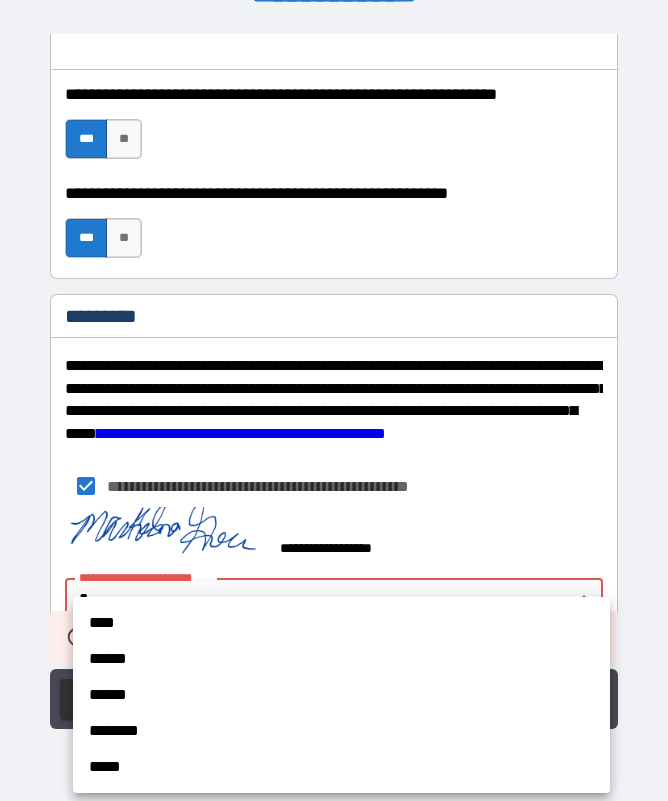 click on "****" at bounding box center [341, 623] 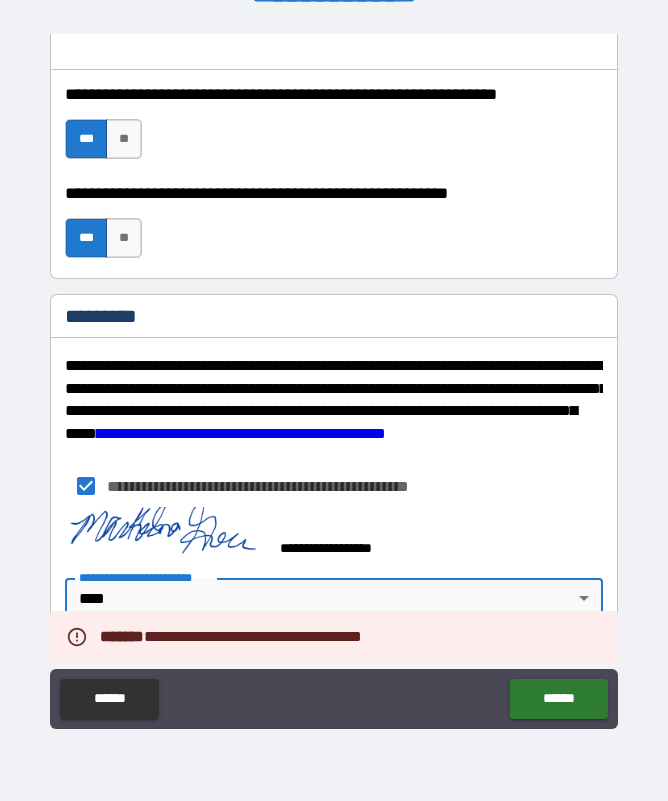 click on "******" at bounding box center [558, 699] 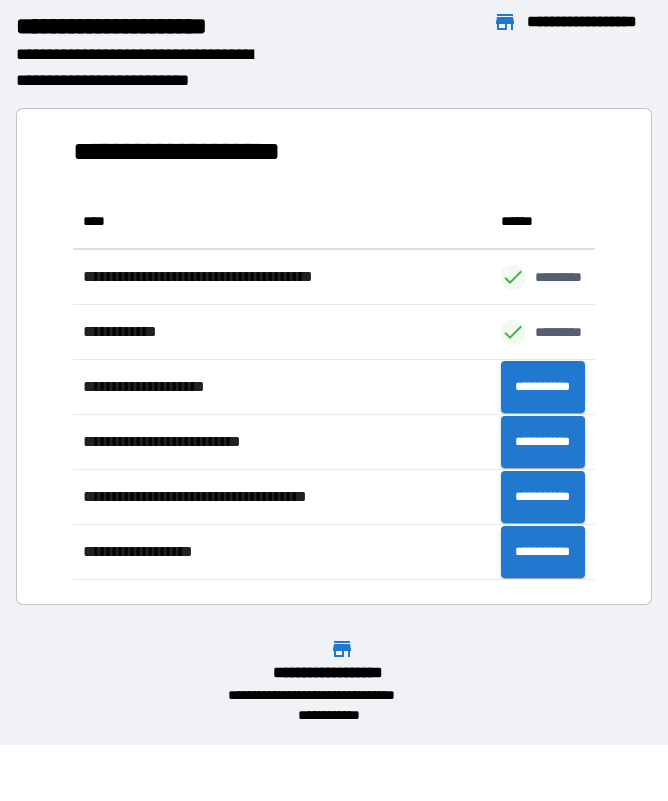 scroll, scrollTop: 386, scrollLeft: 522, axis: both 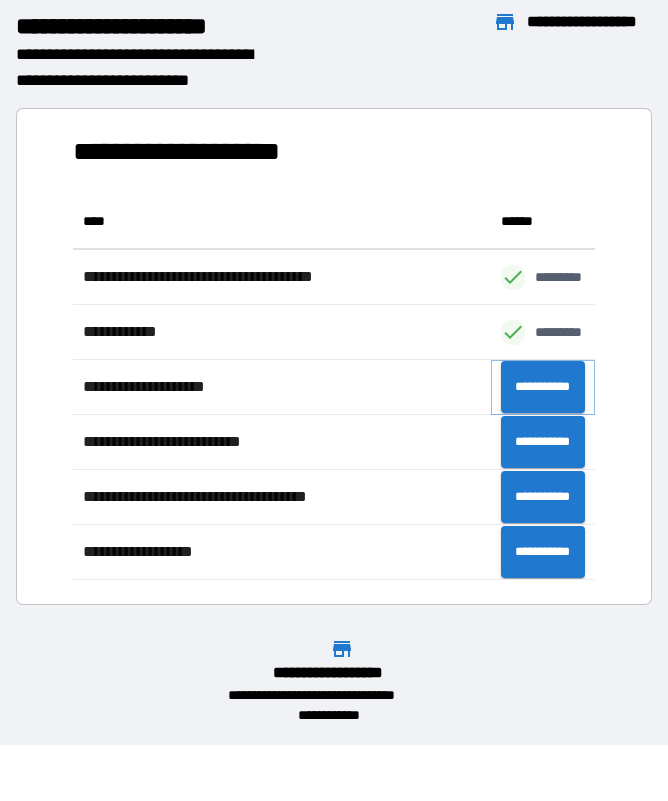 click on "**********" at bounding box center (543, 387) 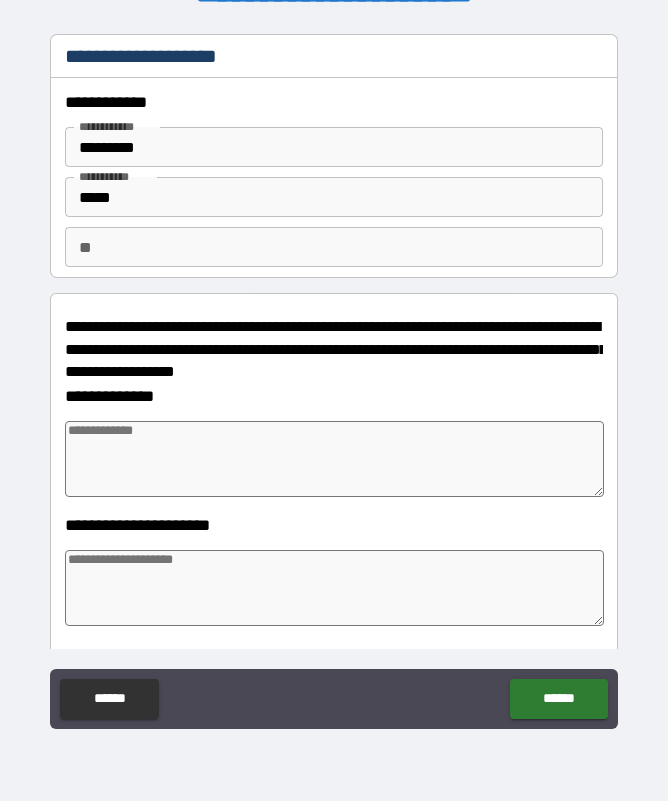 type on "*" 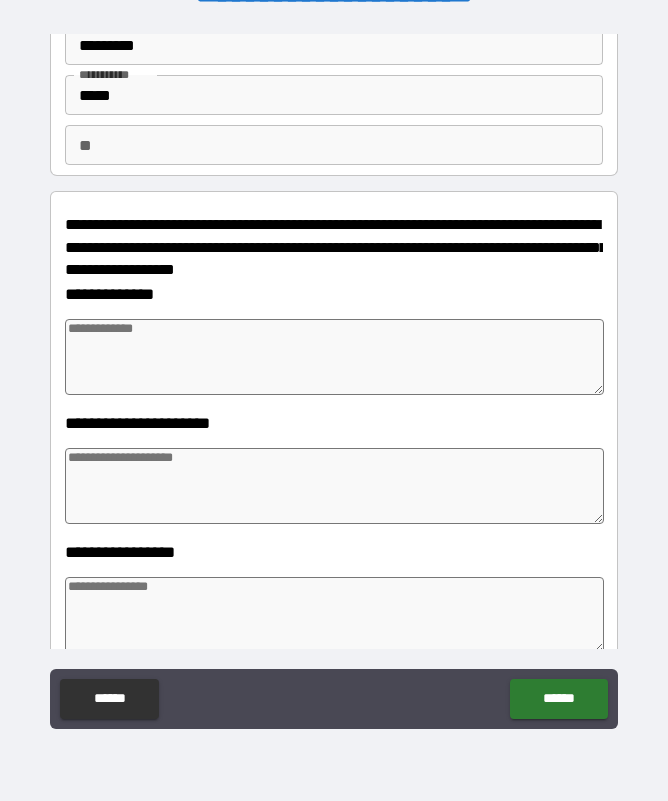 scroll, scrollTop: 103, scrollLeft: 0, axis: vertical 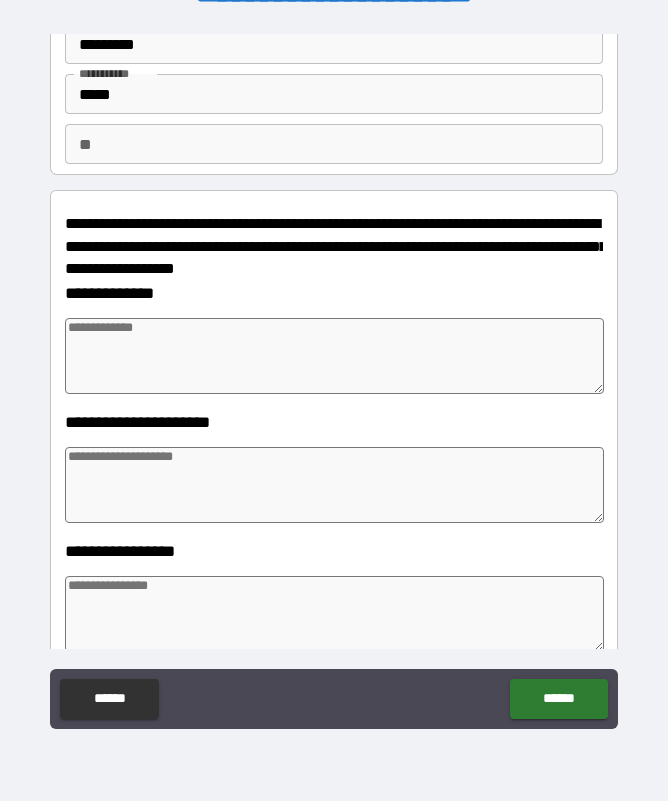 click at bounding box center [334, 356] 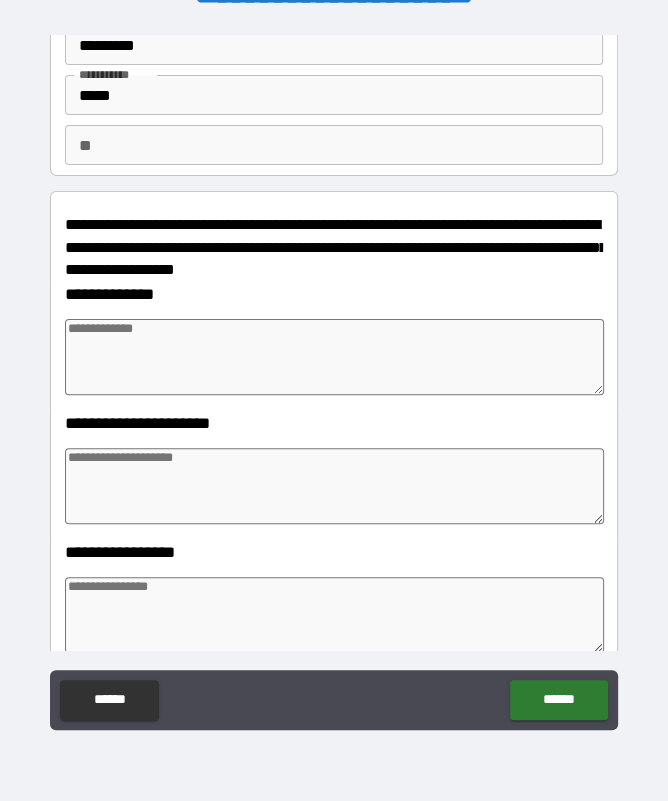 type on "*" 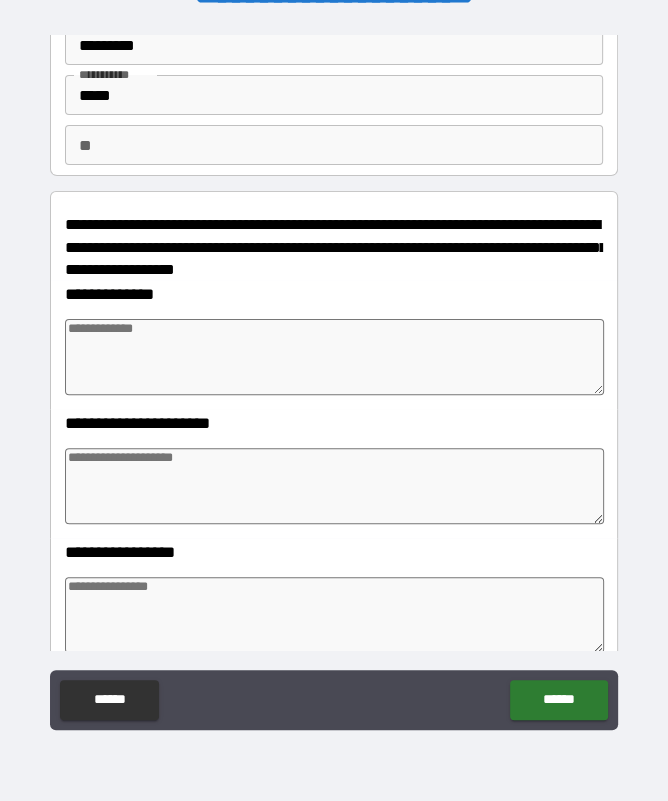 type on "*" 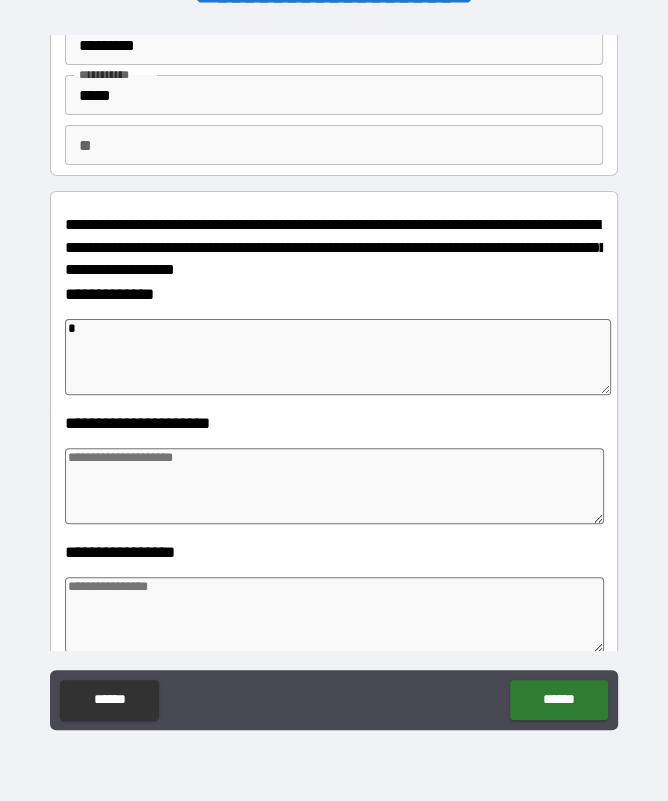 type on "**" 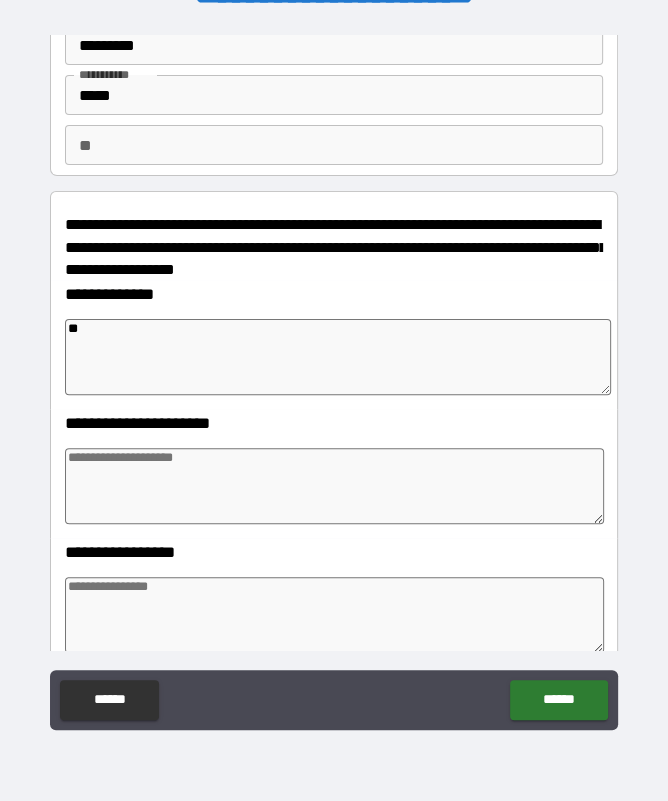 type on "*" 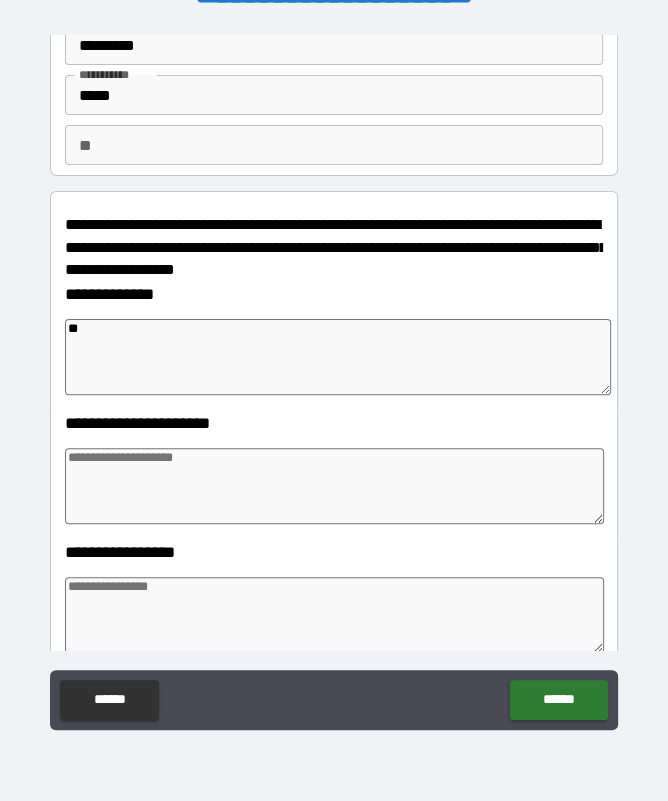 type on "***" 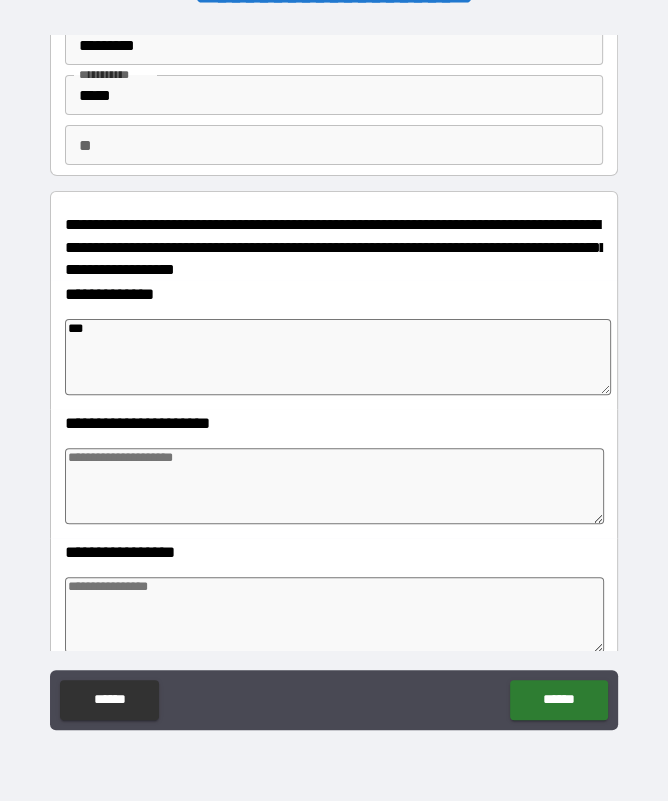 type on "*" 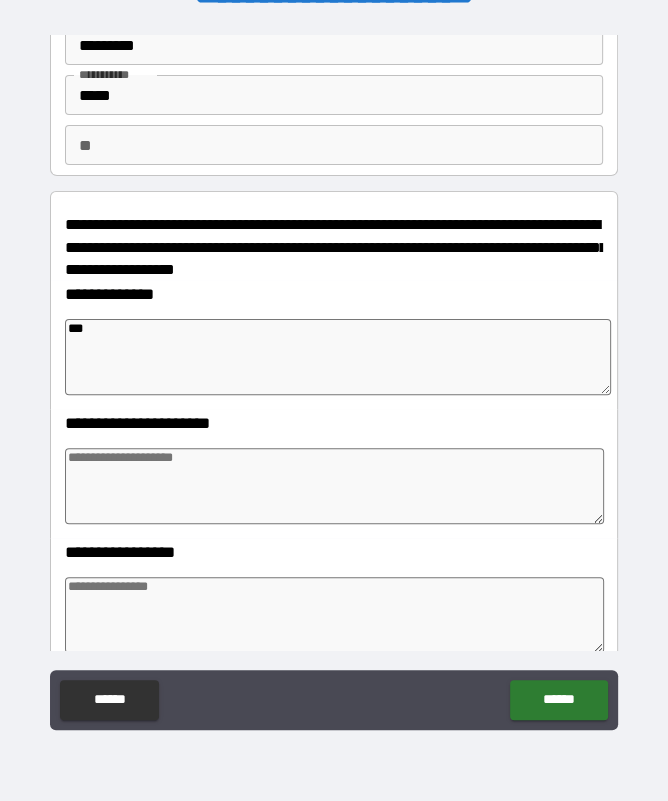 type on "*" 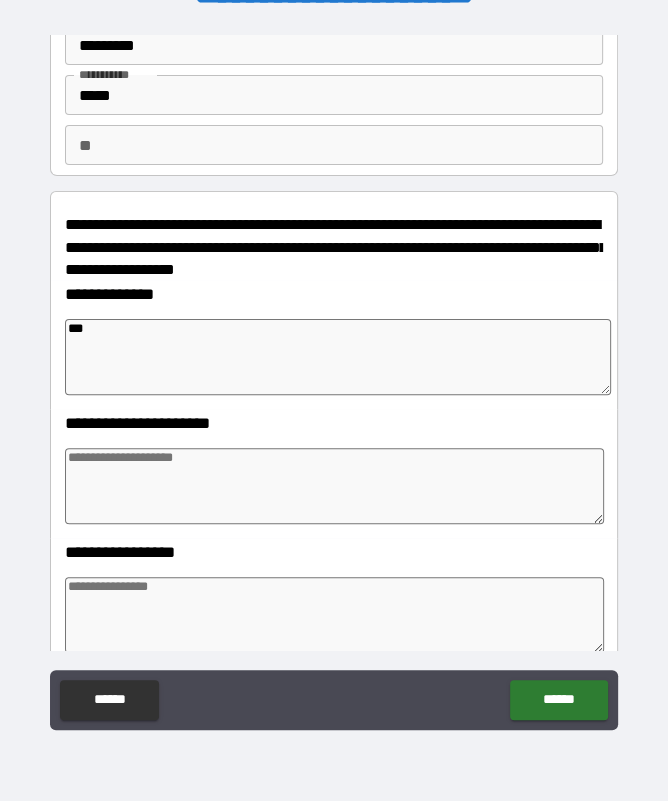 type on "*" 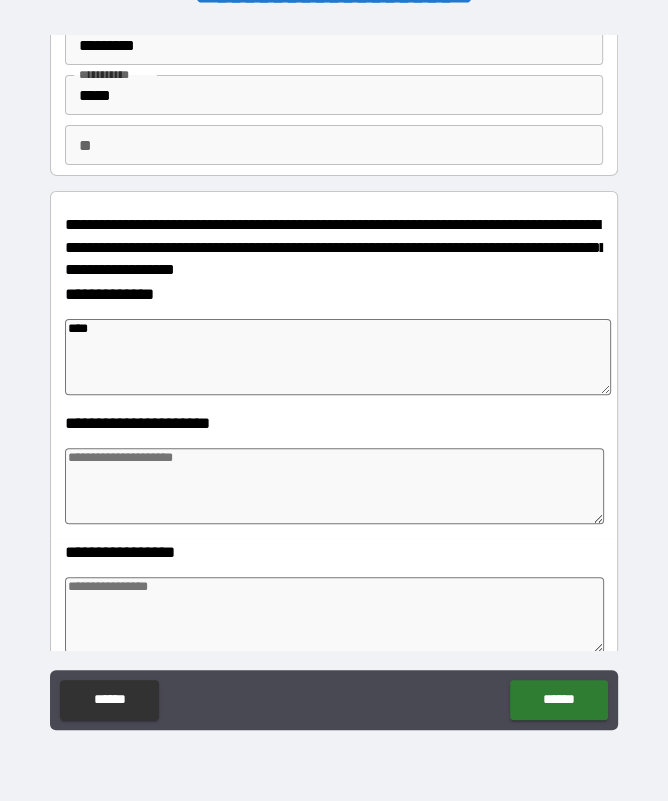type on "*" 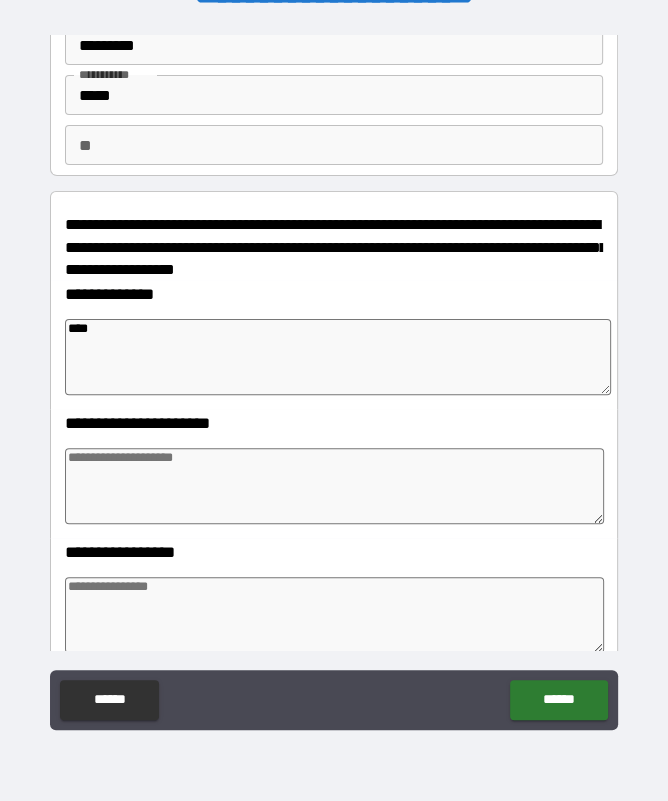 type on "*" 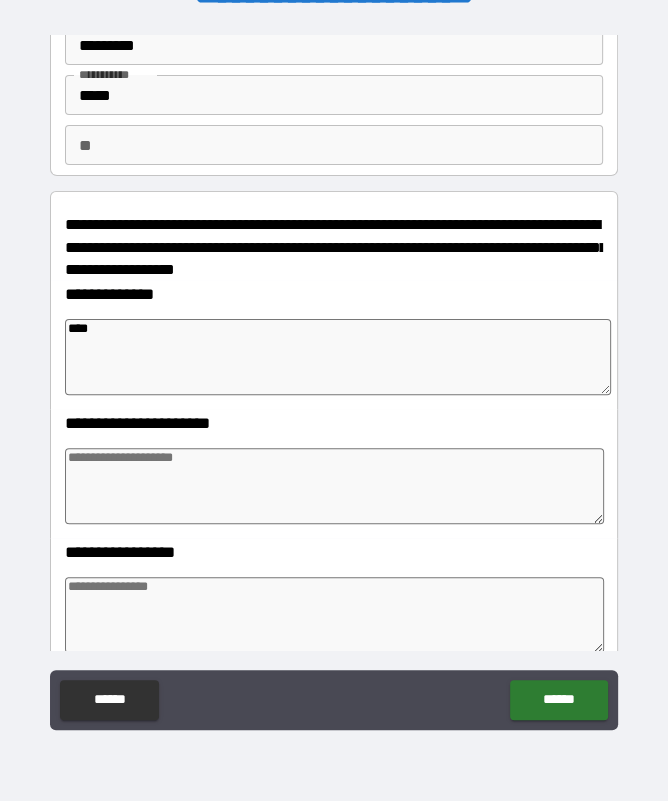 type on "*" 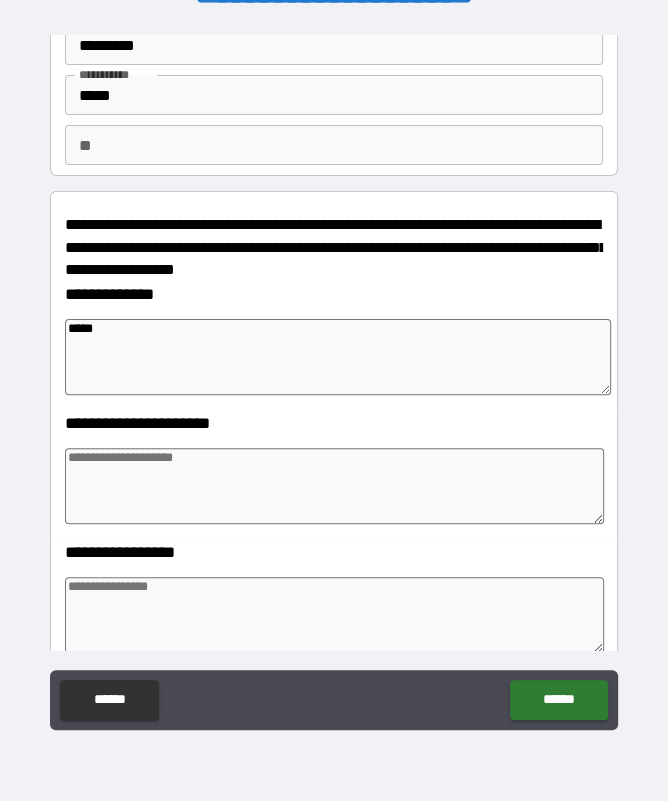 type on "*" 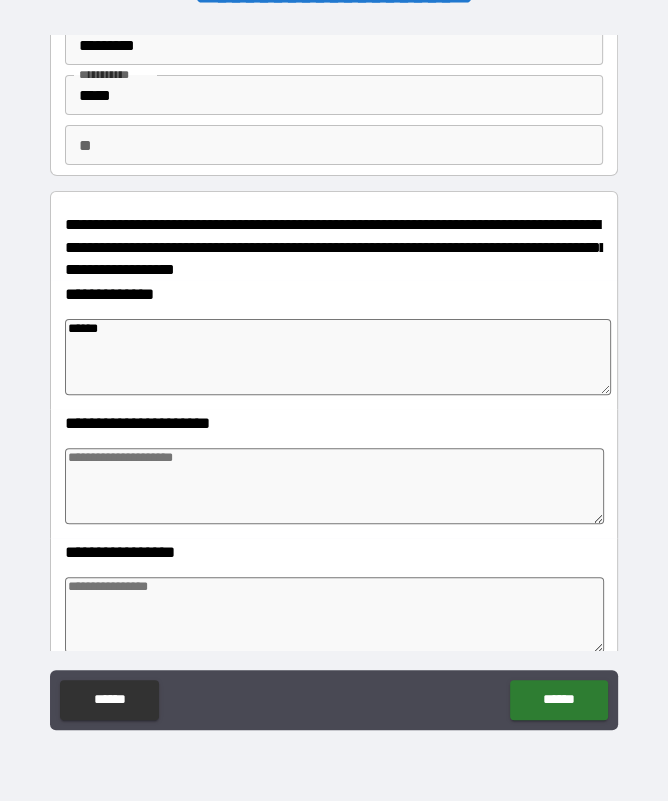 type on "*" 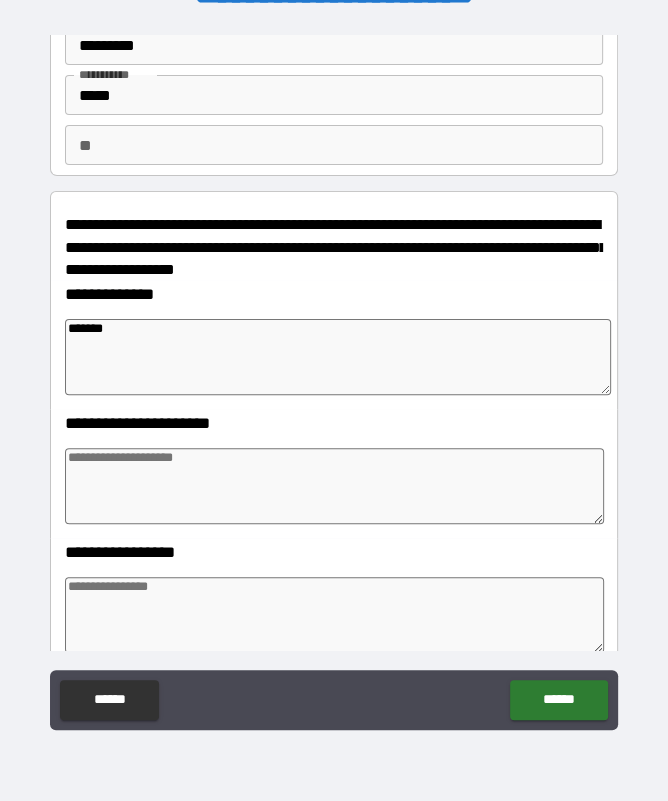 type on "*" 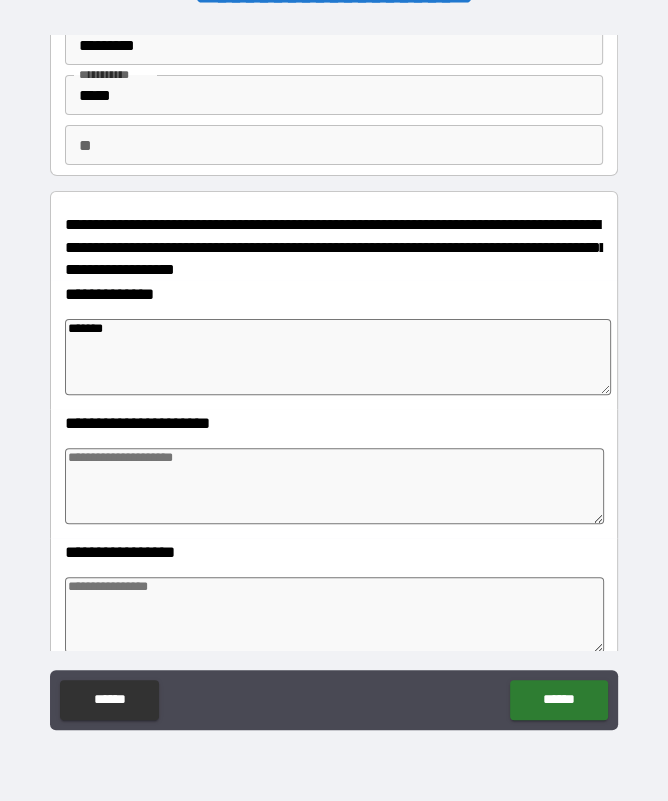 type on "*" 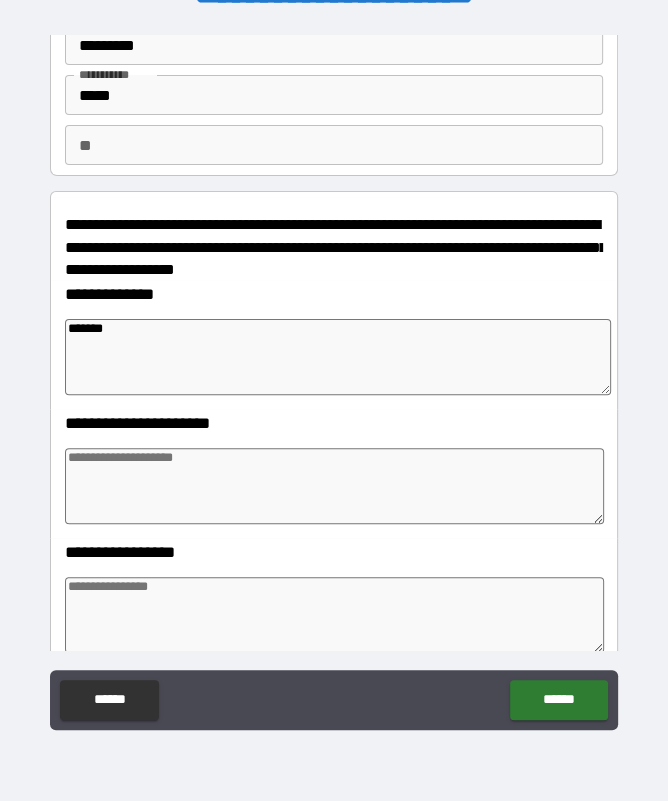 type on "*" 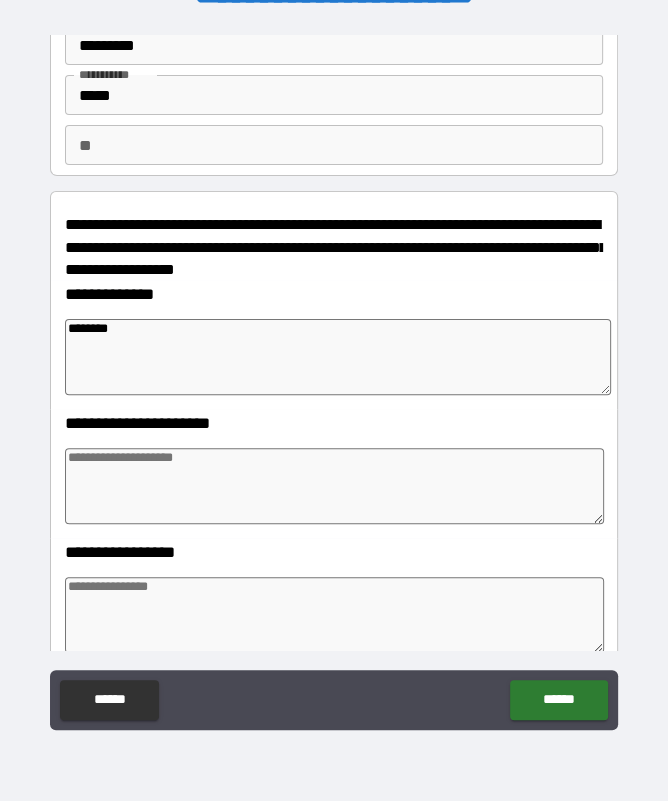 type on "*" 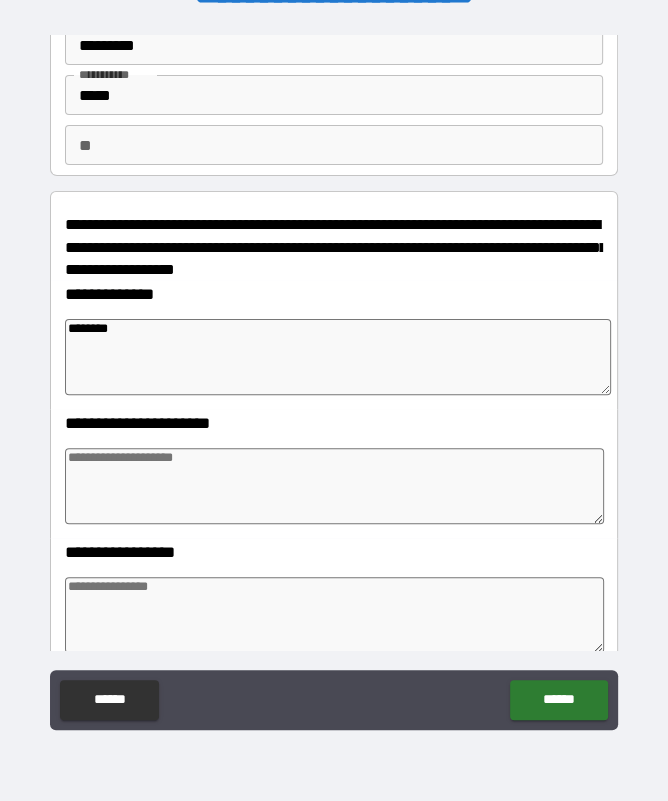 type on "*" 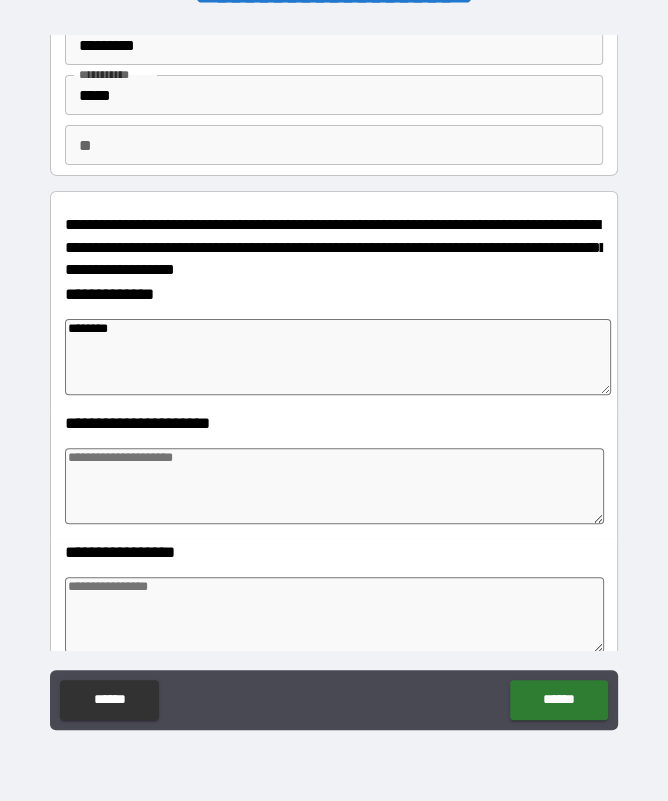 type on "*" 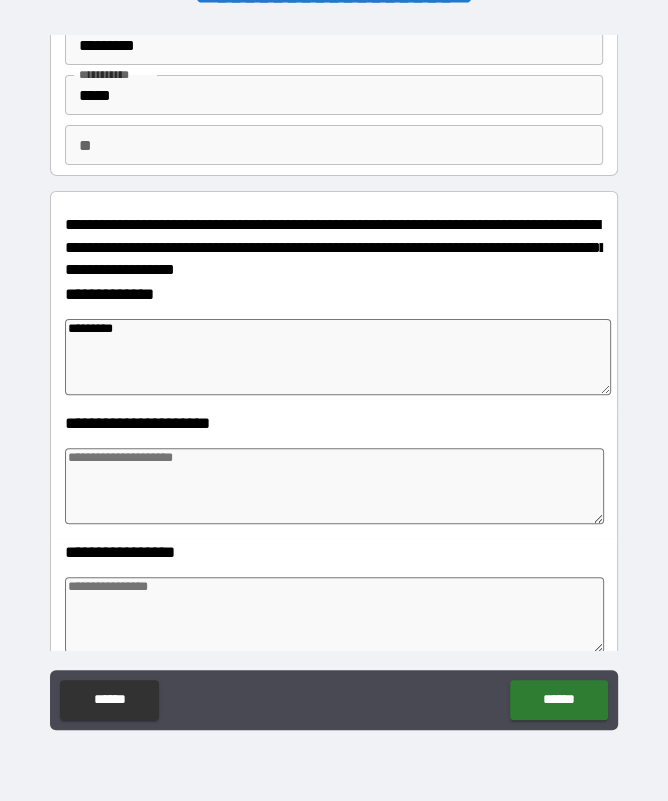 type on "*" 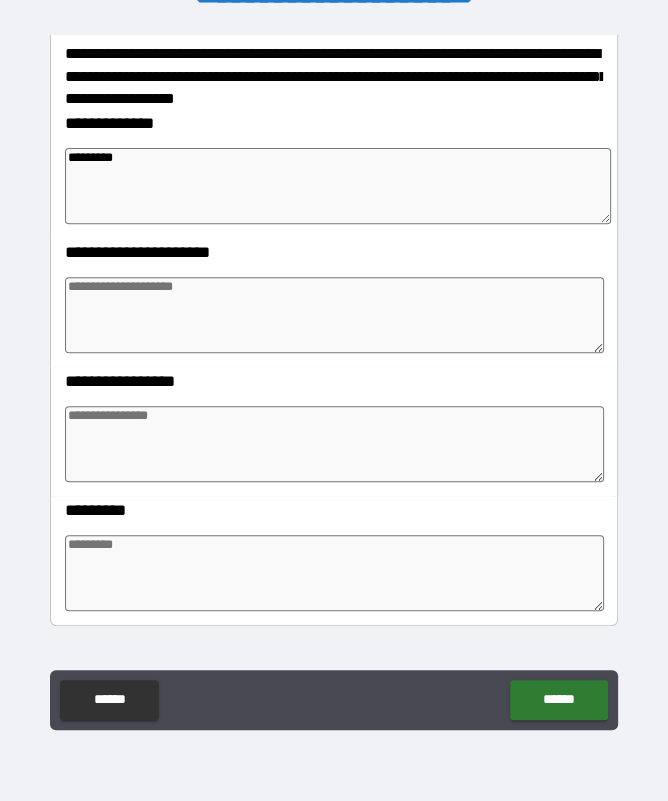scroll, scrollTop: 274, scrollLeft: 0, axis: vertical 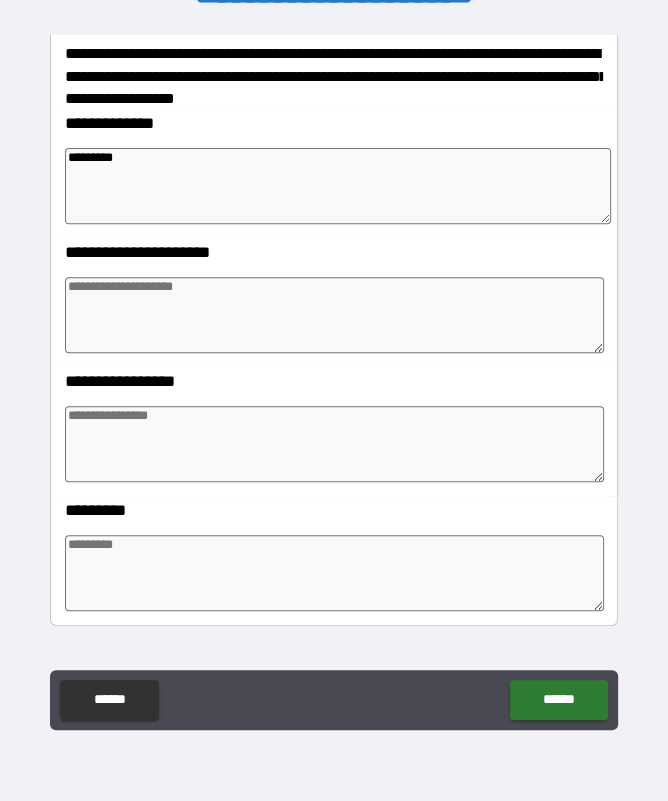 type on "*********" 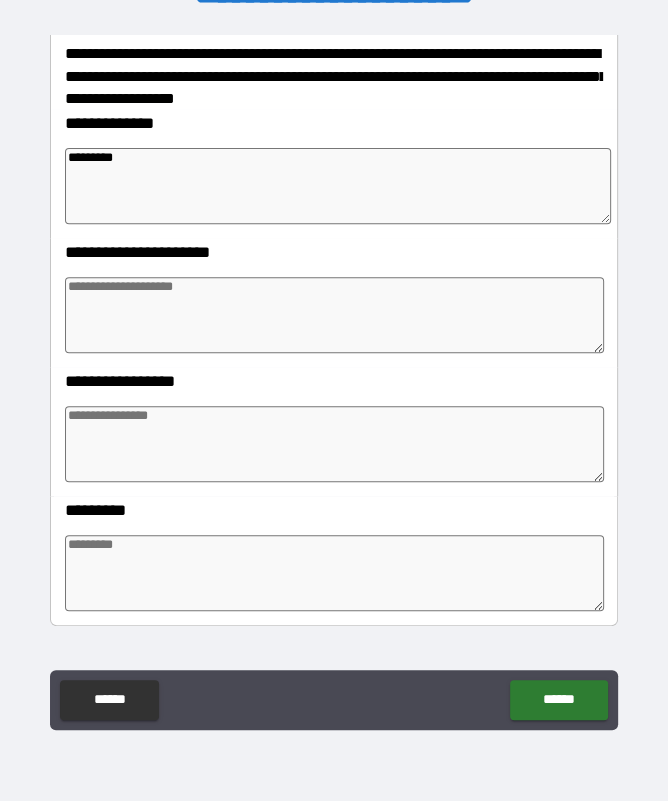 type on "*" 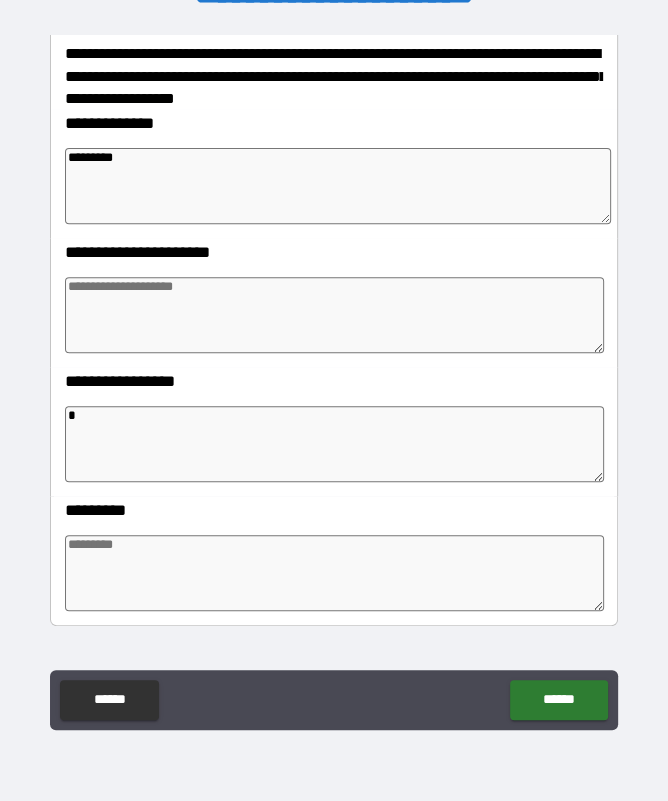 type on "*" 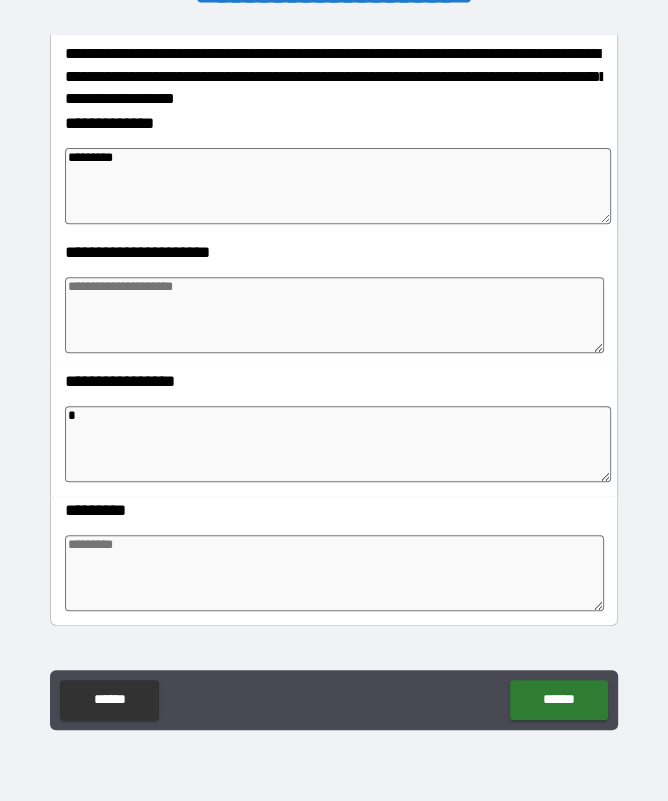 type on "*" 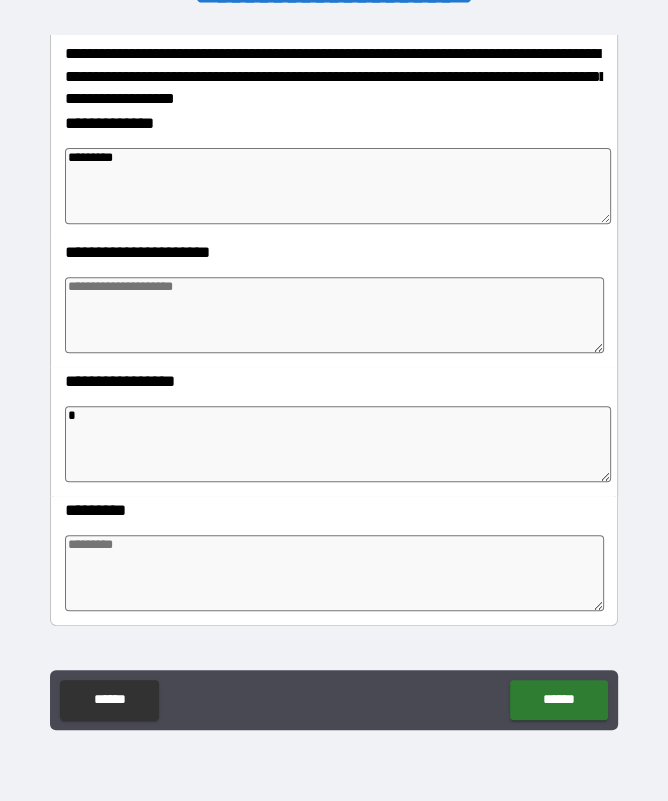 type on "*" 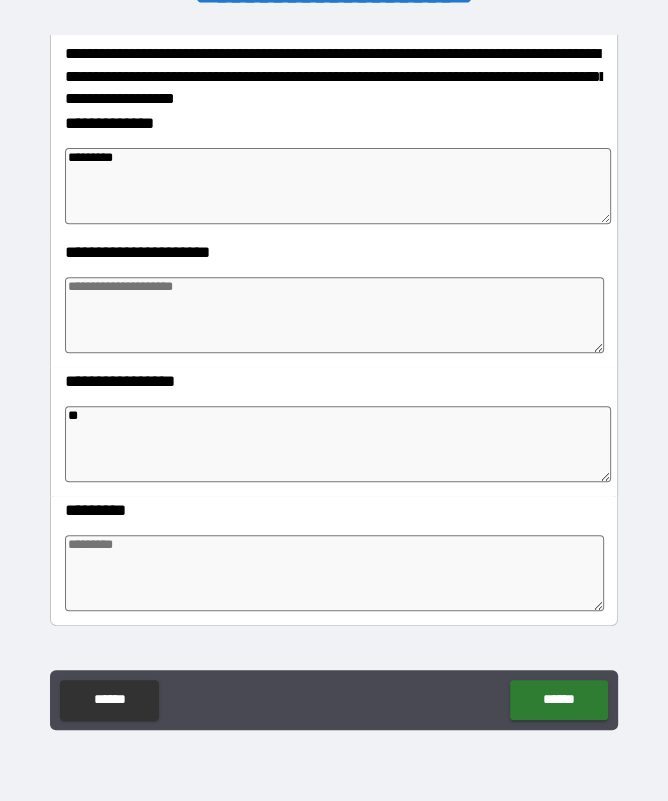 type on "*" 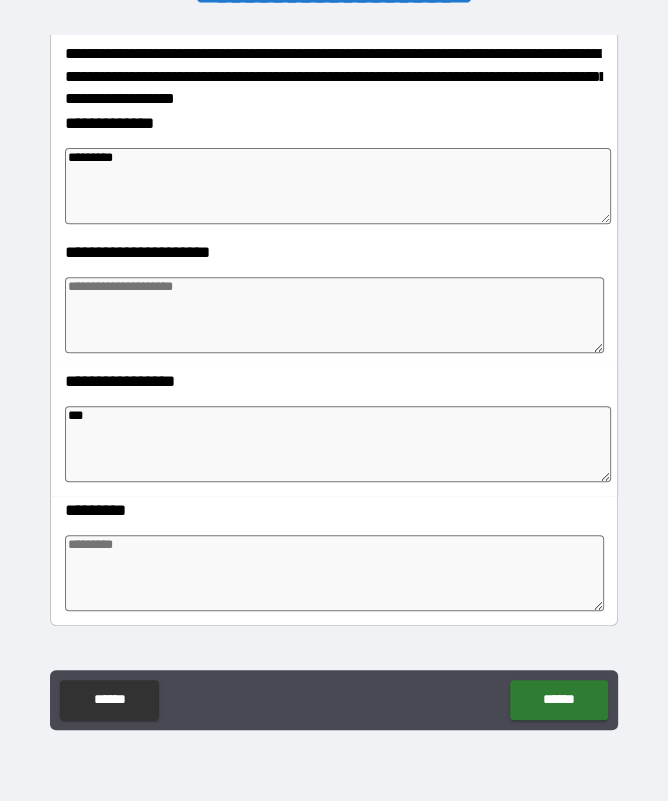 type on "*" 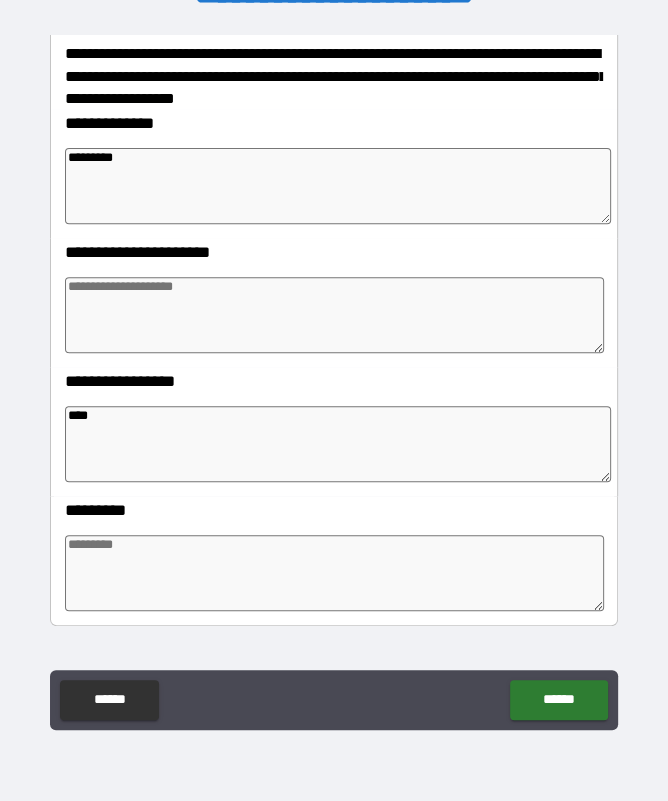 type on "*" 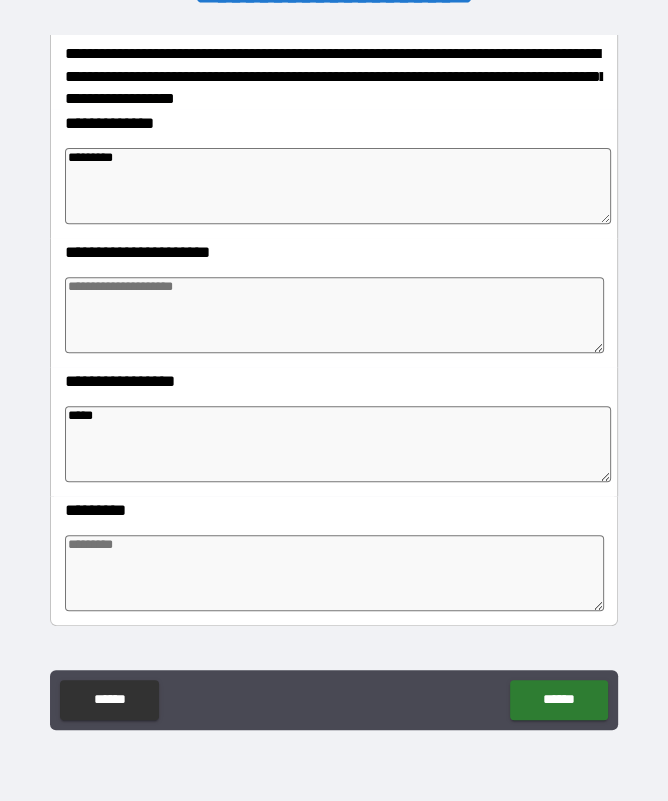 type on "*" 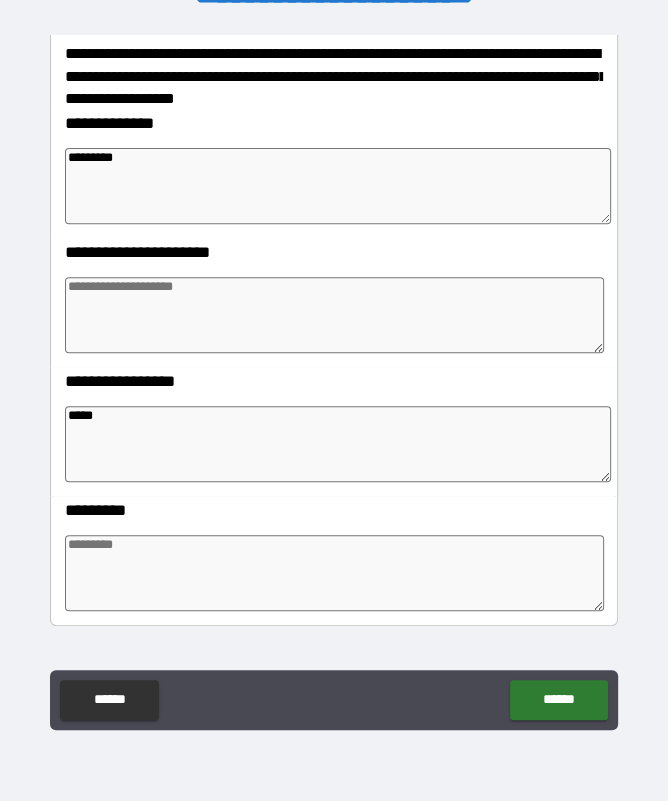type on "******" 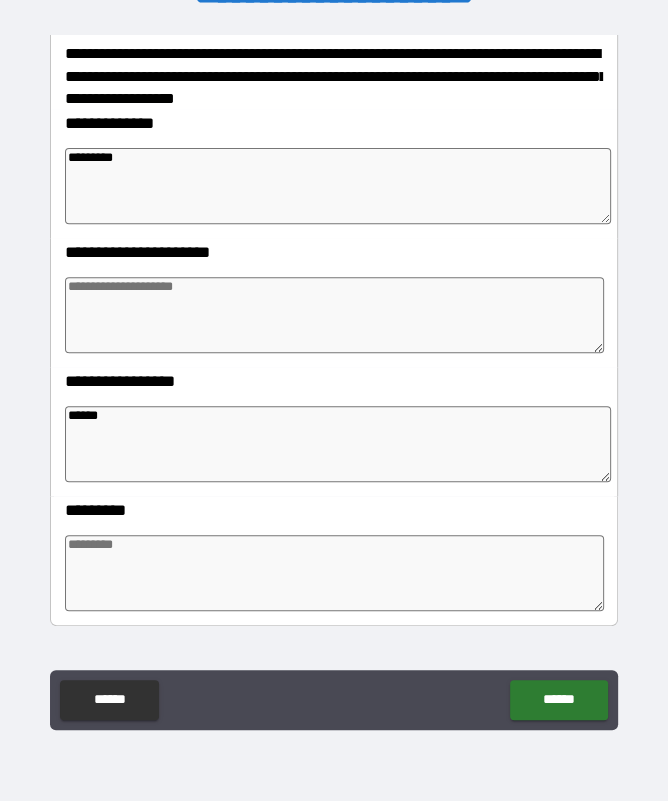 type on "*" 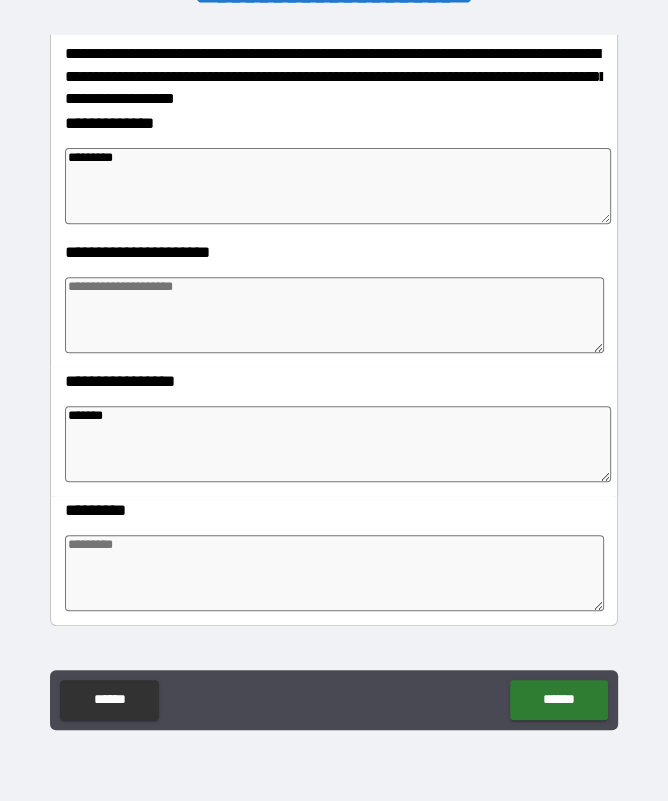 type on "*" 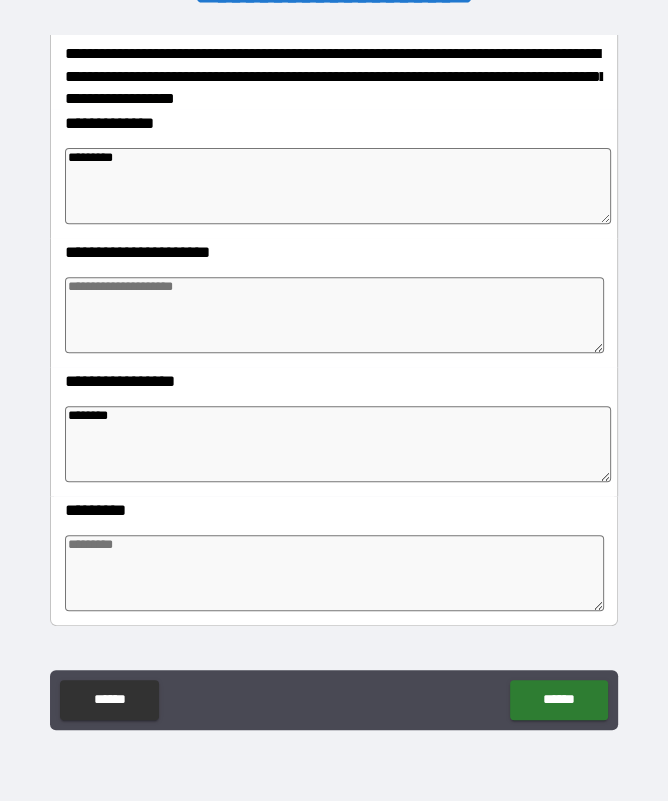 type on "*" 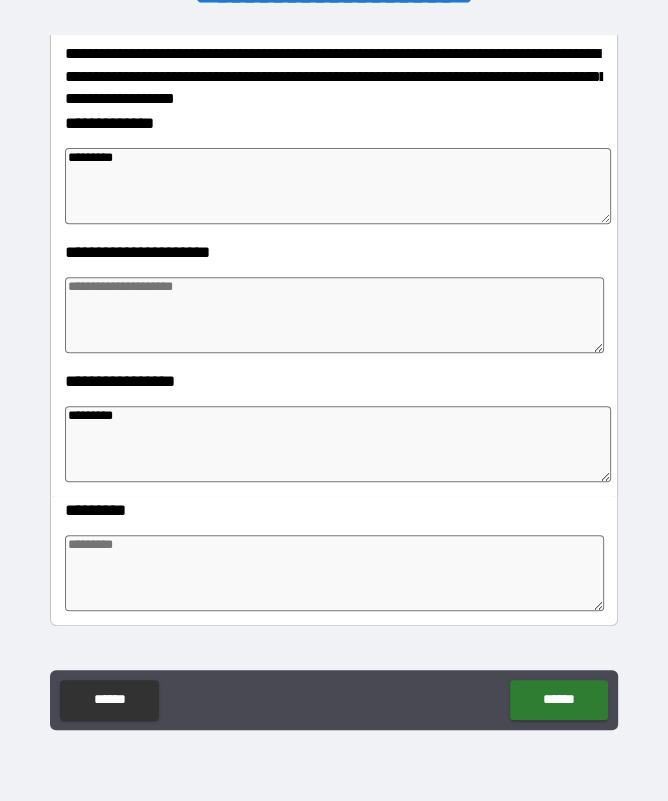 type on "*" 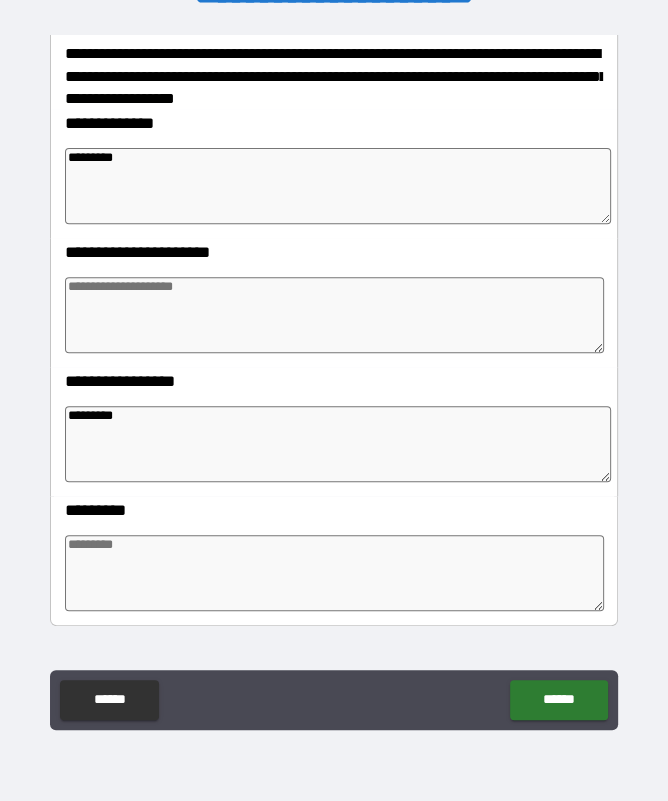 type on "**********" 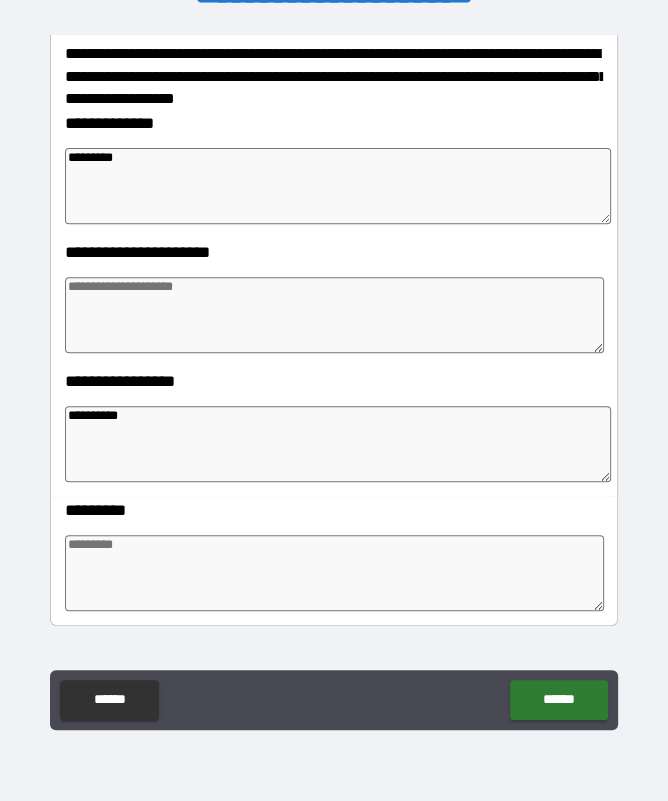 type on "*" 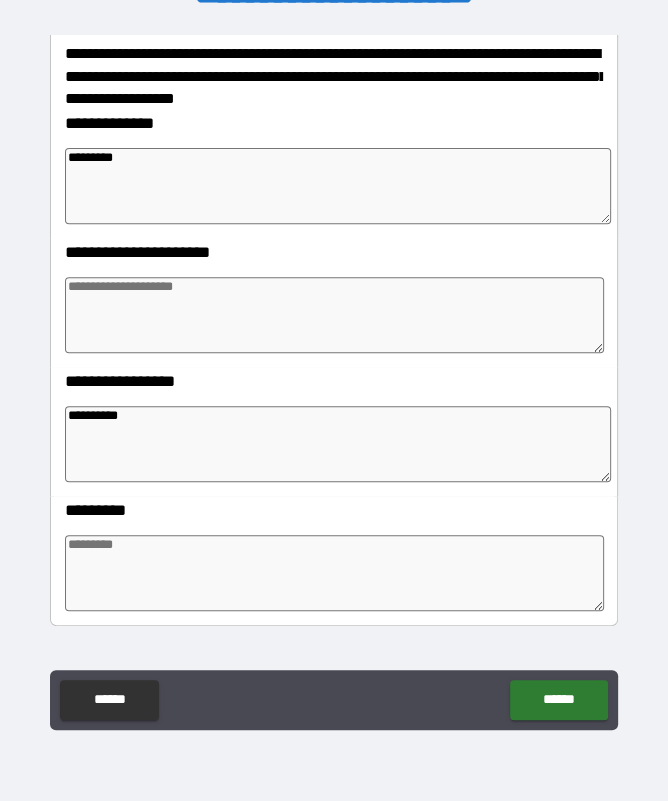 type on "**********" 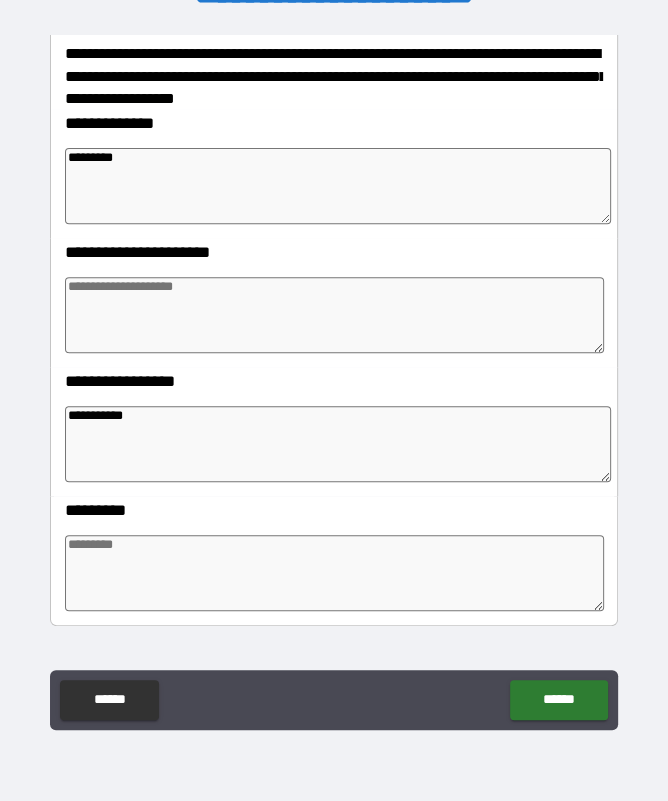 type on "*" 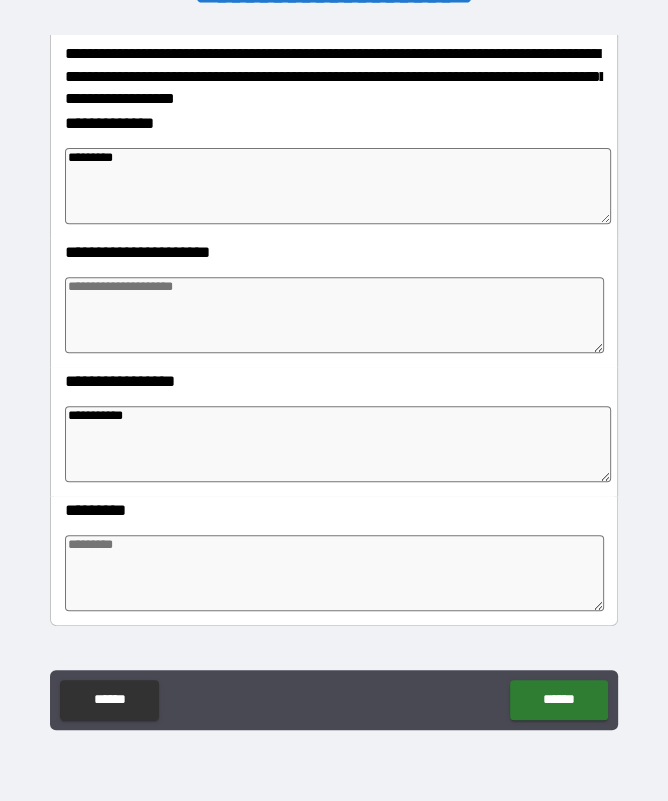 type on "*" 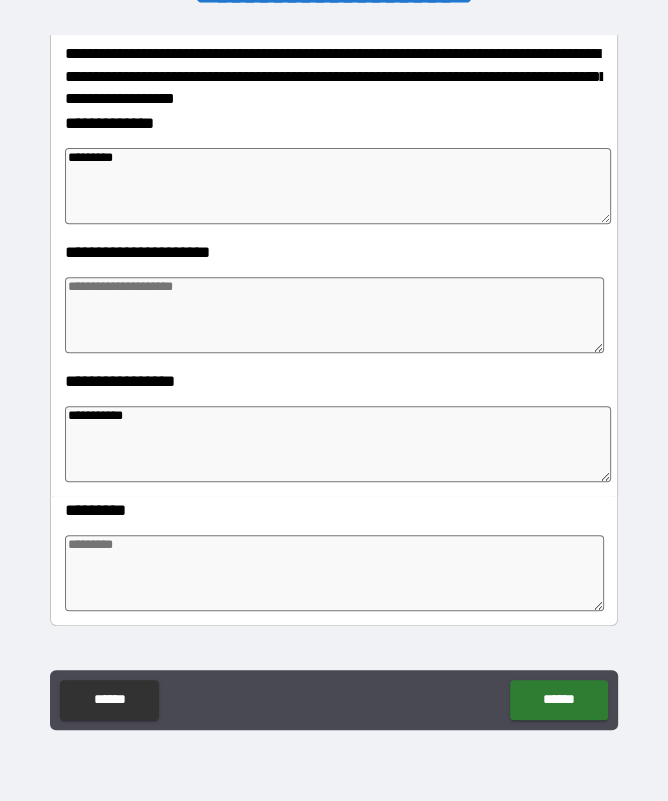 type on "*" 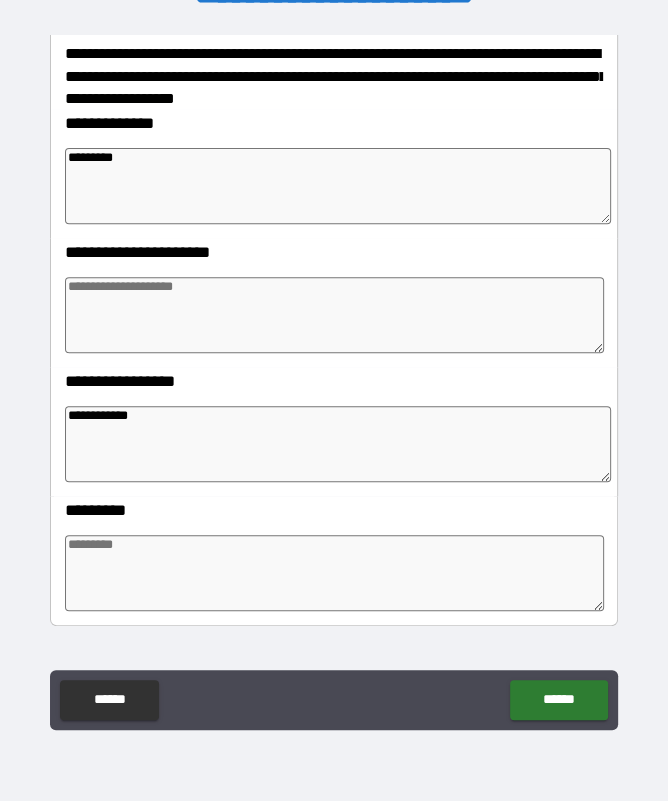 type on "*" 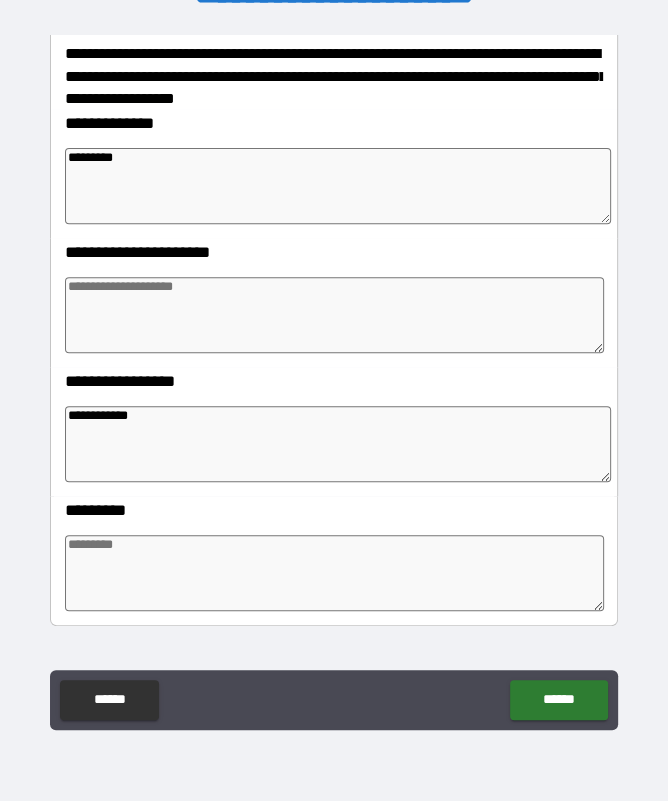 type on "*" 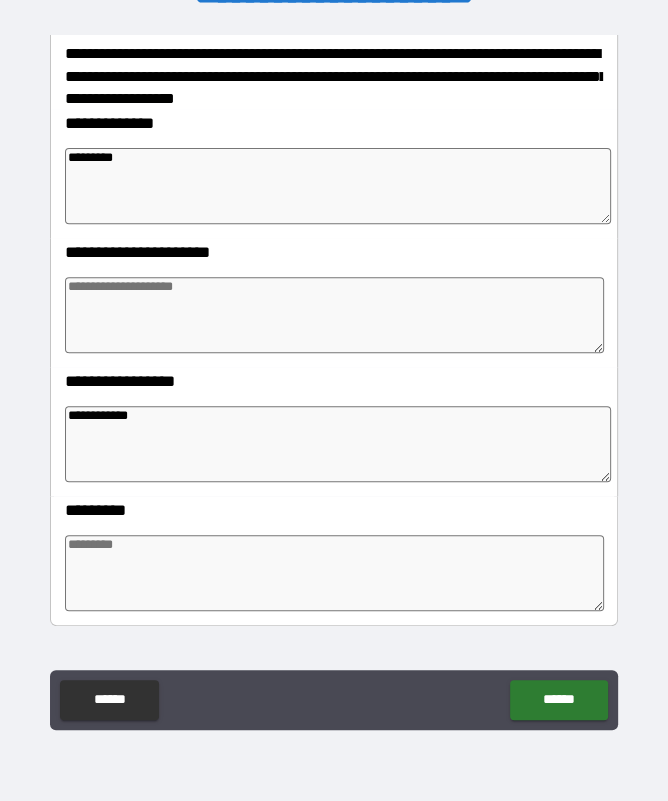 type on "*" 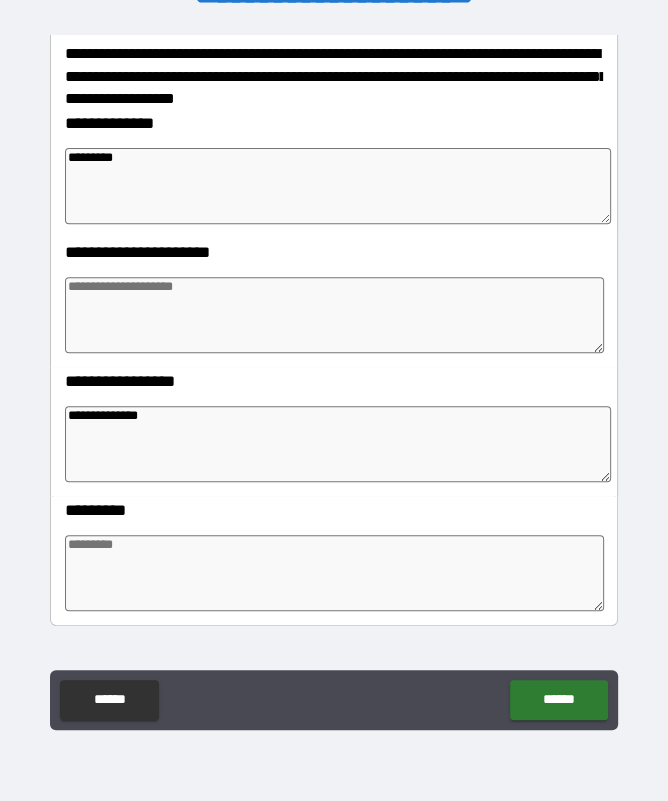 type on "*" 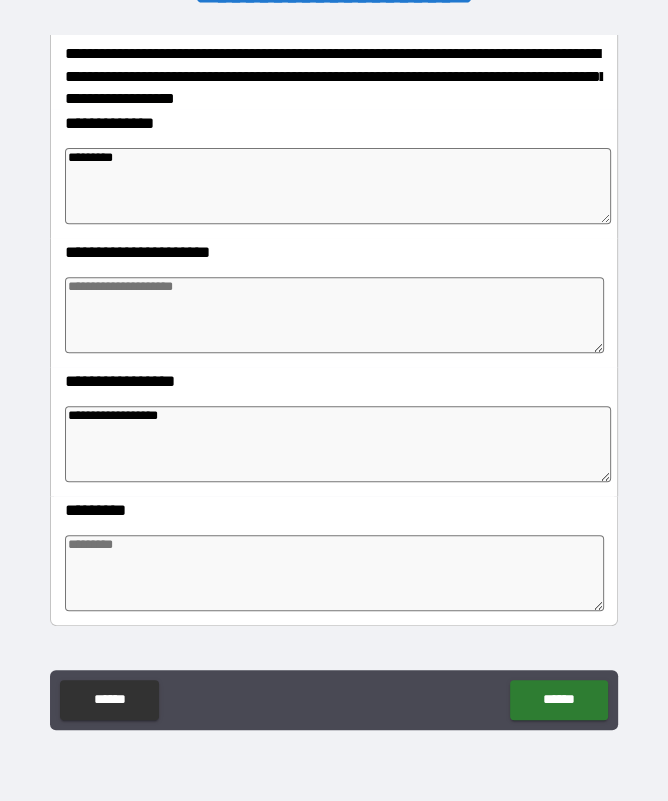click at bounding box center [334, 315] 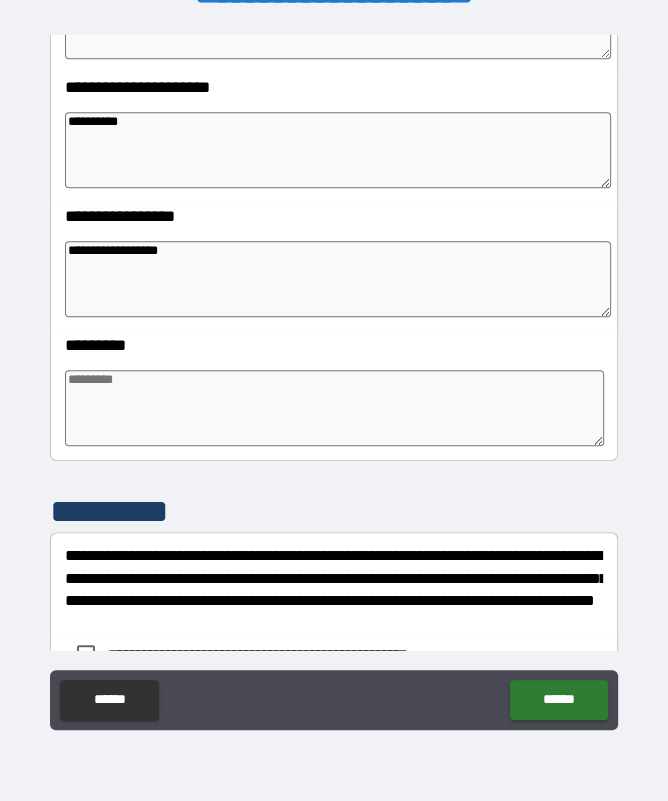 scroll, scrollTop: 455, scrollLeft: 0, axis: vertical 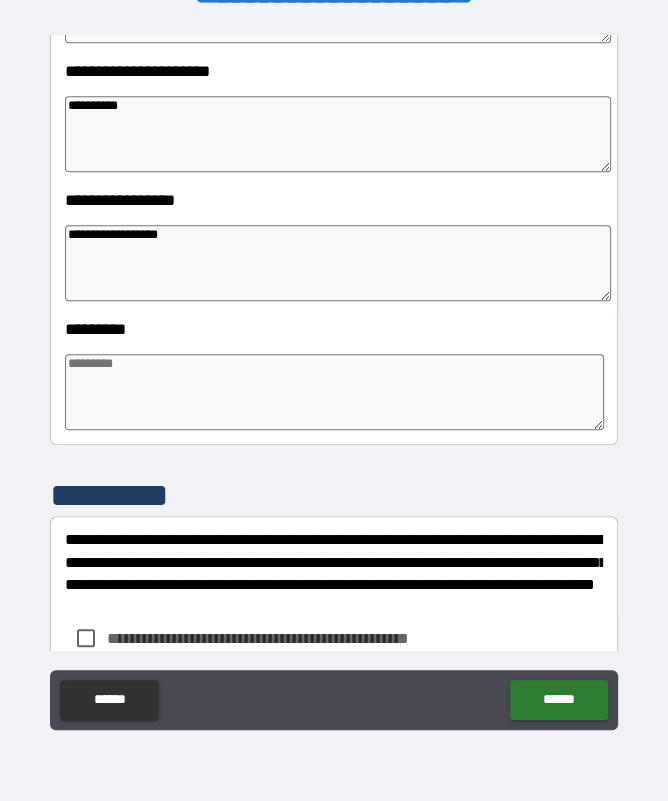 click at bounding box center (334, 392) 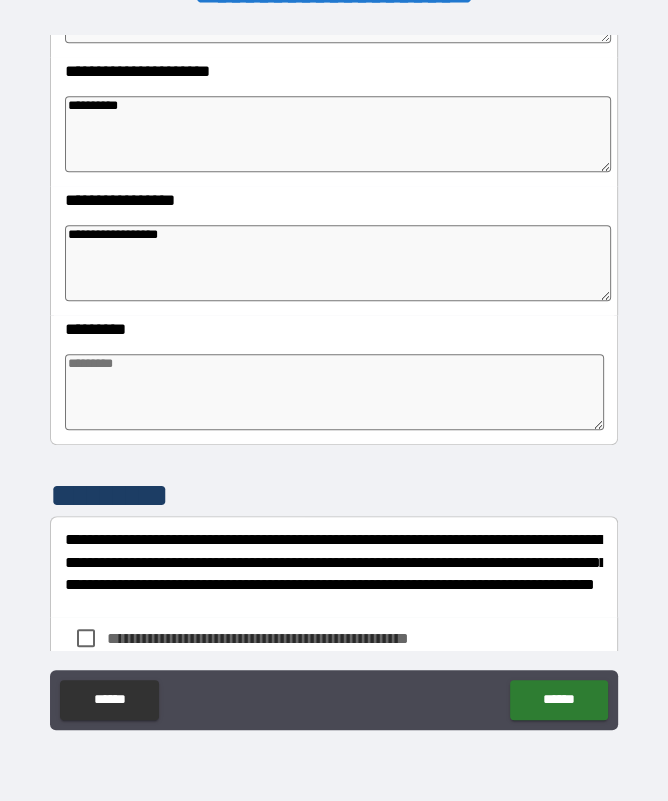 scroll, scrollTop: 56, scrollLeft: 0, axis: vertical 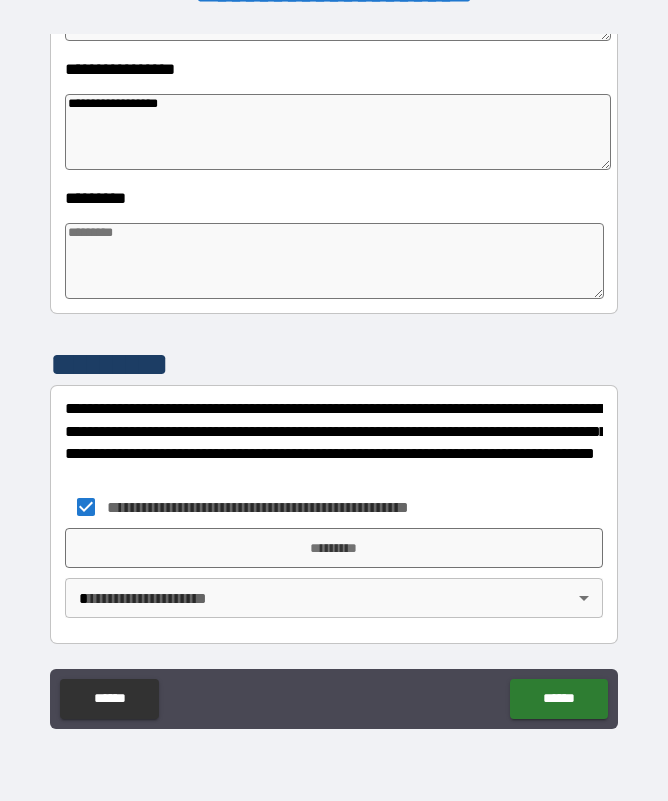 click on "*********" at bounding box center [333, 548] 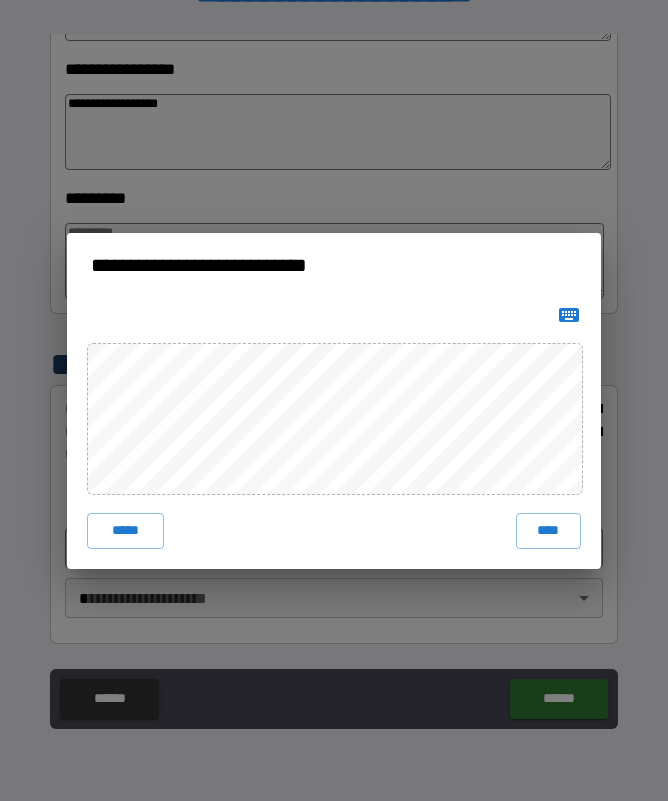 click on "****" at bounding box center [549, 531] 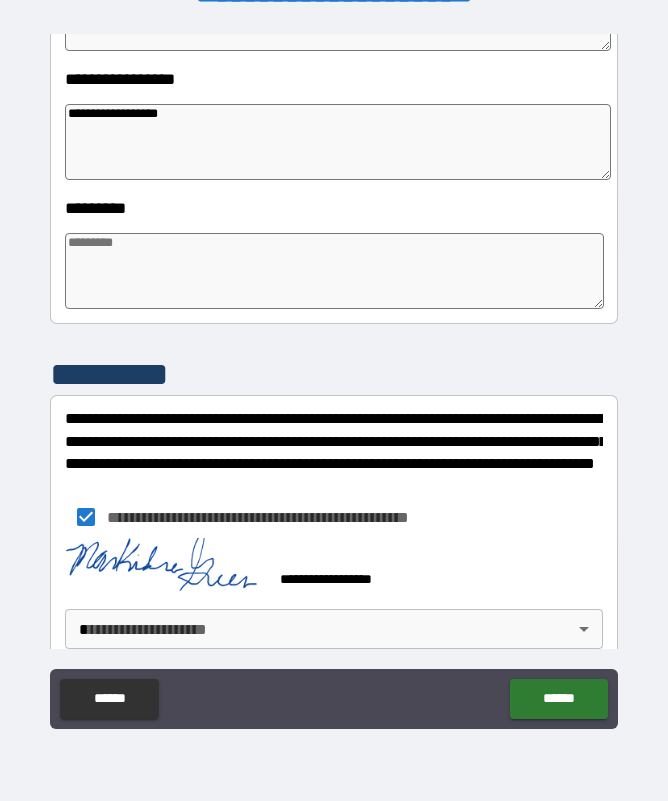 click on "**********" at bounding box center [334, 372] 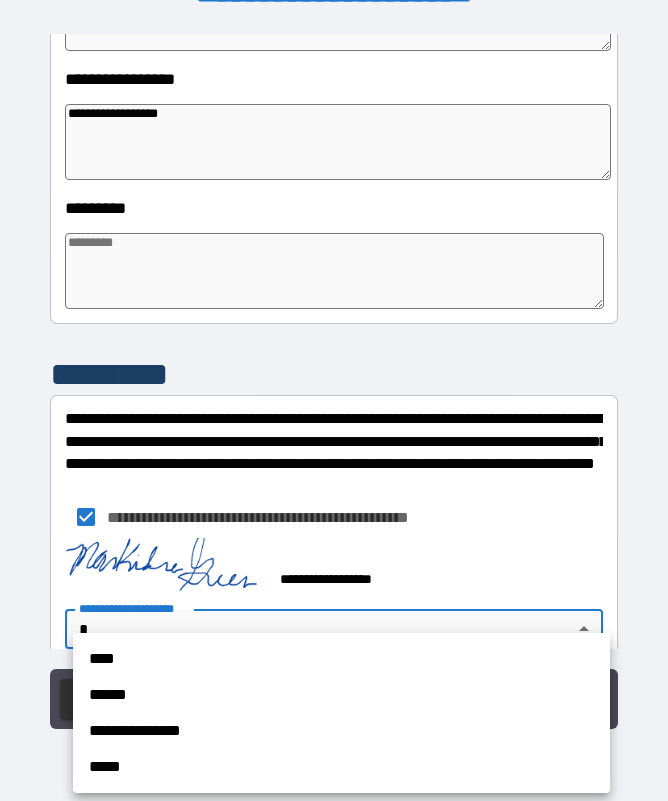 click on "**********" at bounding box center (341, 713) 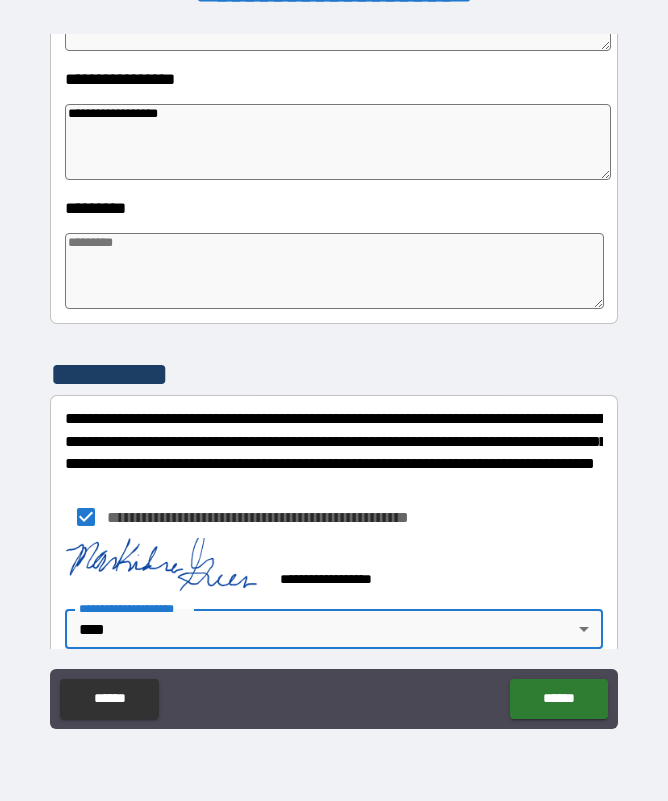 scroll, scrollTop: 576, scrollLeft: 0, axis: vertical 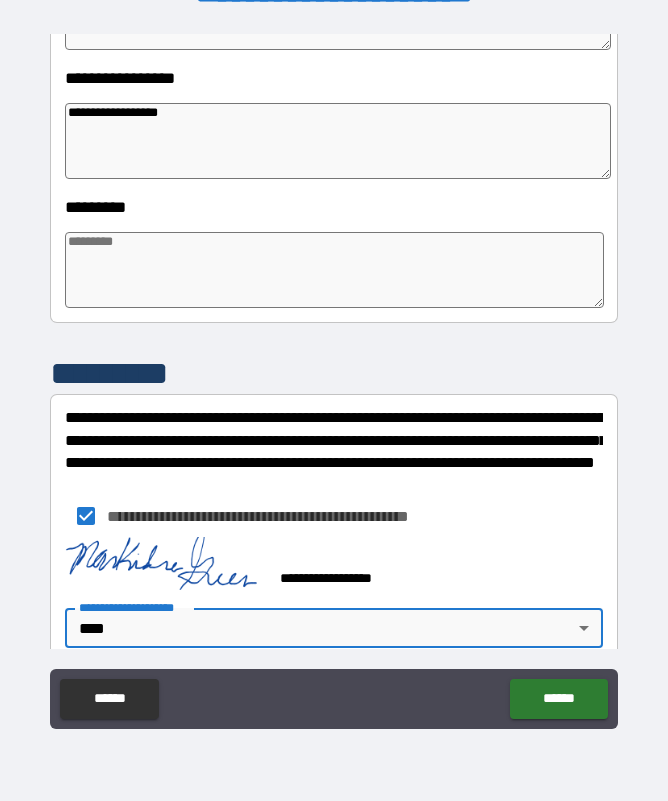 click on "******" at bounding box center [558, 699] 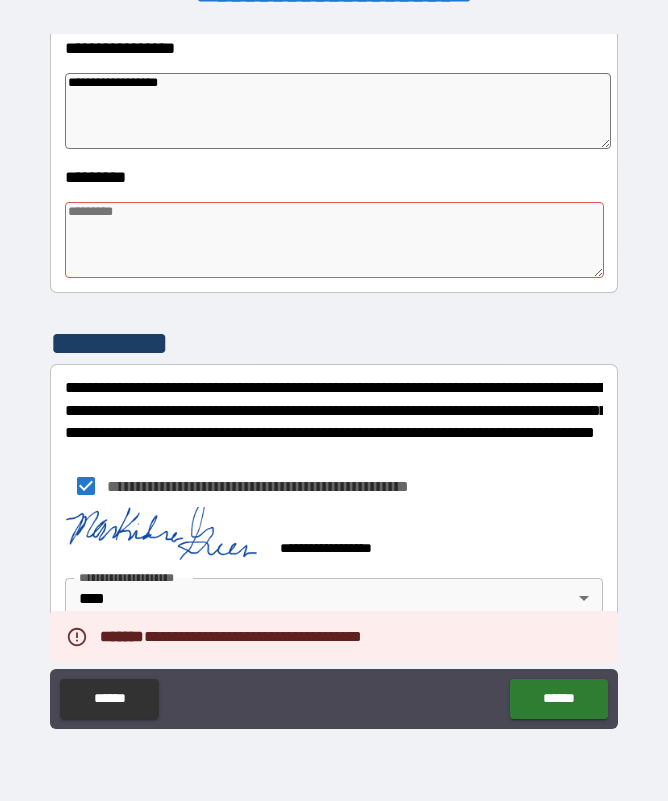 scroll, scrollTop: 606, scrollLeft: 0, axis: vertical 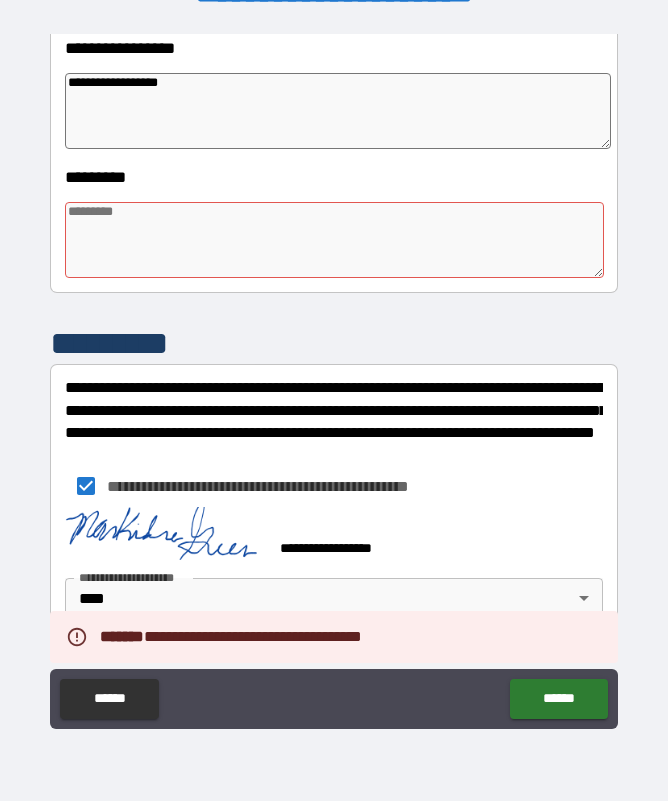 click on "******" at bounding box center (558, 699) 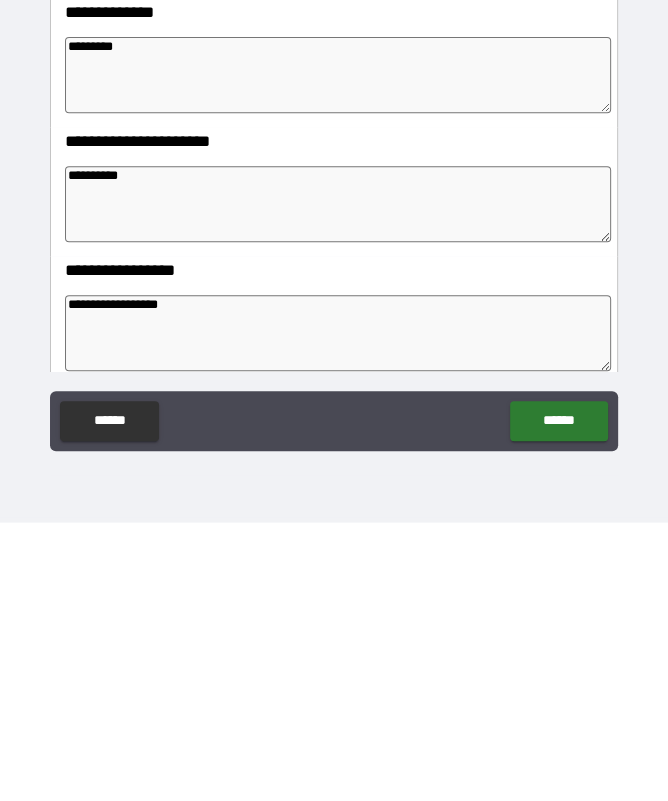 scroll, scrollTop: 124, scrollLeft: 0, axis: vertical 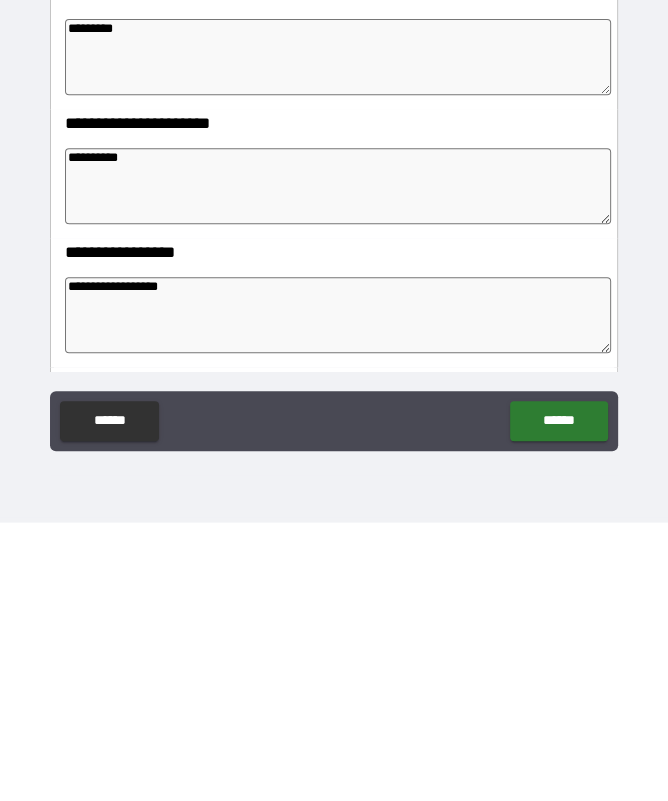 click on "******" at bounding box center (558, 699) 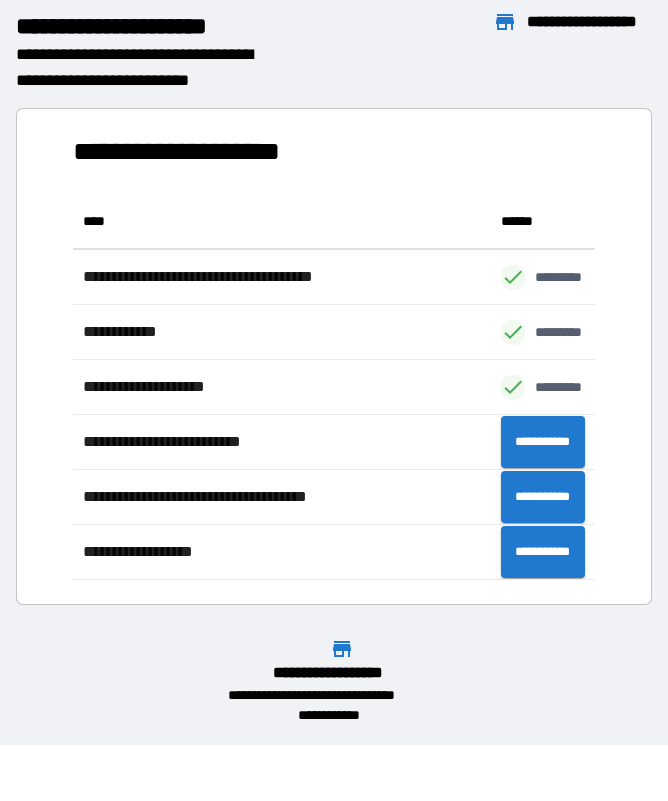 scroll, scrollTop: 386, scrollLeft: 522, axis: both 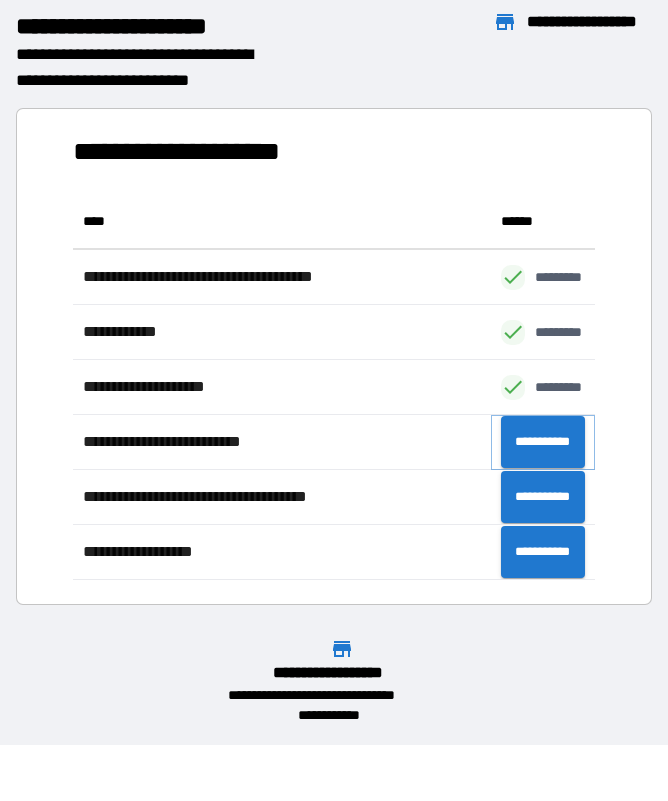 click on "**********" at bounding box center (543, 442) 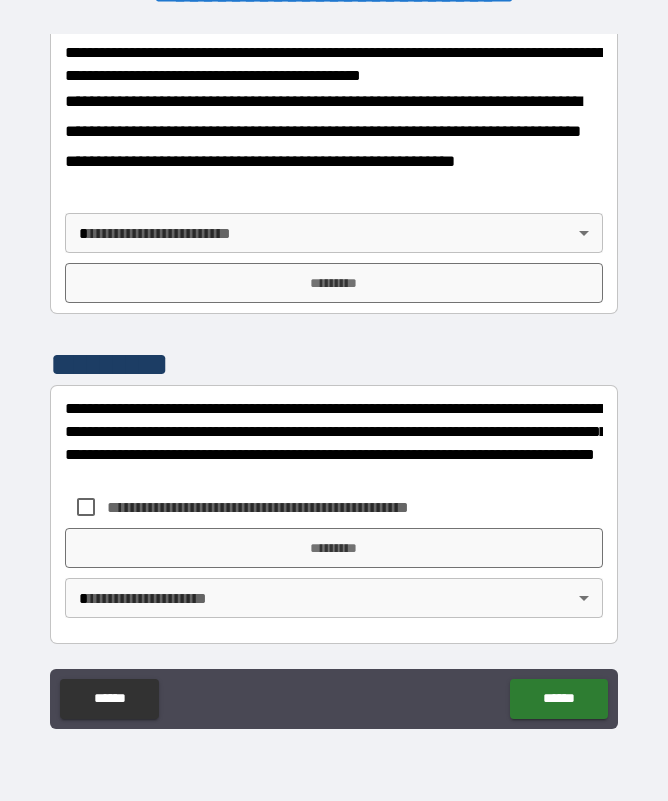 scroll, scrollTop: 923, scrollLeft: 0, axis: vertical 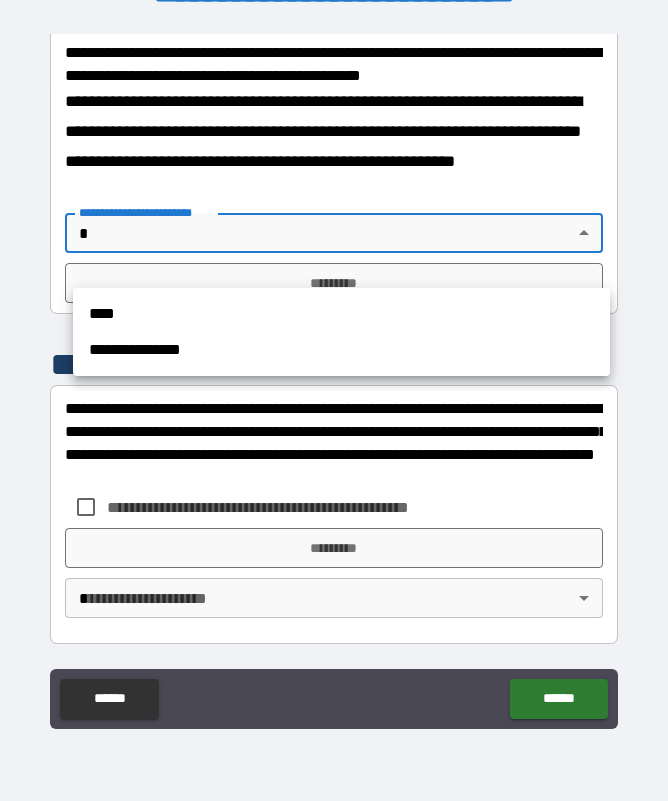 click on "****" at bounding box center [341, 314] 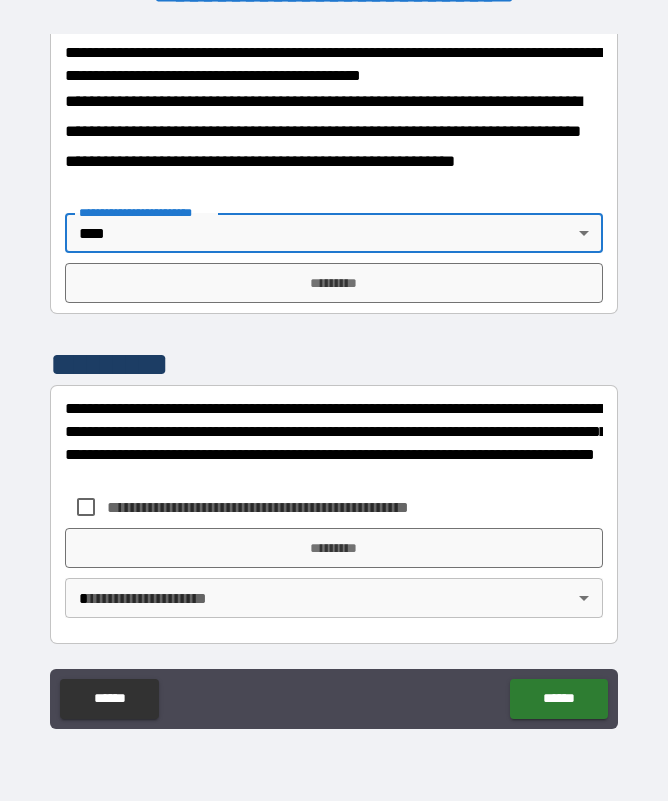 click on "*********" at bounding box center [333, 283] 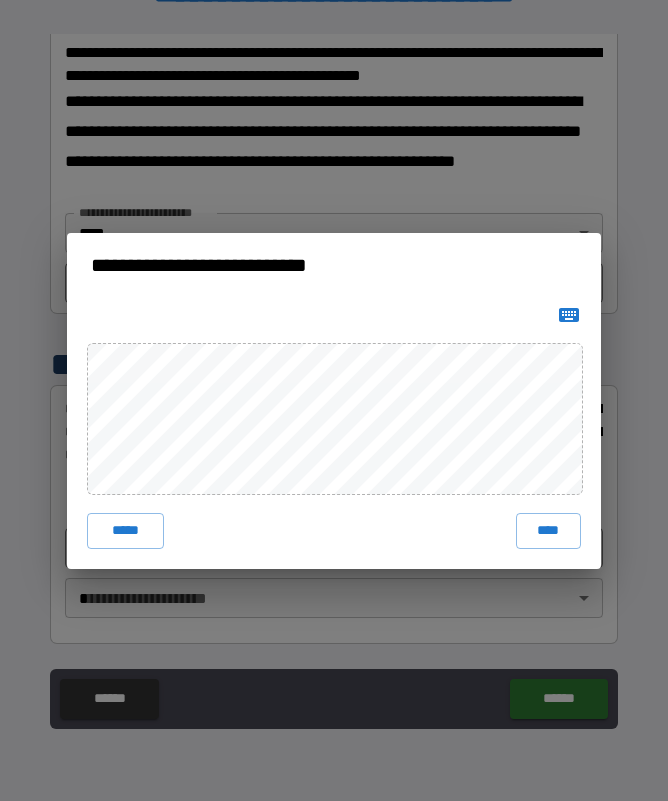 click on "****" at bounding box center [549, 531] 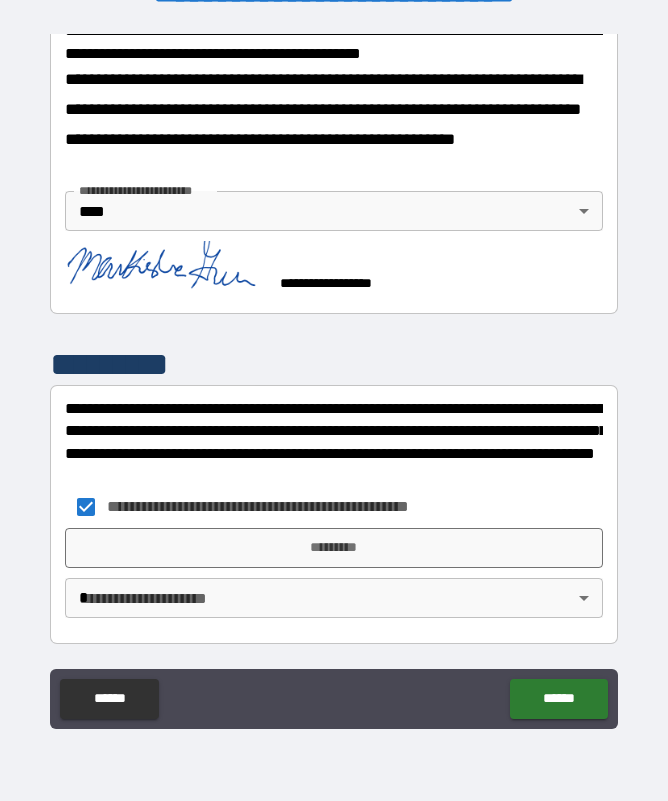 click on "*********" at bounding box center (333, 548) 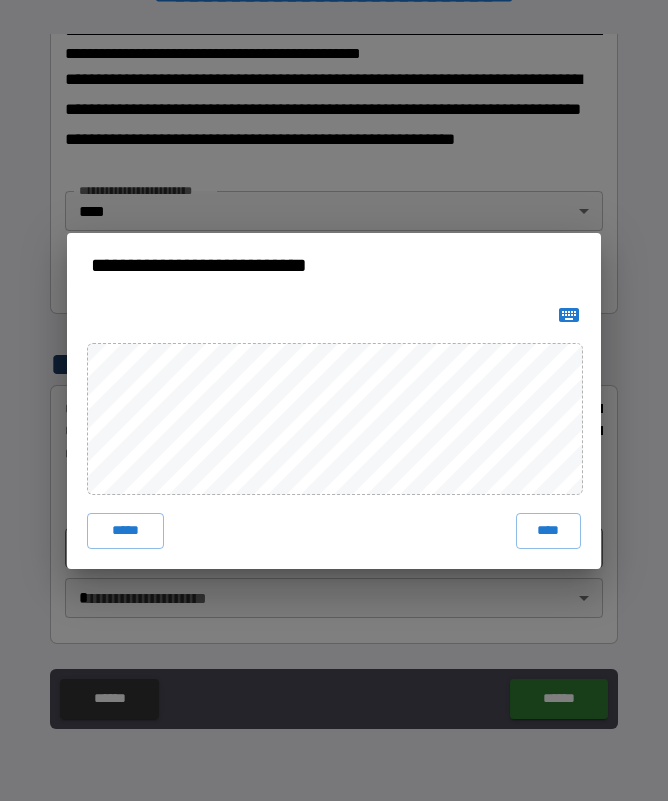 click on "****" at bounding box center (549, 531) 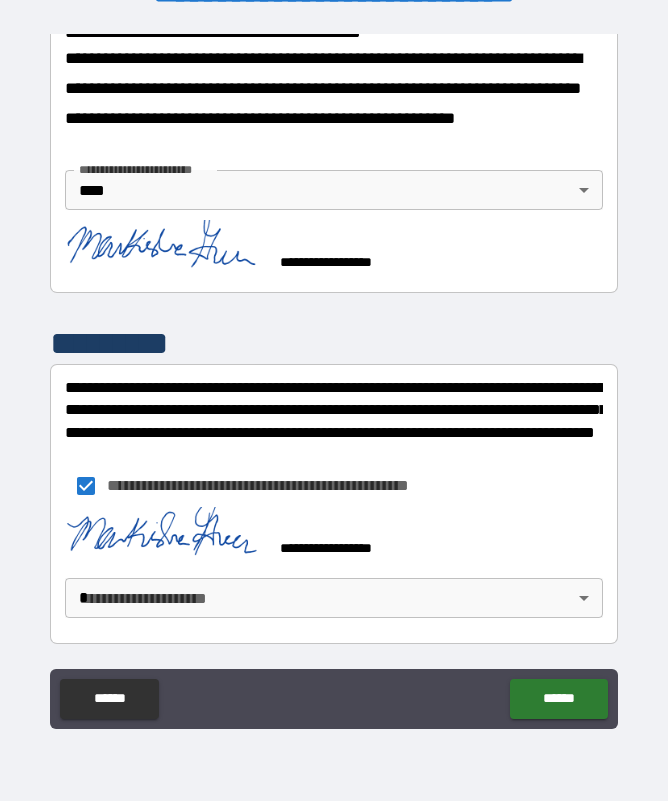 scroll, scrollTop: 991, scrollLeft: 0, axis: vertical 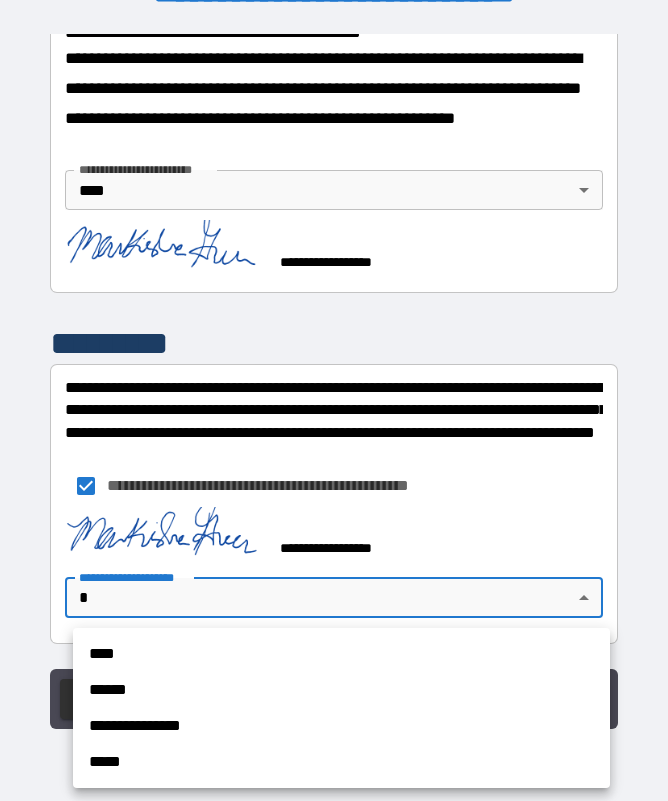 click on "****" at bounding box center (341, 654) 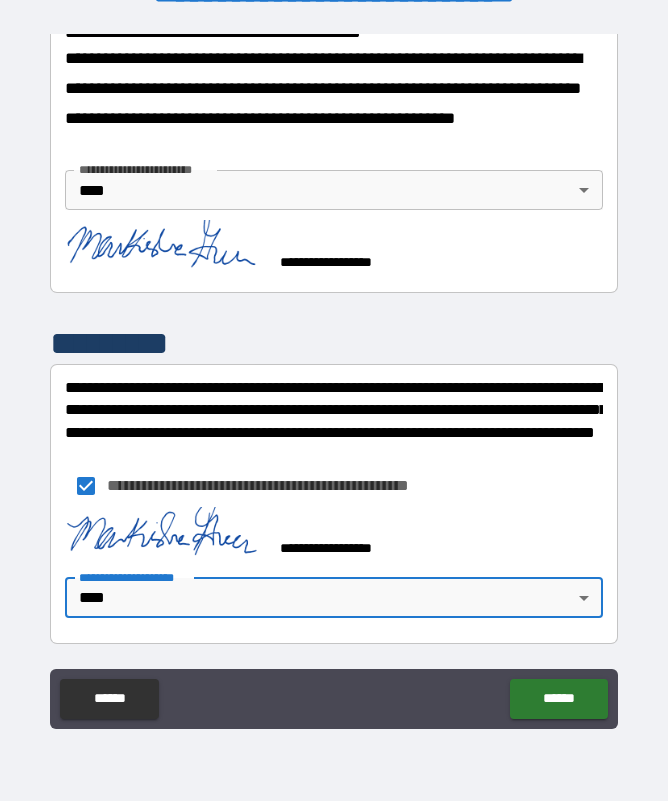 click on "******" at bounding box center [558, 699] 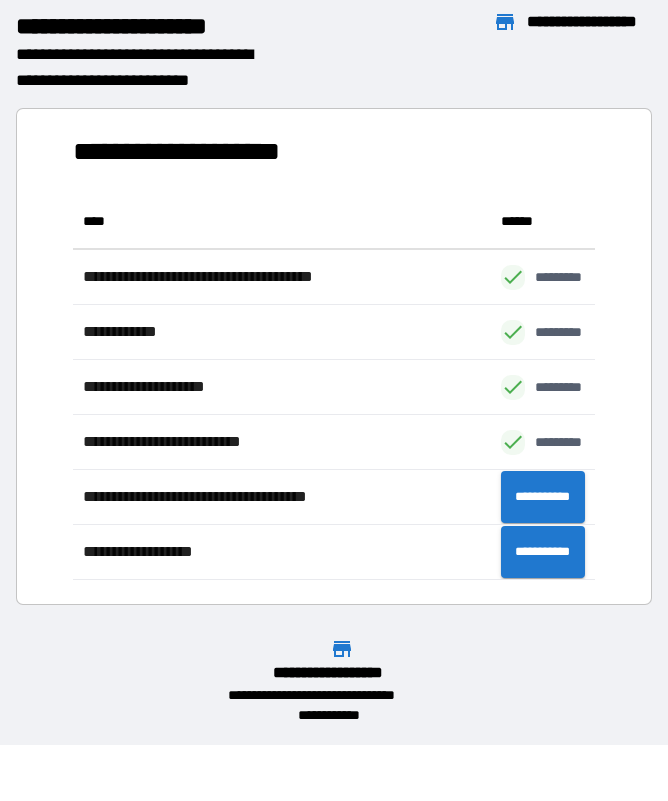 scroll, scrollTop: 1, scrollLeft: 1, axis: both 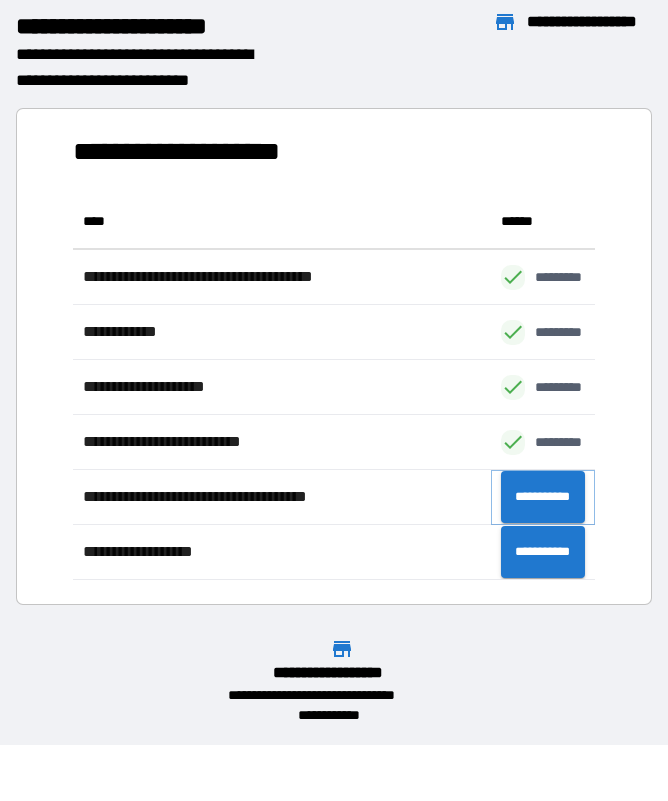 click on "**********" at bounding box center [543, 497] 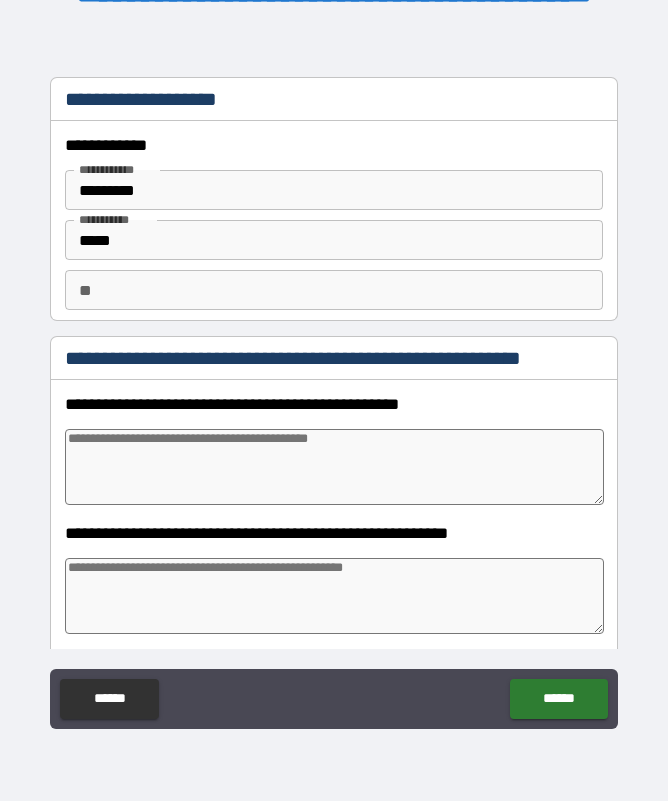 scroll, scrollTop: 43, scrollLeft: 0, axis: vertical 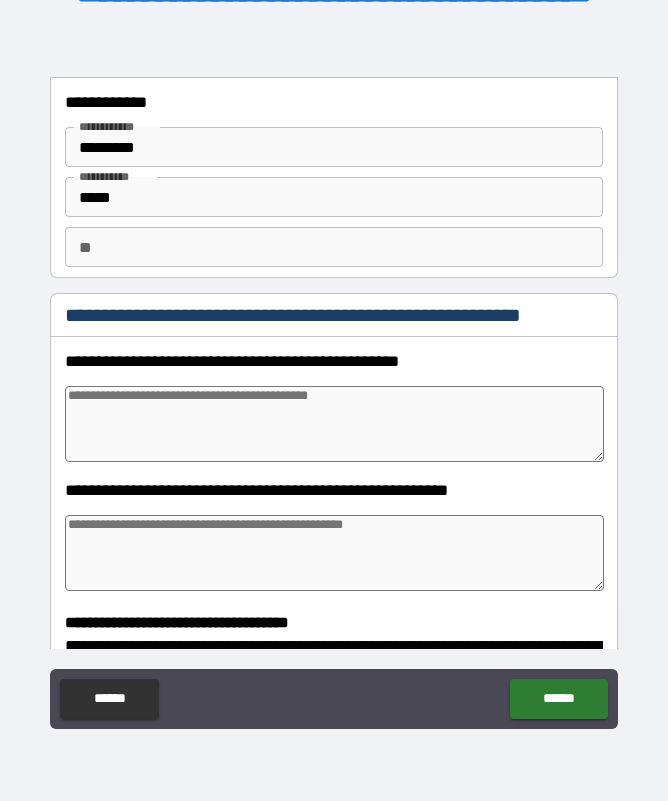 click at bounding box center [334, 424] 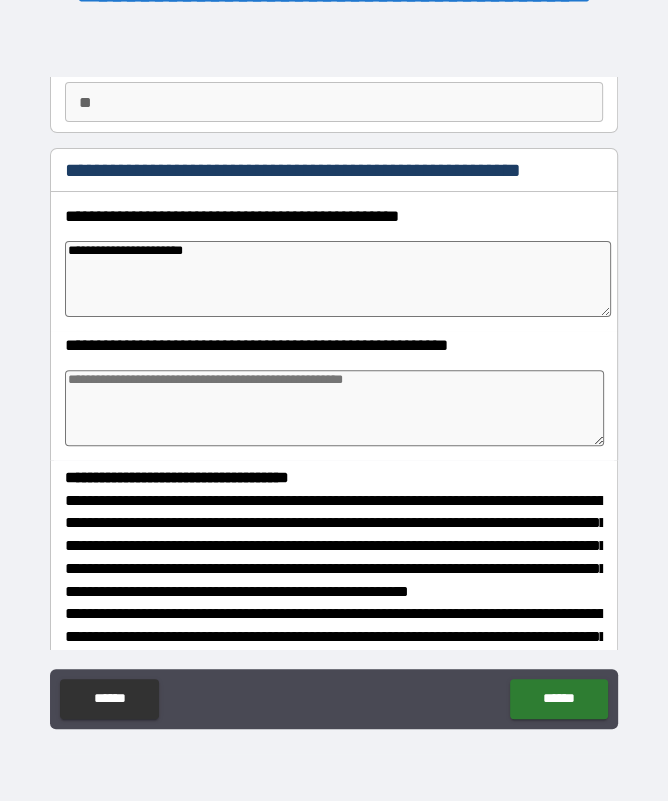 scroll, scrollTop: 190, scrollLeft: 0, axis: vertical 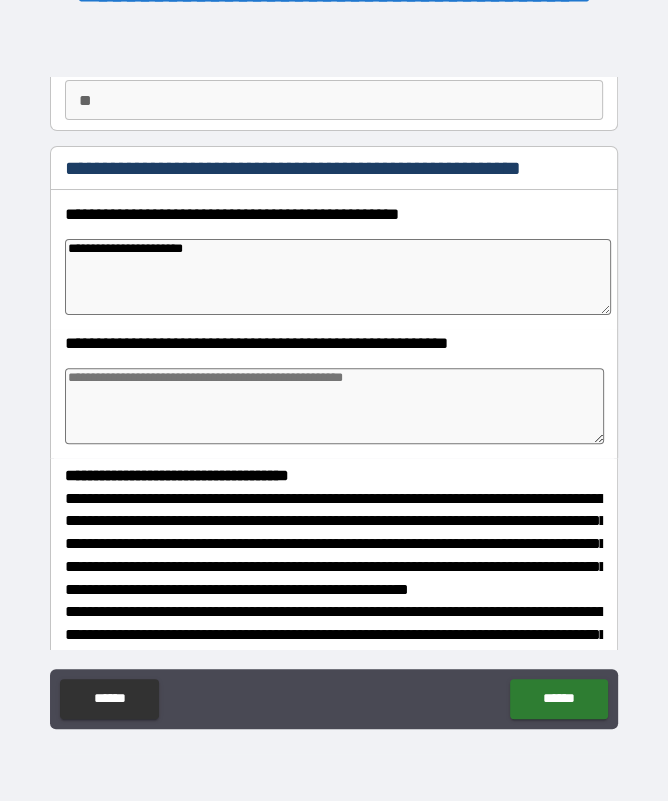 click at bounding box center [334, 406] 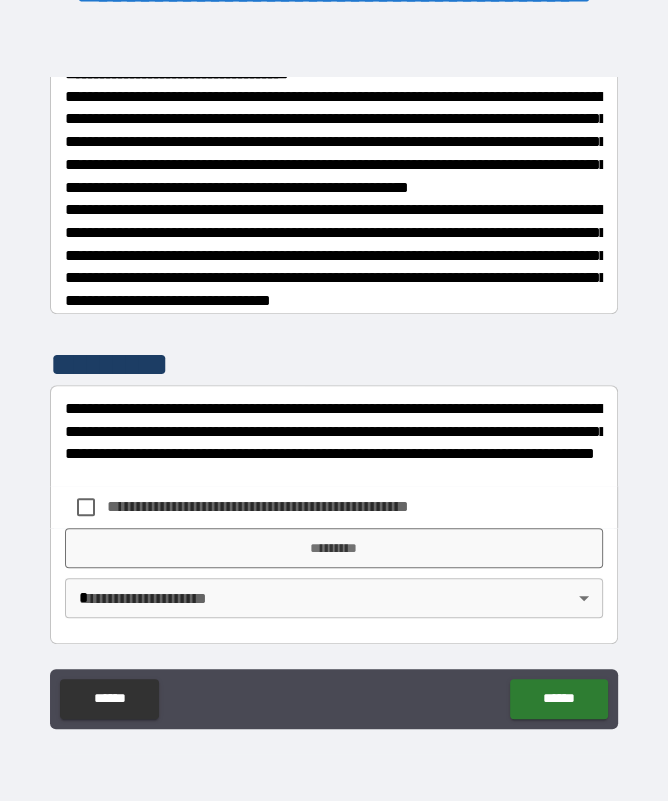 scroll, scrollTop: 628, scrollLeft: 0, axis: vertical 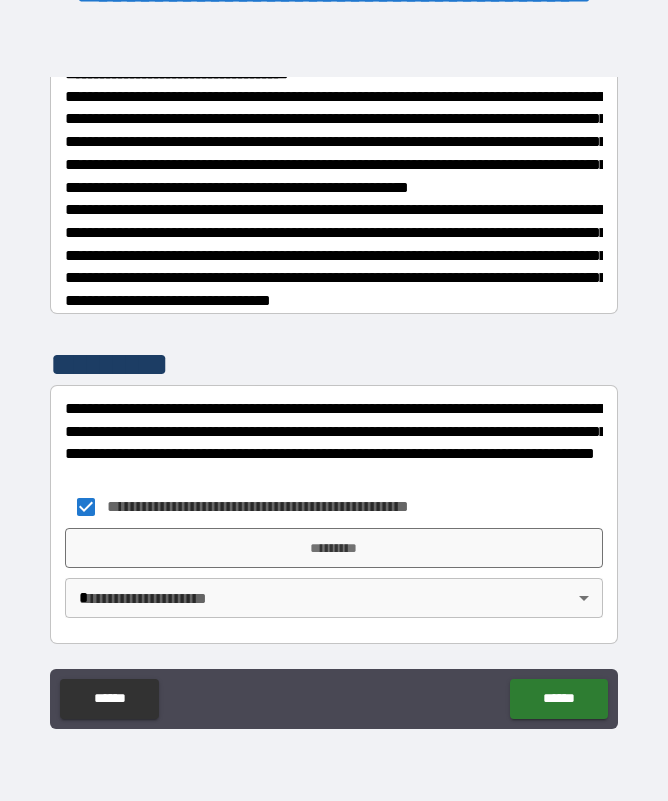 click on "*********" at bounding box center (333, 548) 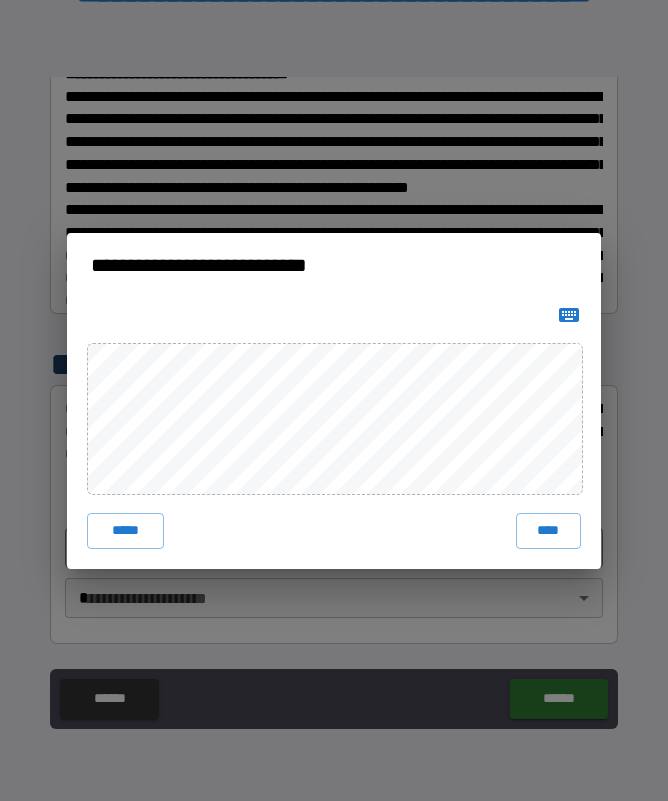 click on "****" at bounding box center [549, 531] 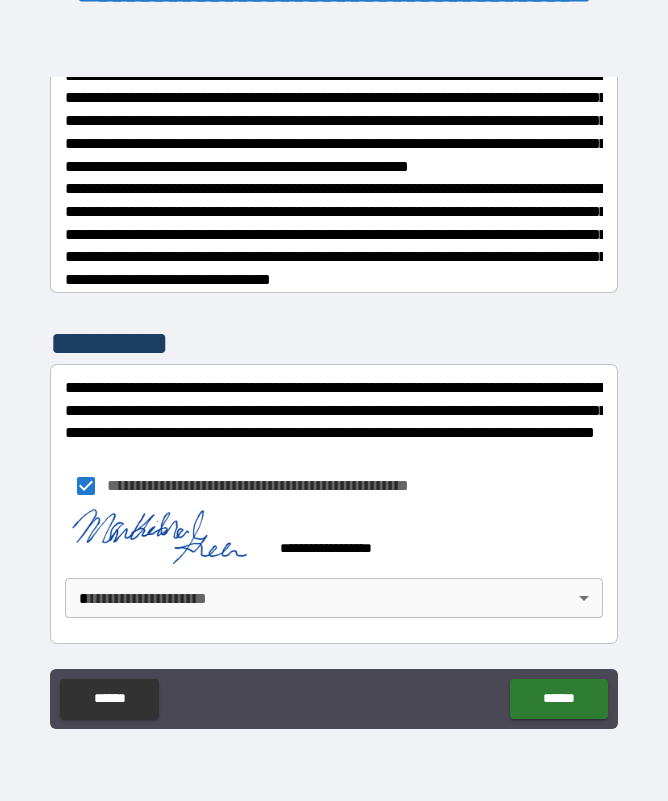 scroll, scrollTop: 649, scrollLeft: 0, axis: vertical 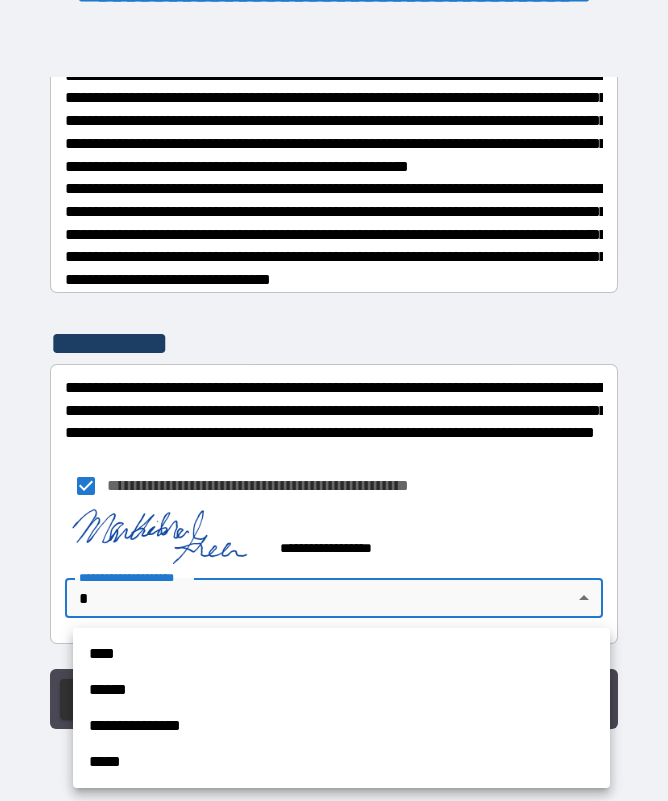 click on "****" at bounding box center [341, 654] 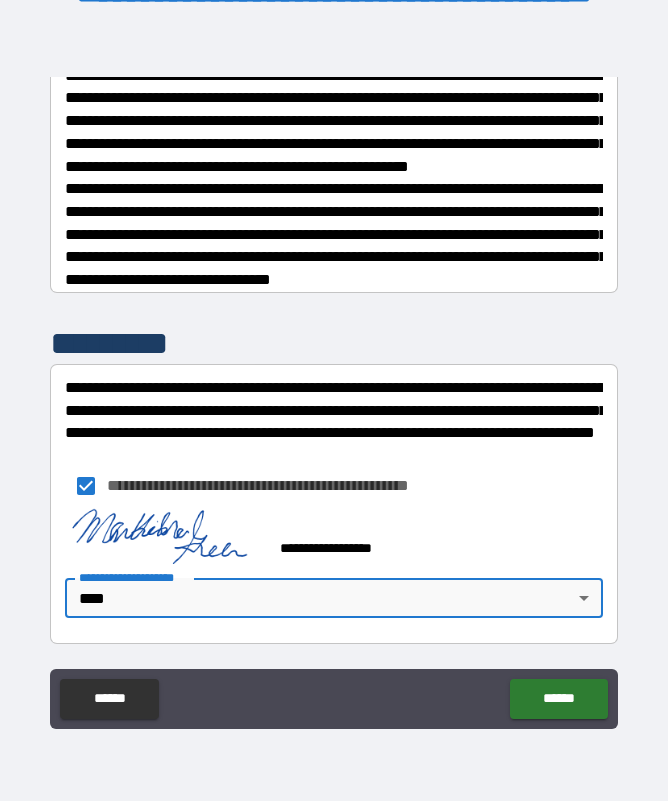 scroll, scrollTop: 649, scrollLeft: 0, axis: vertical 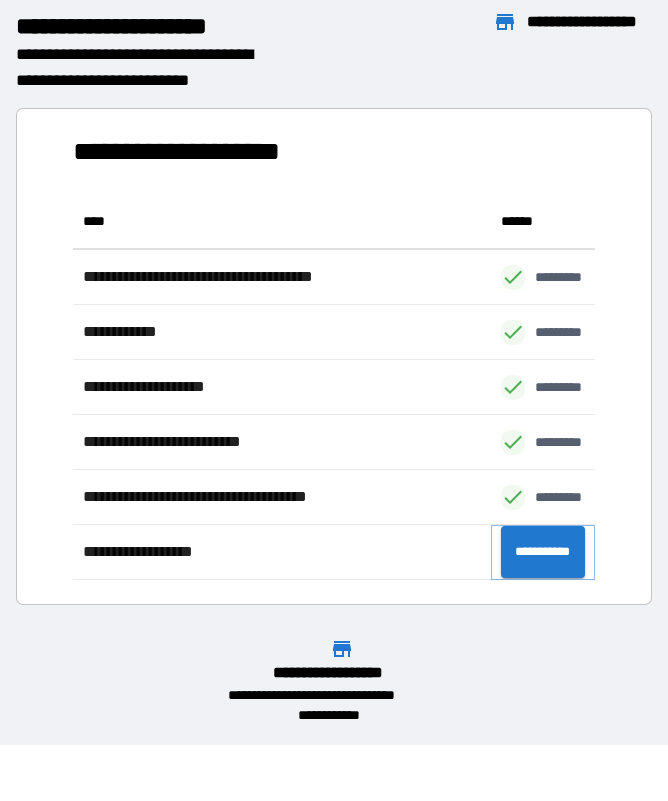 click on "**********" at bounding box center [543, 552] 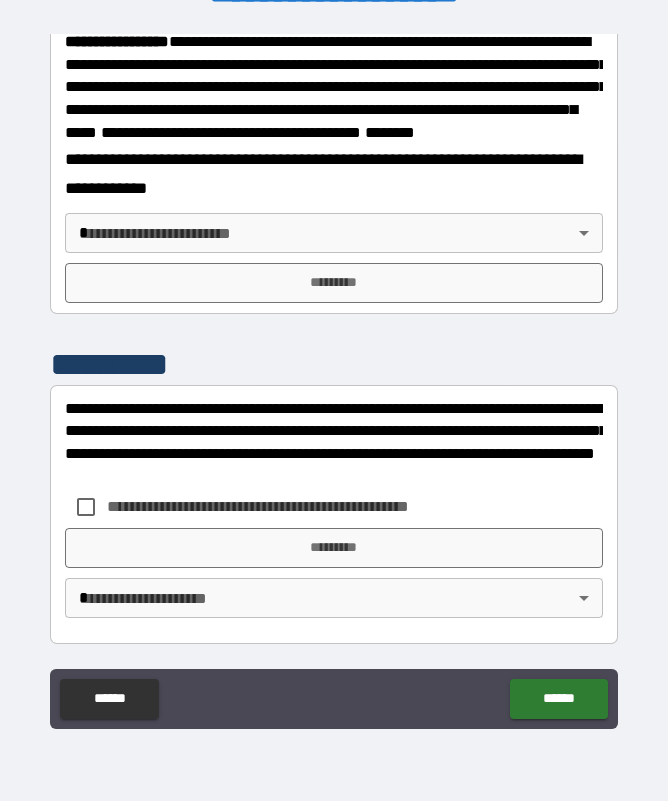 scroll, scrollTop: 2494, scrollLeft: 0, axis: vertical 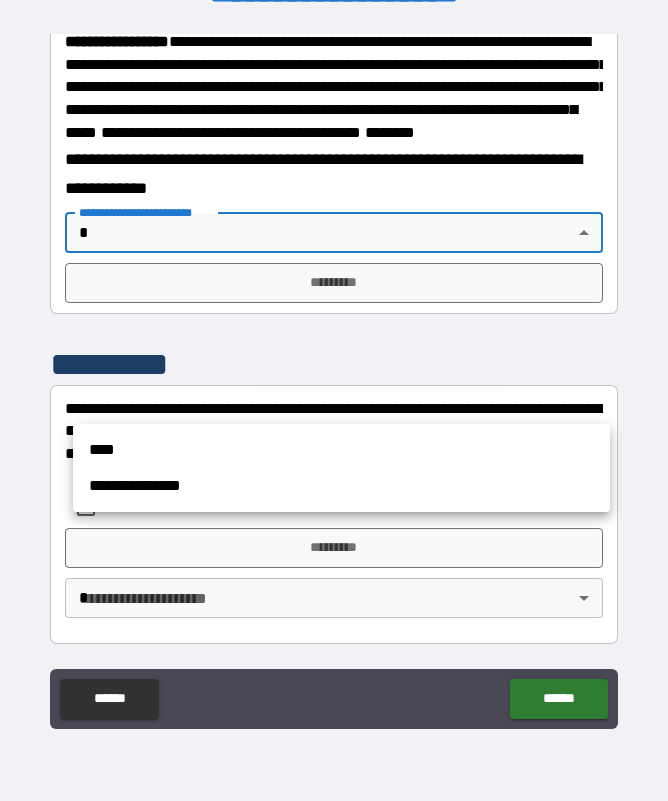 click on "****" at bounding box center (341, 450) 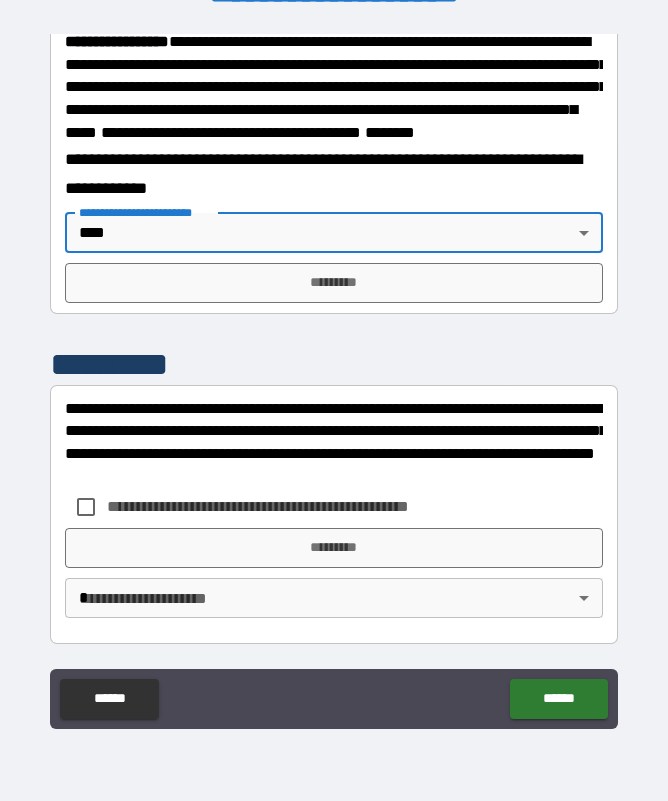 click on "*********" at bounding box center [333, 283] 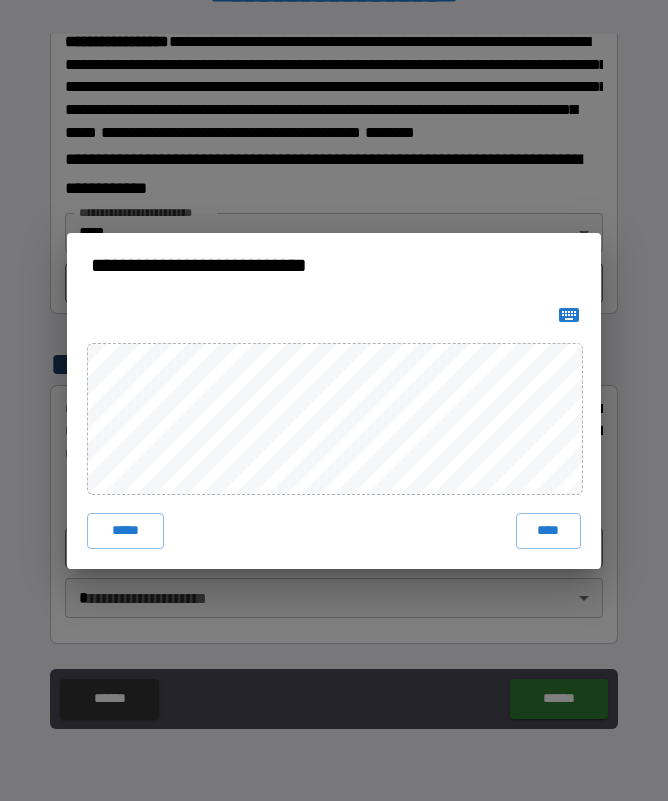 click on "****" at bounding box center [549, 531] 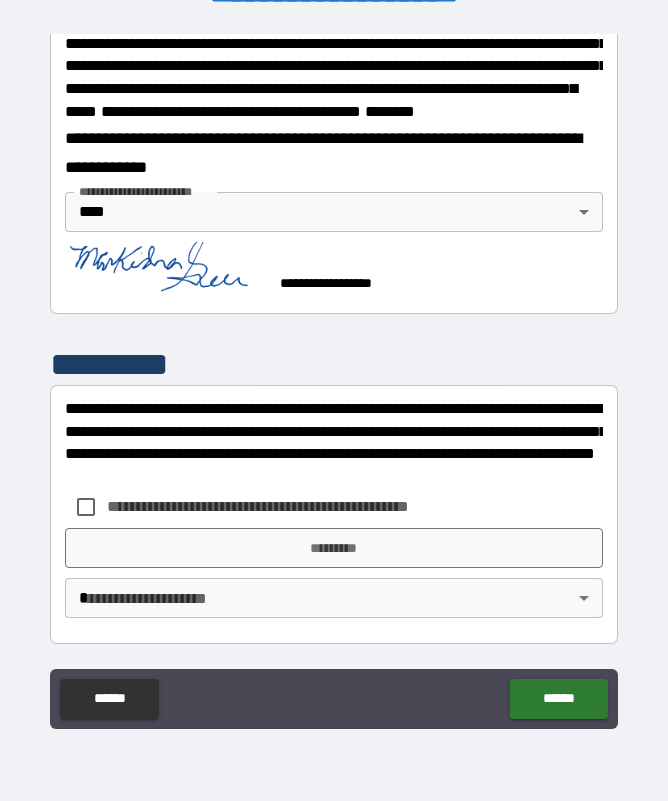 scroll, scrollTop: 2676, scrollLeft: 0, axis: vertical 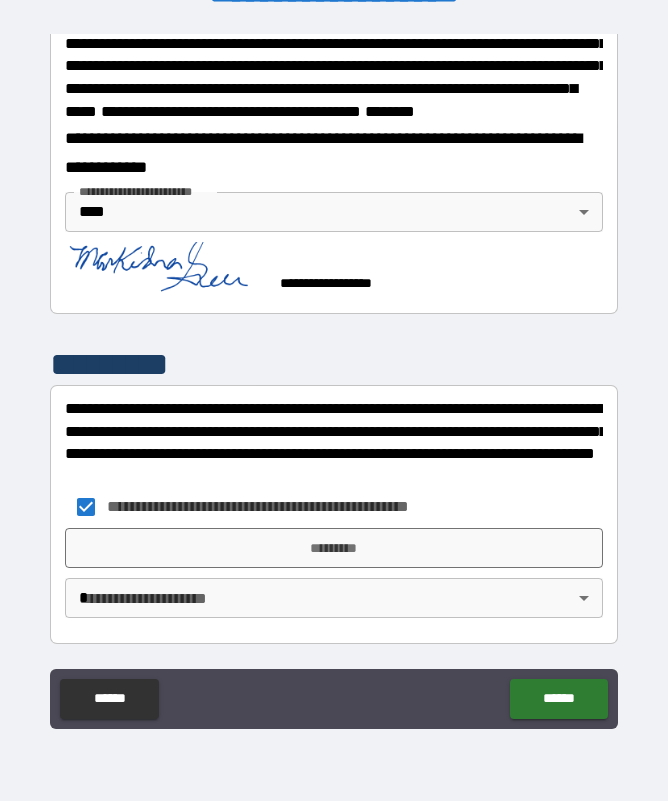 click on "*********" at bounding box center (333, 548) 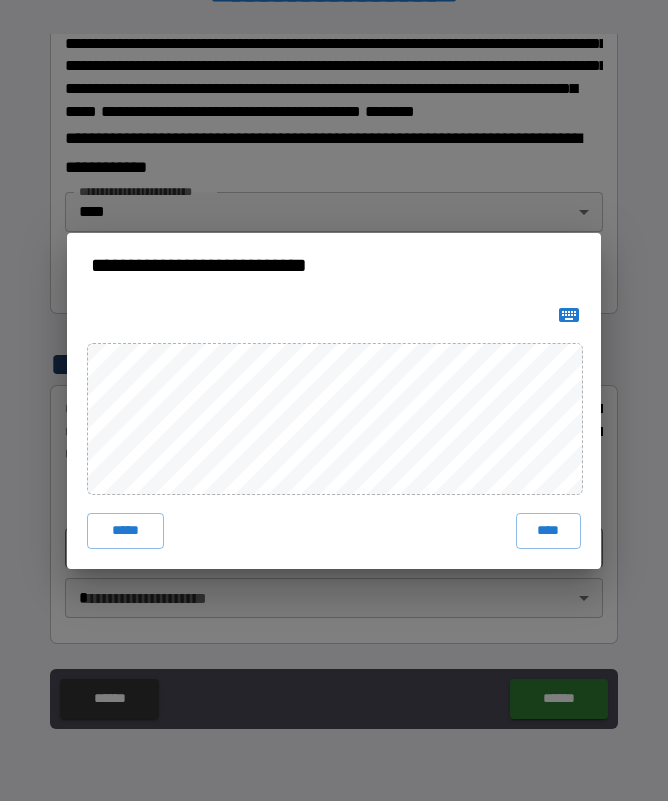 click on "****" at bounding box center (549, 531) 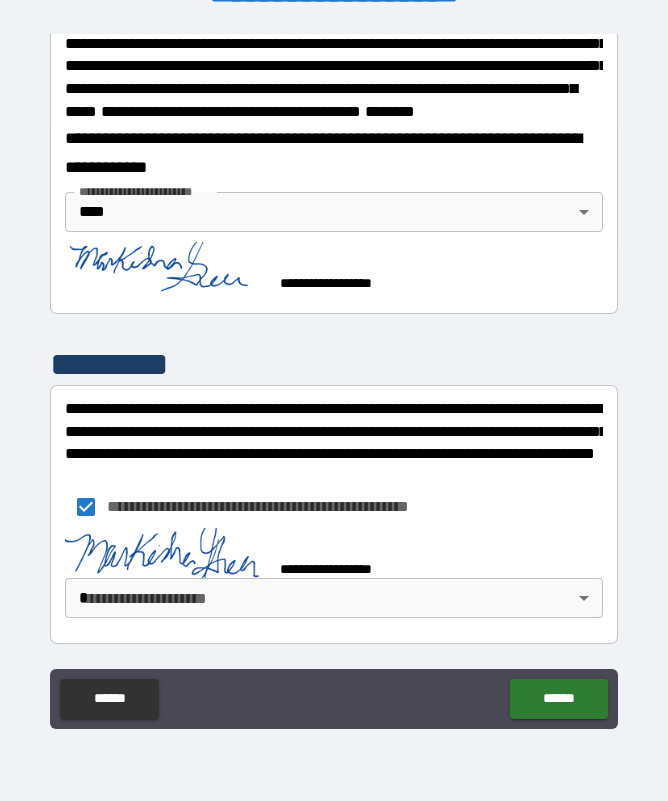 scroll, scrollTop: 2666, scrollLeft: 0, axis: vertical 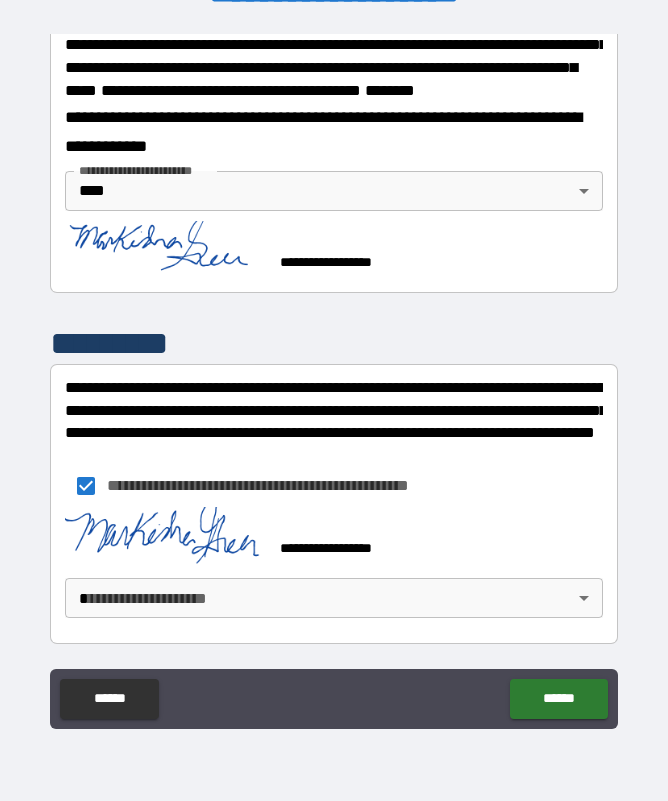 click on "**********" at bounding box center (334, 372) 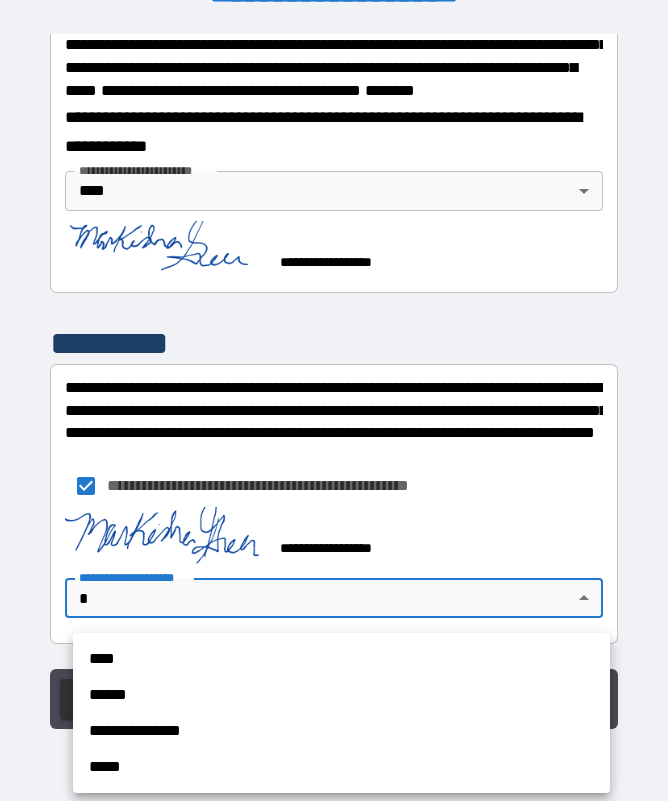 click on "****" at bounding box center (341, 659) 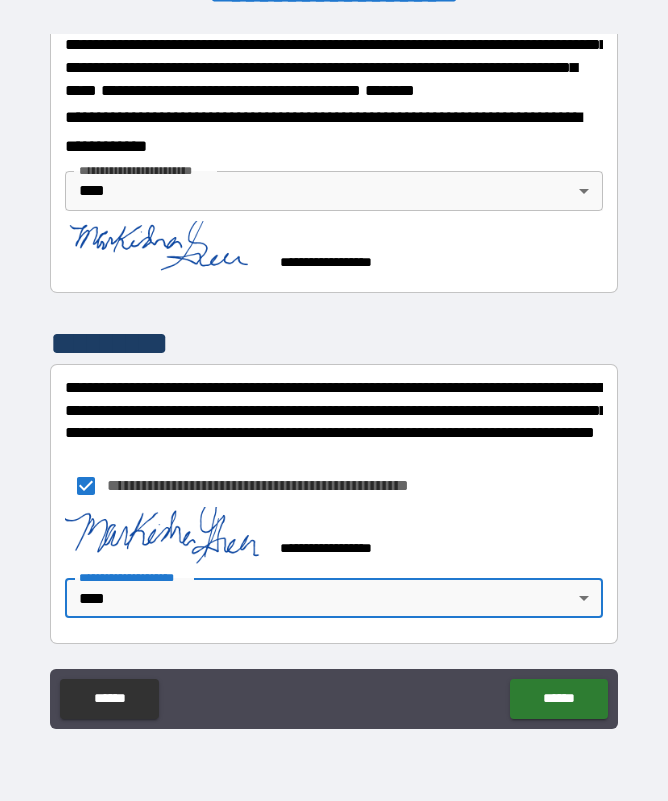 scroll, scrollTop: 2698, scrollLeft: 0, axis: vertical 